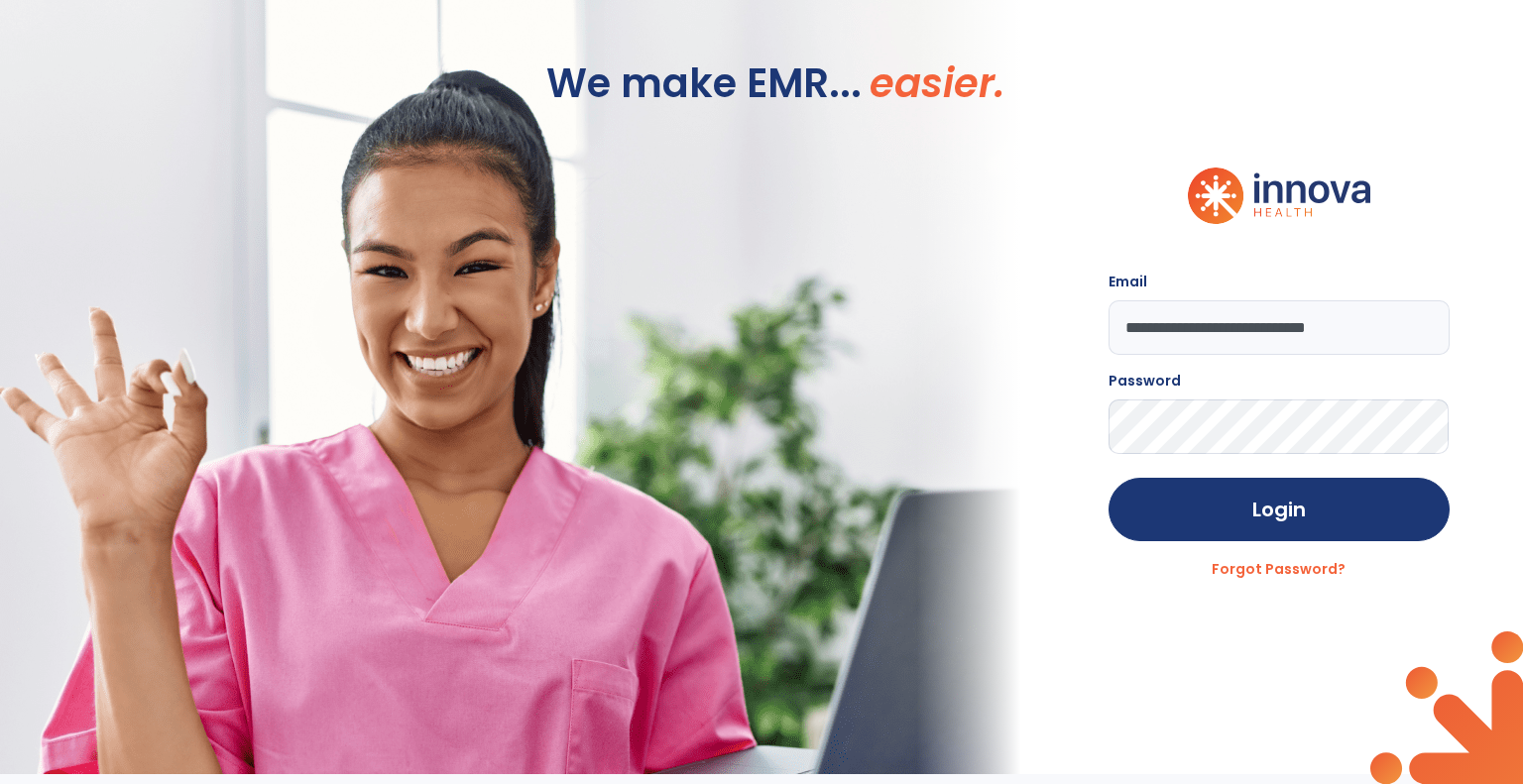 scroll, scrollTop: 0, scrollLeft: 0, axis: both 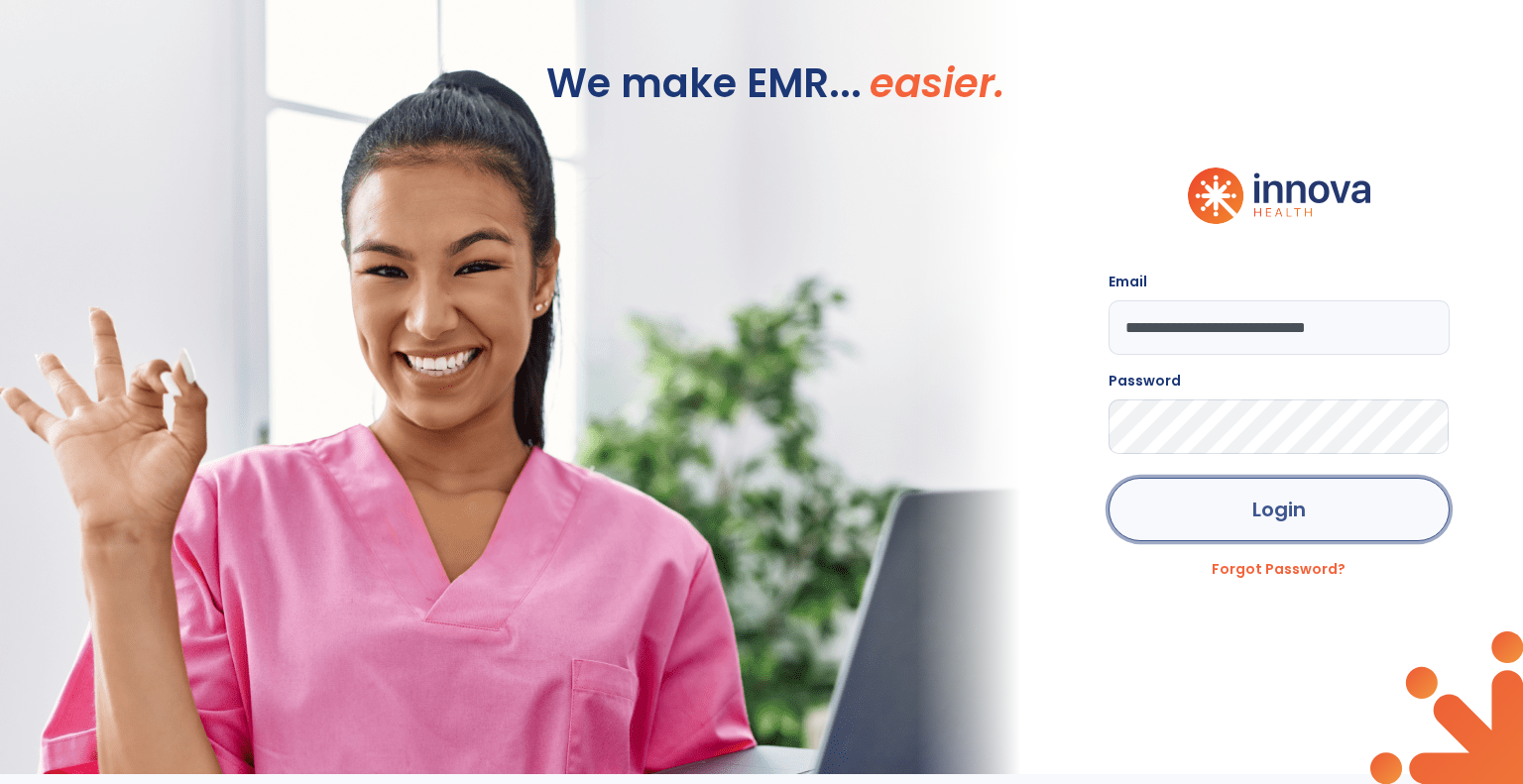 click on "Login" 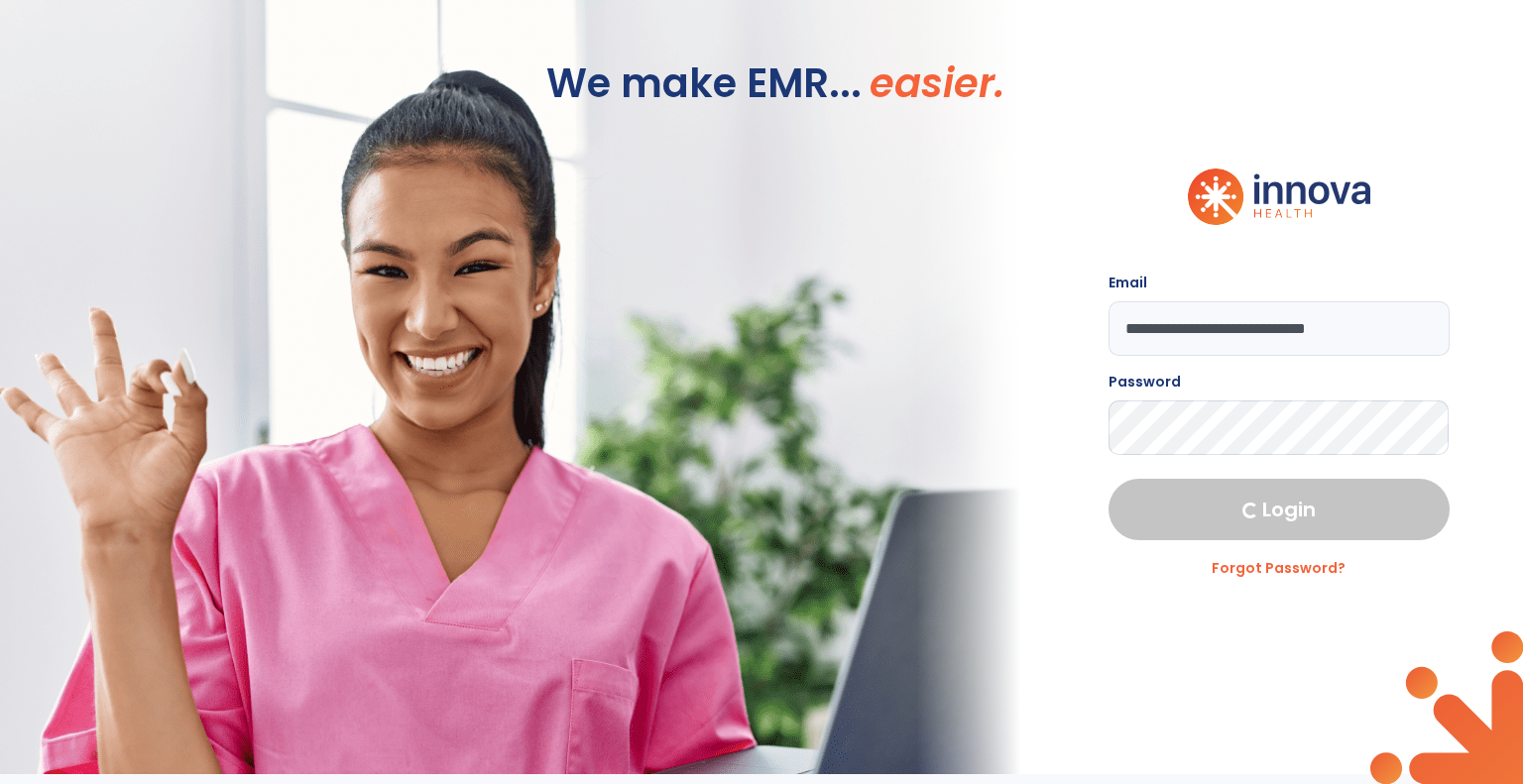 select on "***" 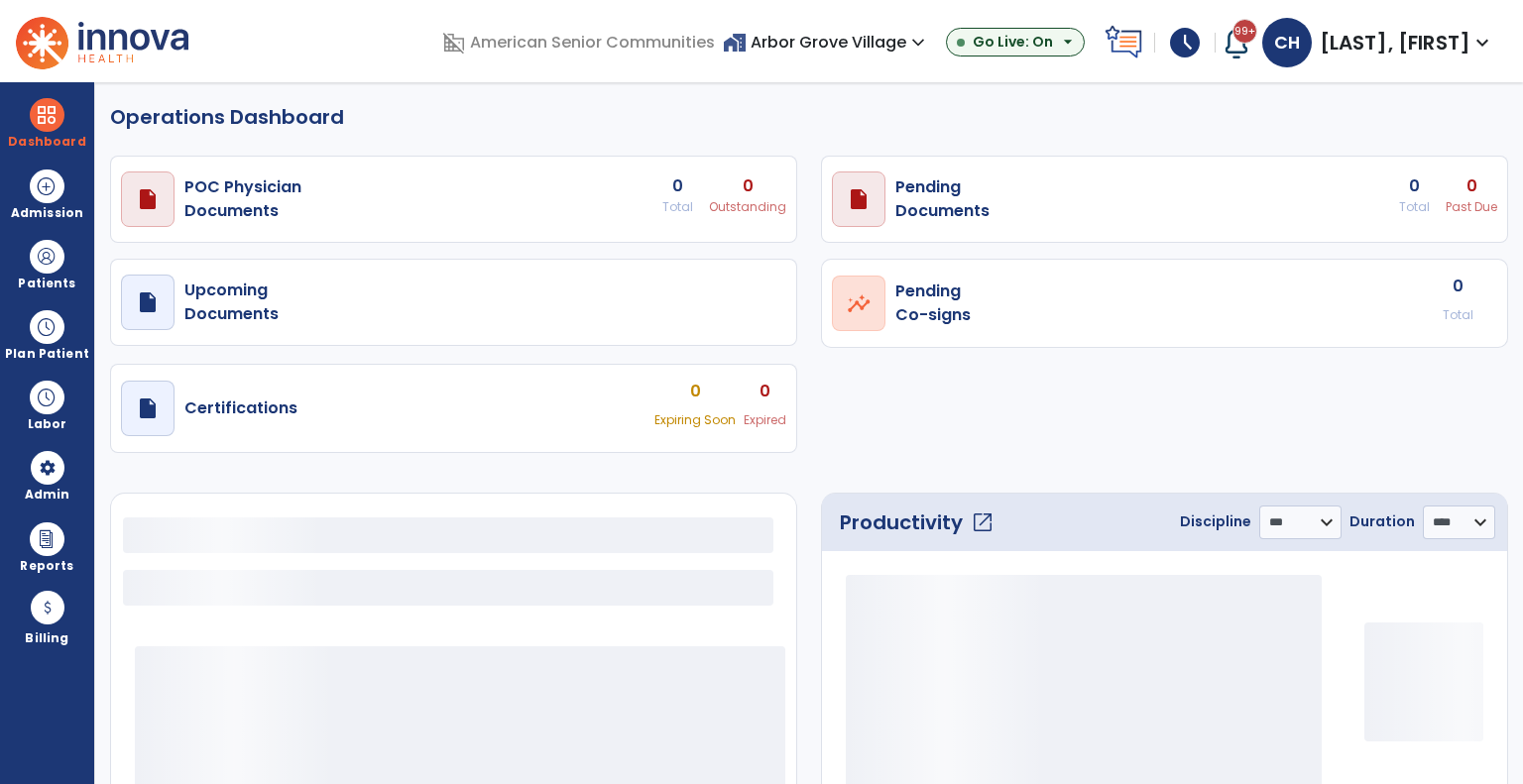 select on "***" 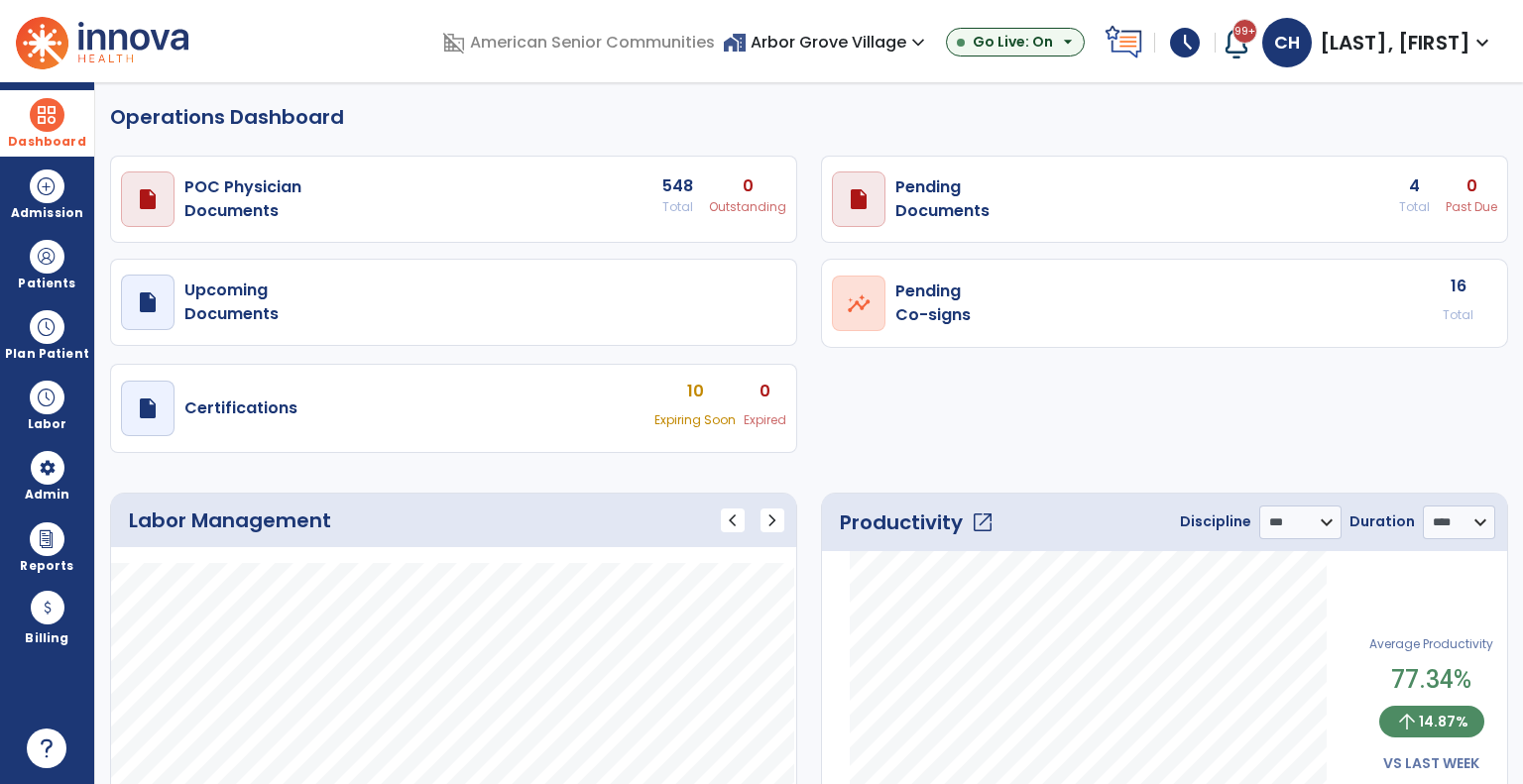 click at bounding box center [47, 115] 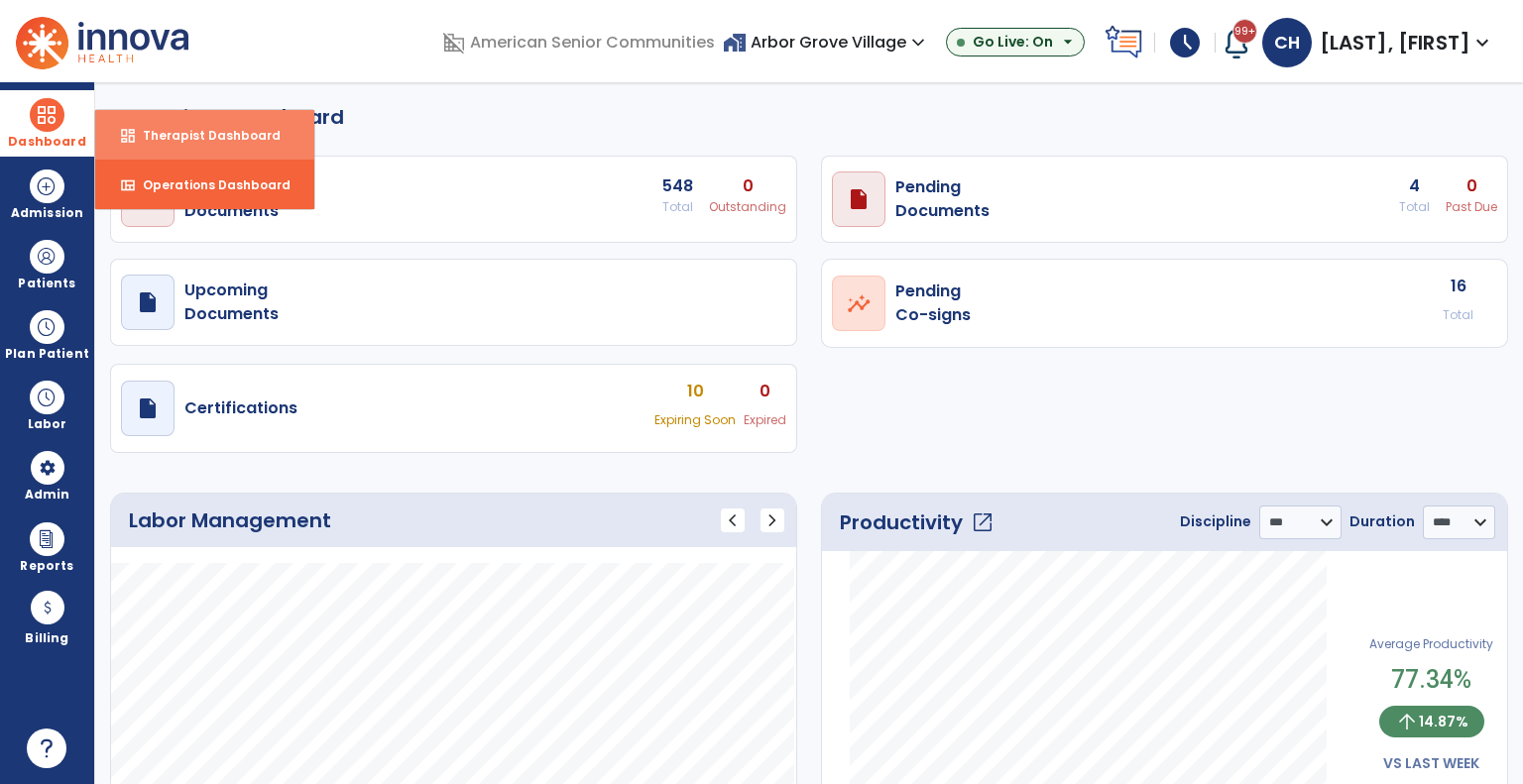click on "dashboard" at bounding box center (128, 136) 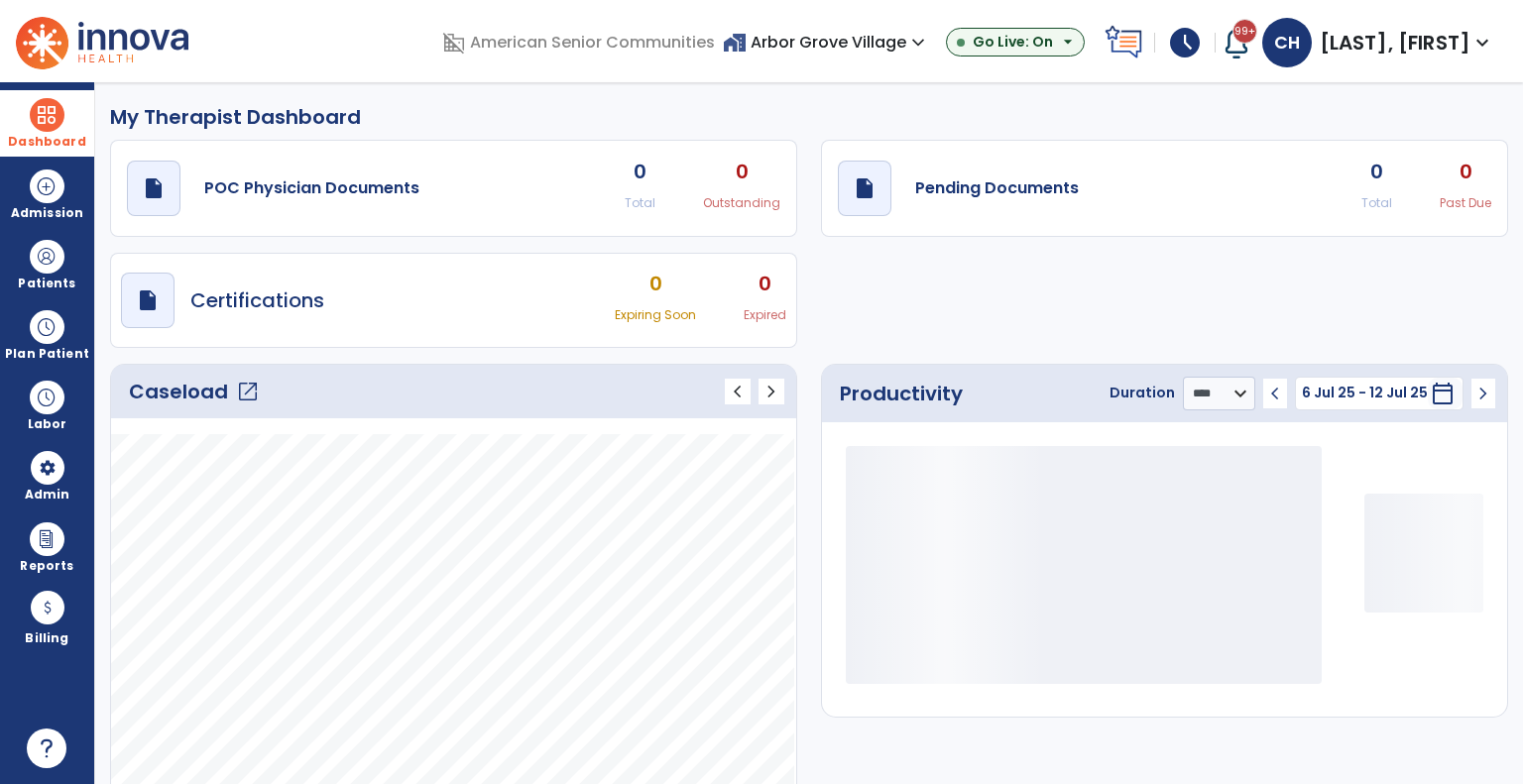 click on "open_in_new" 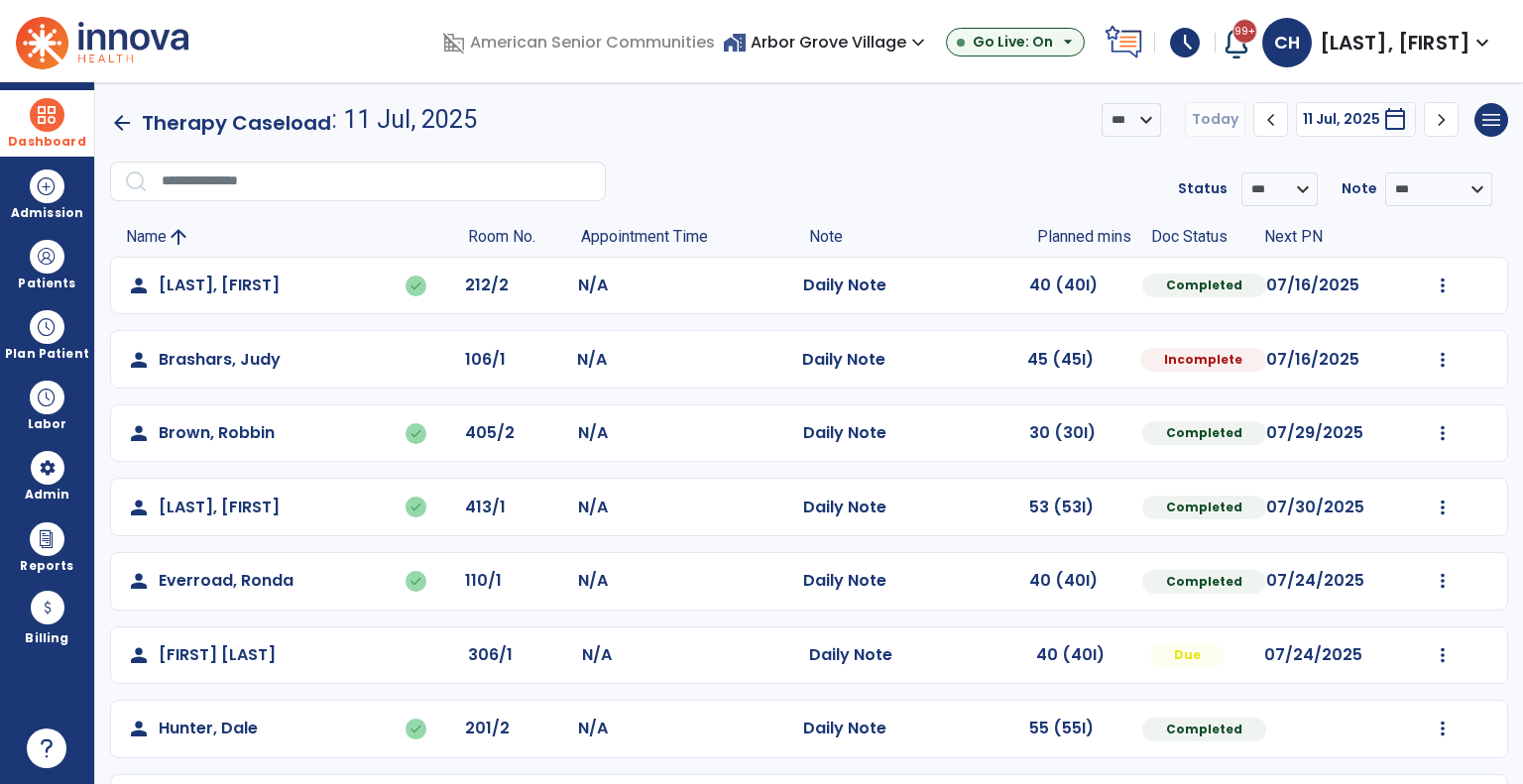 scroll, scrollTop: 294, scrollLeft: 0, axis: vertical 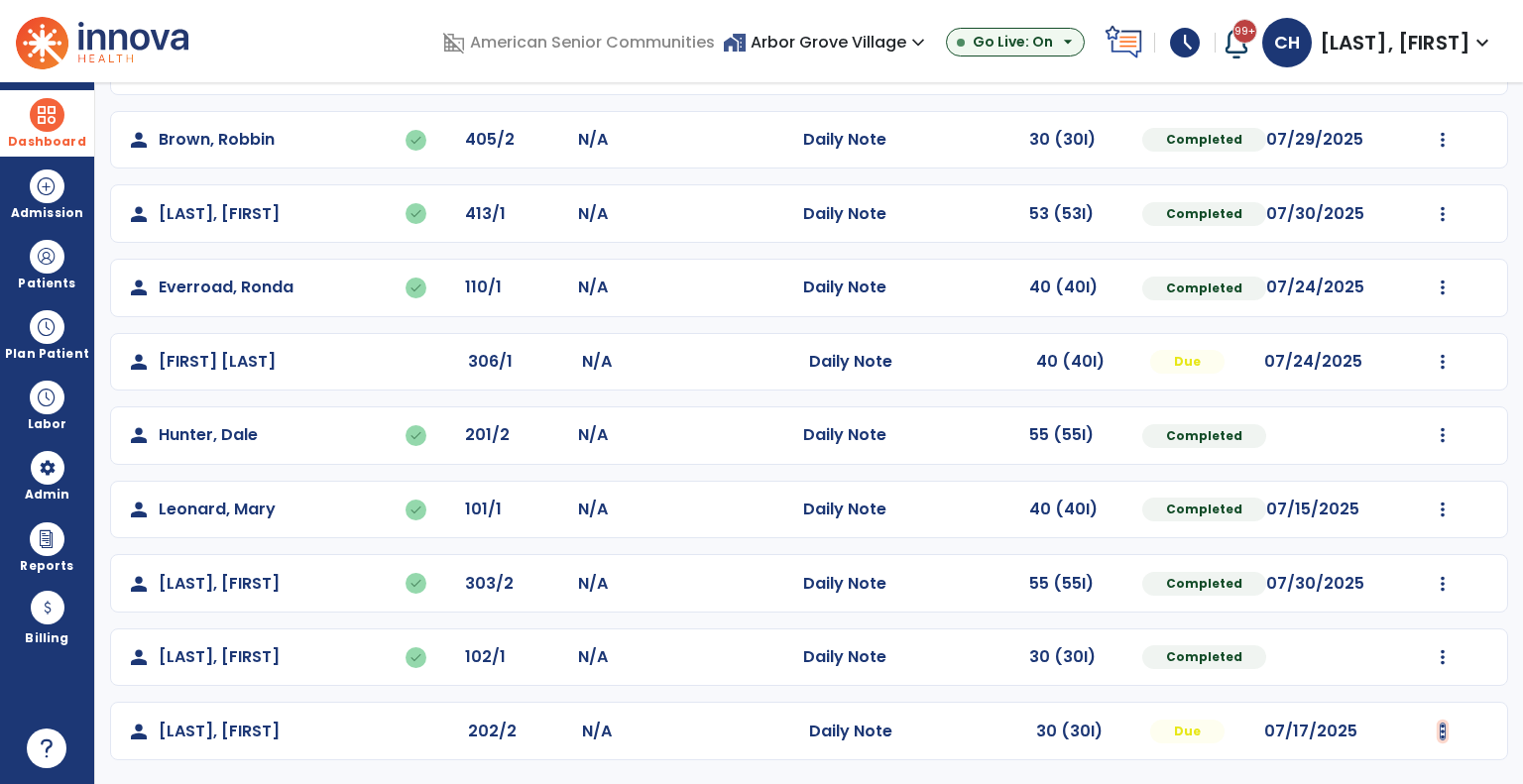 click at bounding box center (1443, -8) 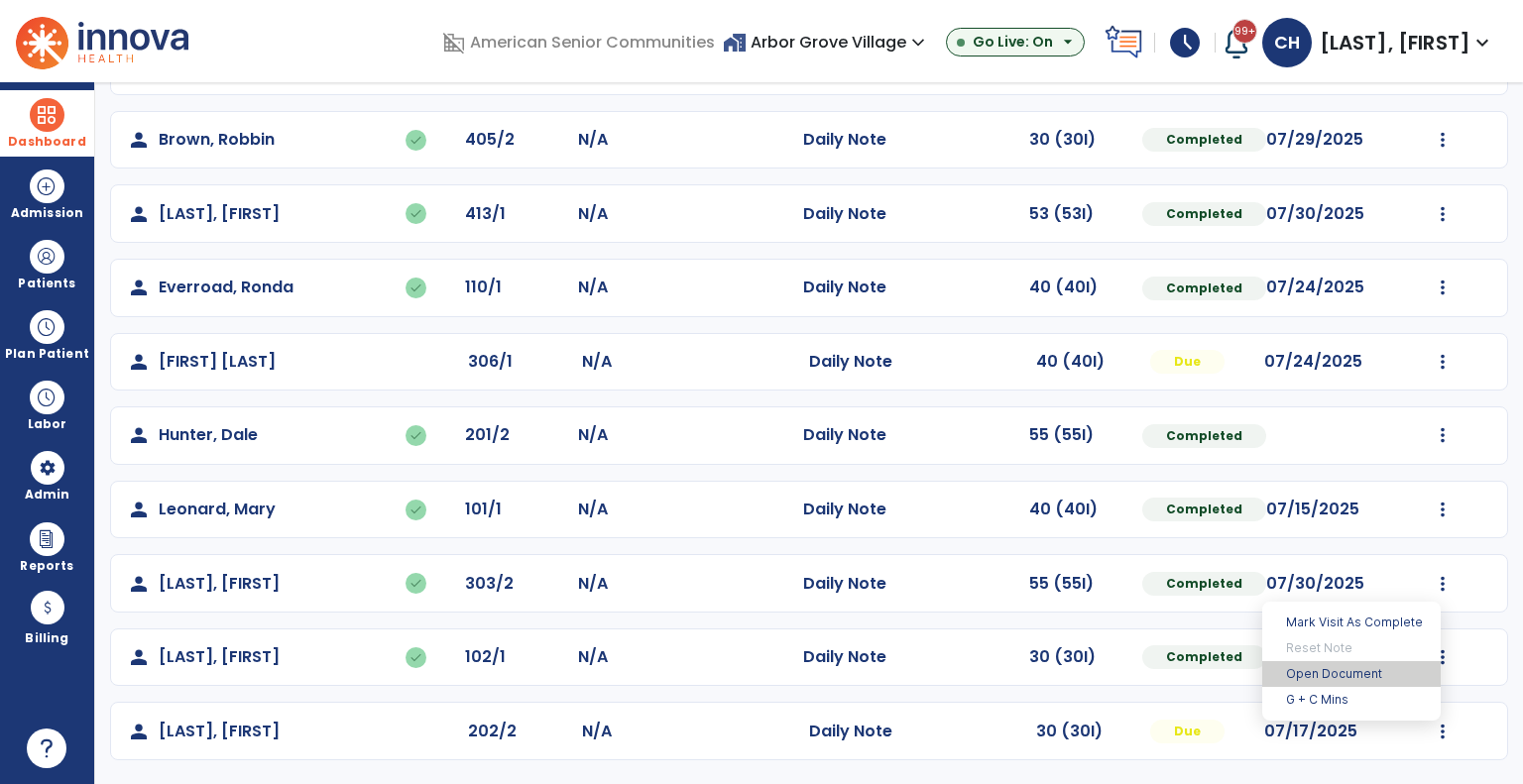 click on "Open Document" at bounding box center [1351, 674] 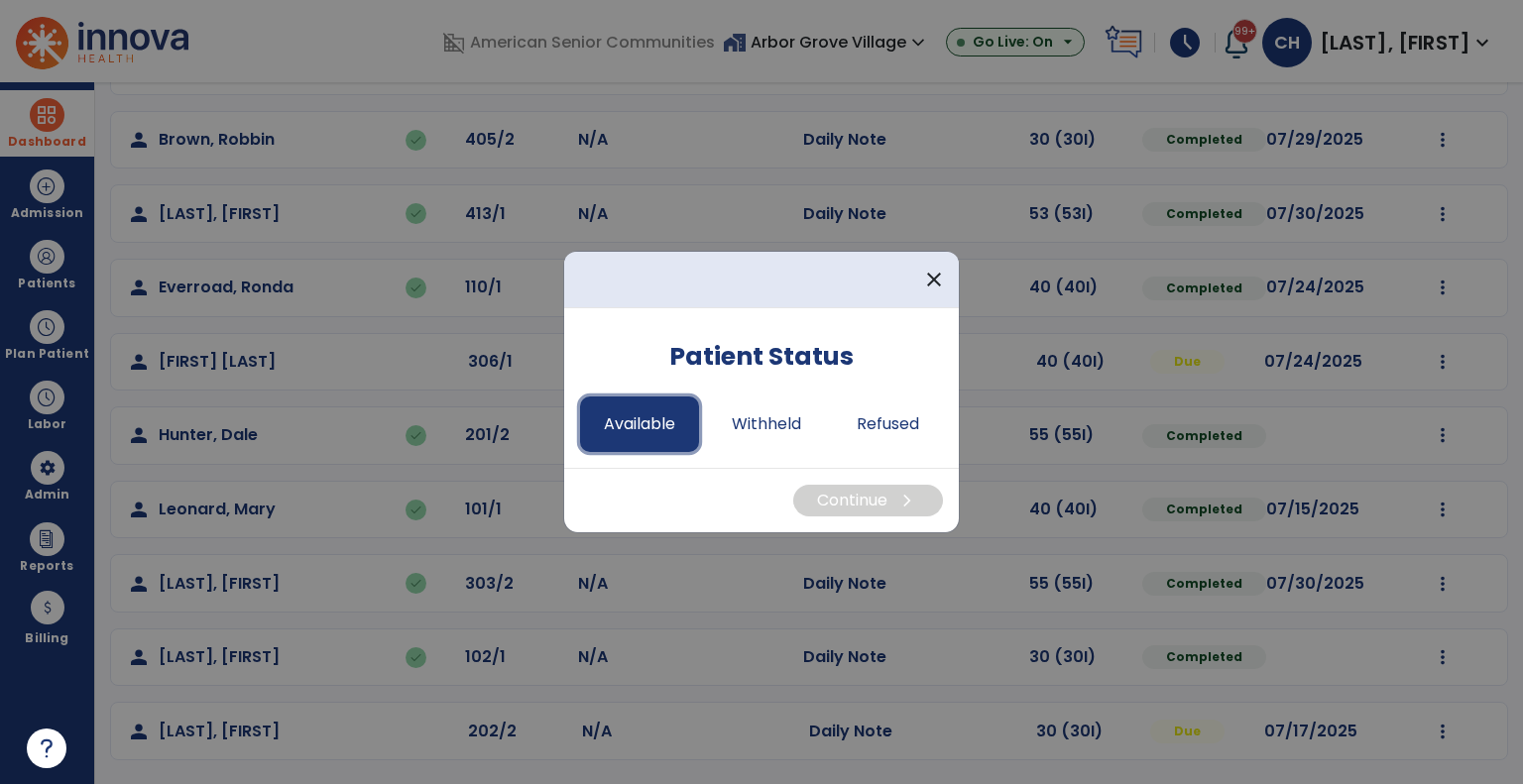 click on "Available" at bounding box center [640, 424] 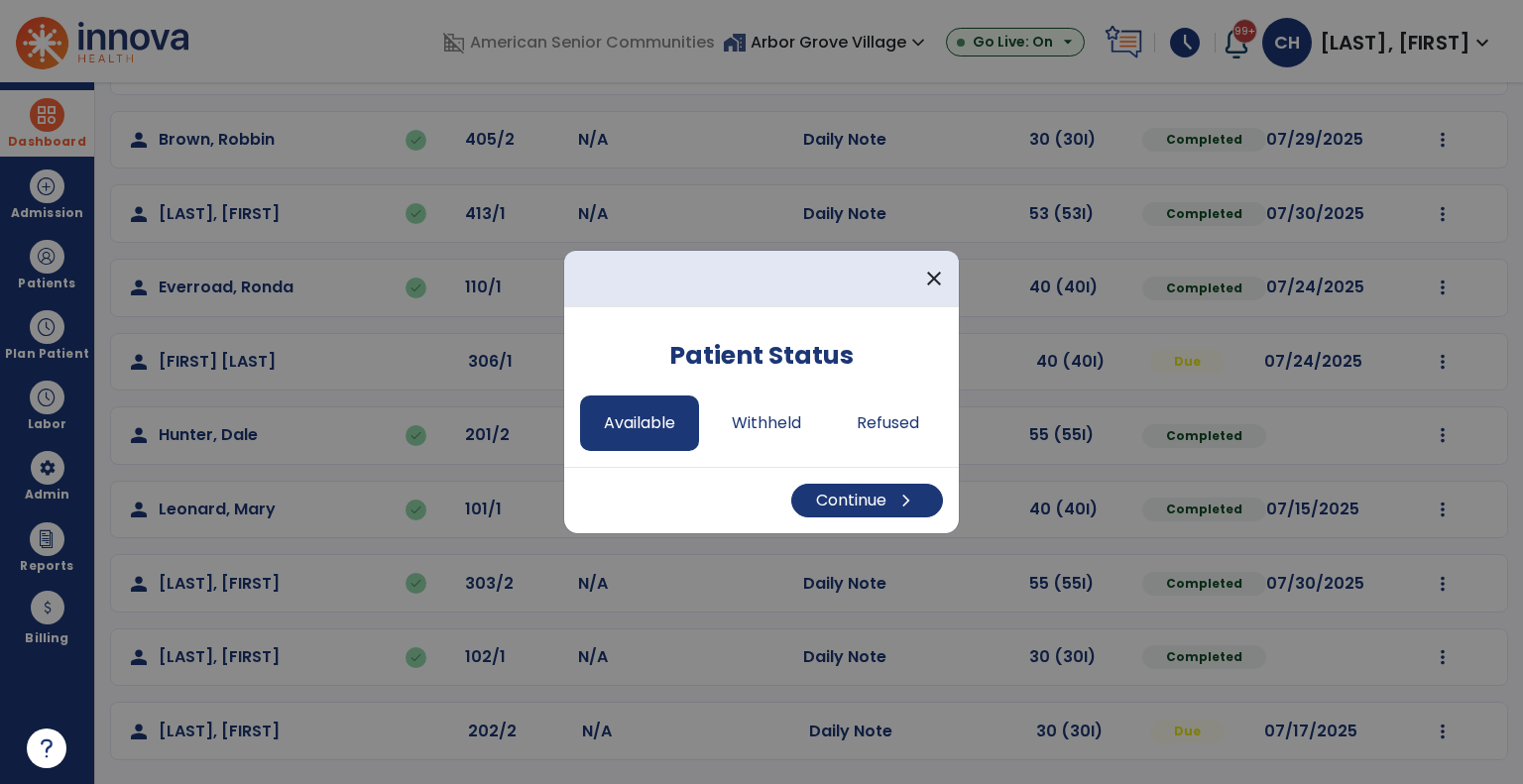click on "Continue   chevron_right" at bounding box center [762, 500] 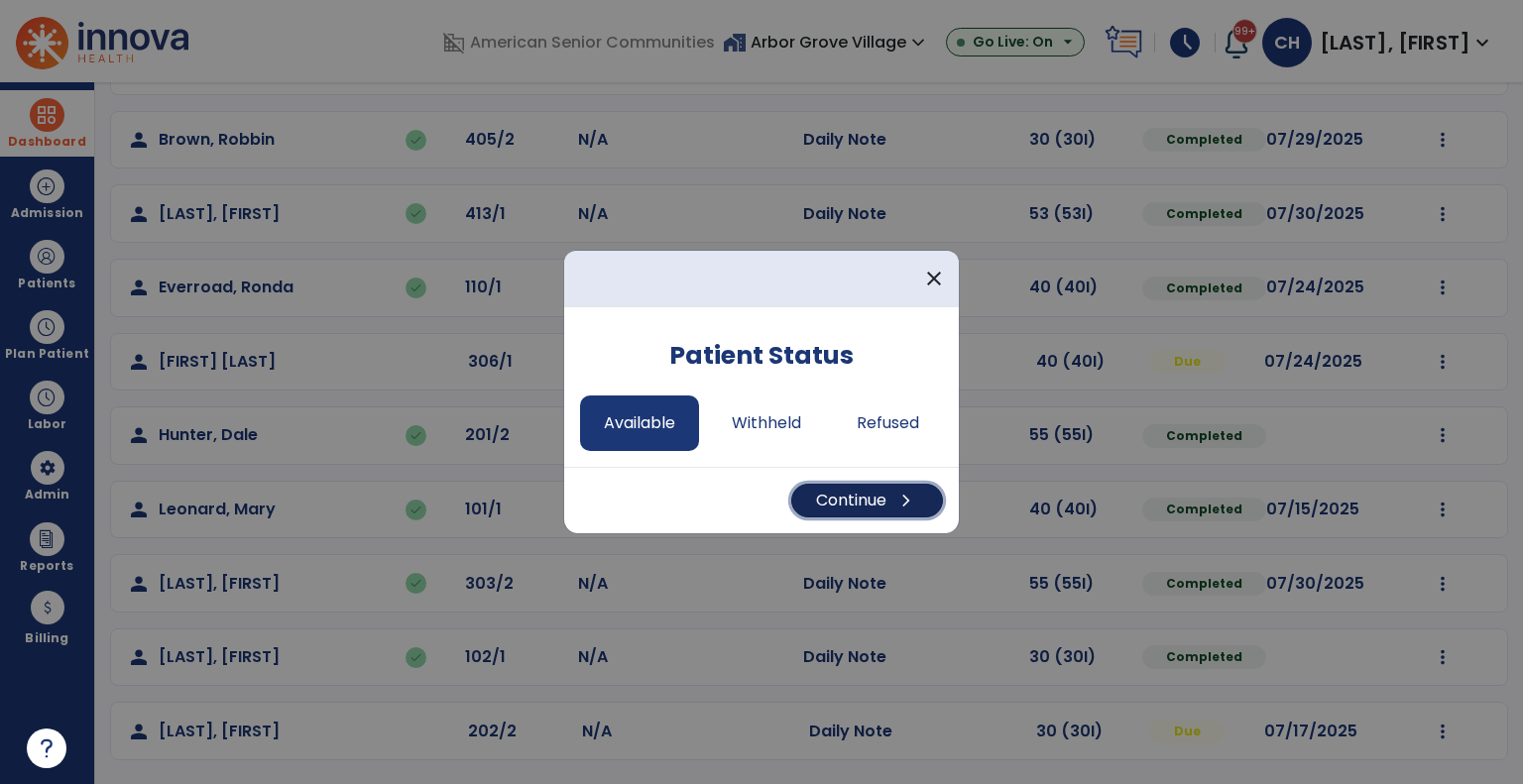click on "Continue   chevron_right" at bounding box center (867, 501) 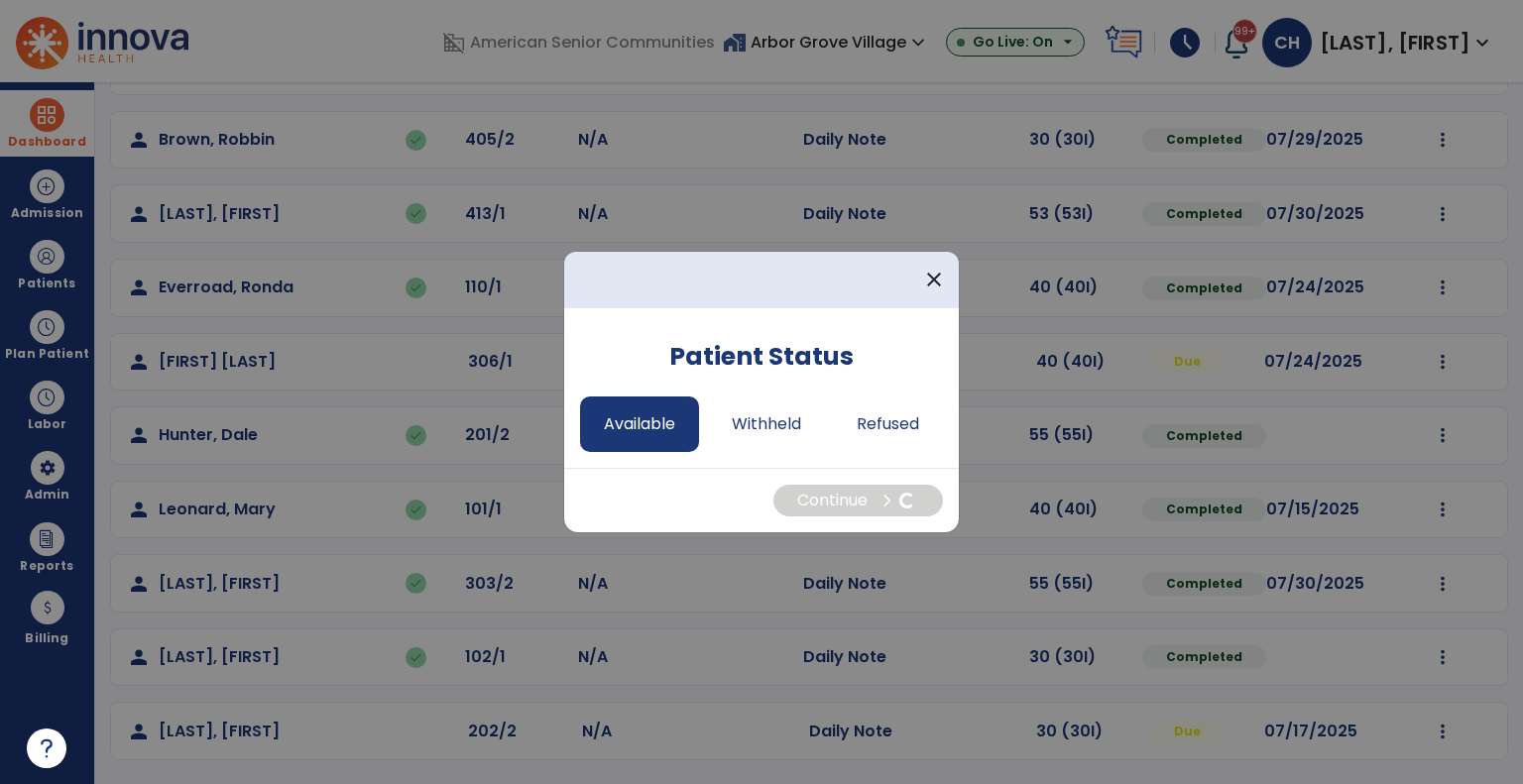select on "*" 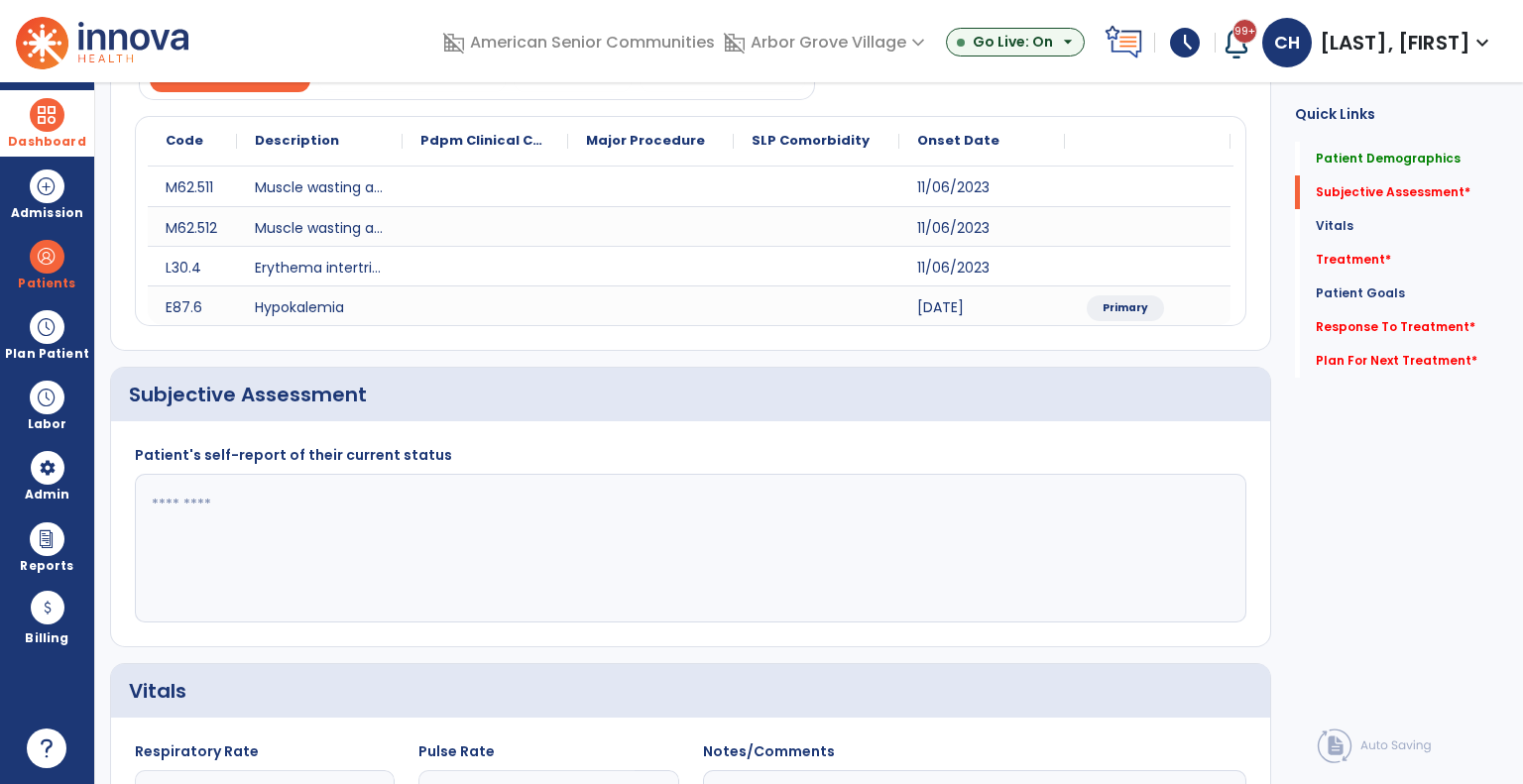 click 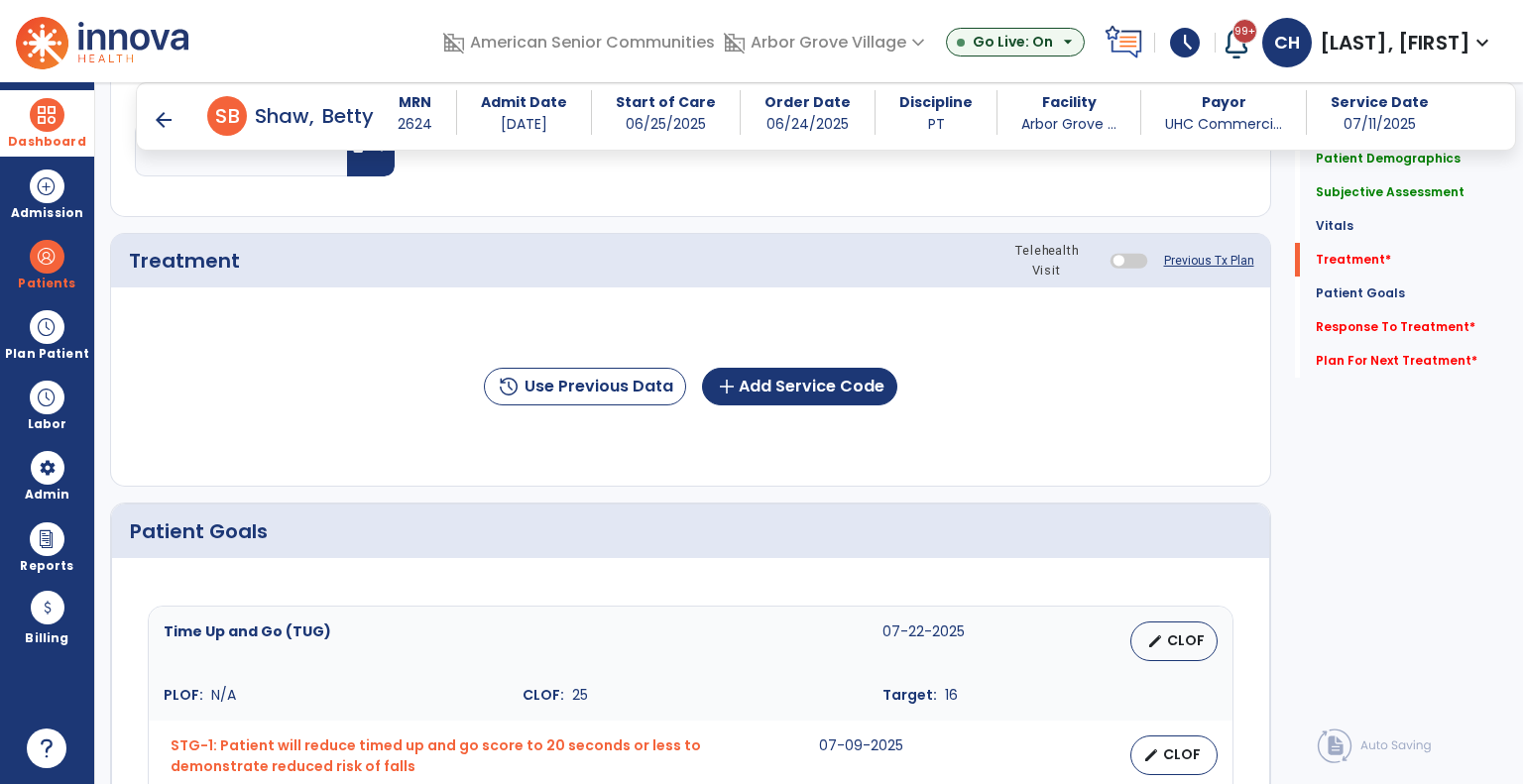 scroll, scrollTop: 1205, scrollLeft: 0, axis: vertical 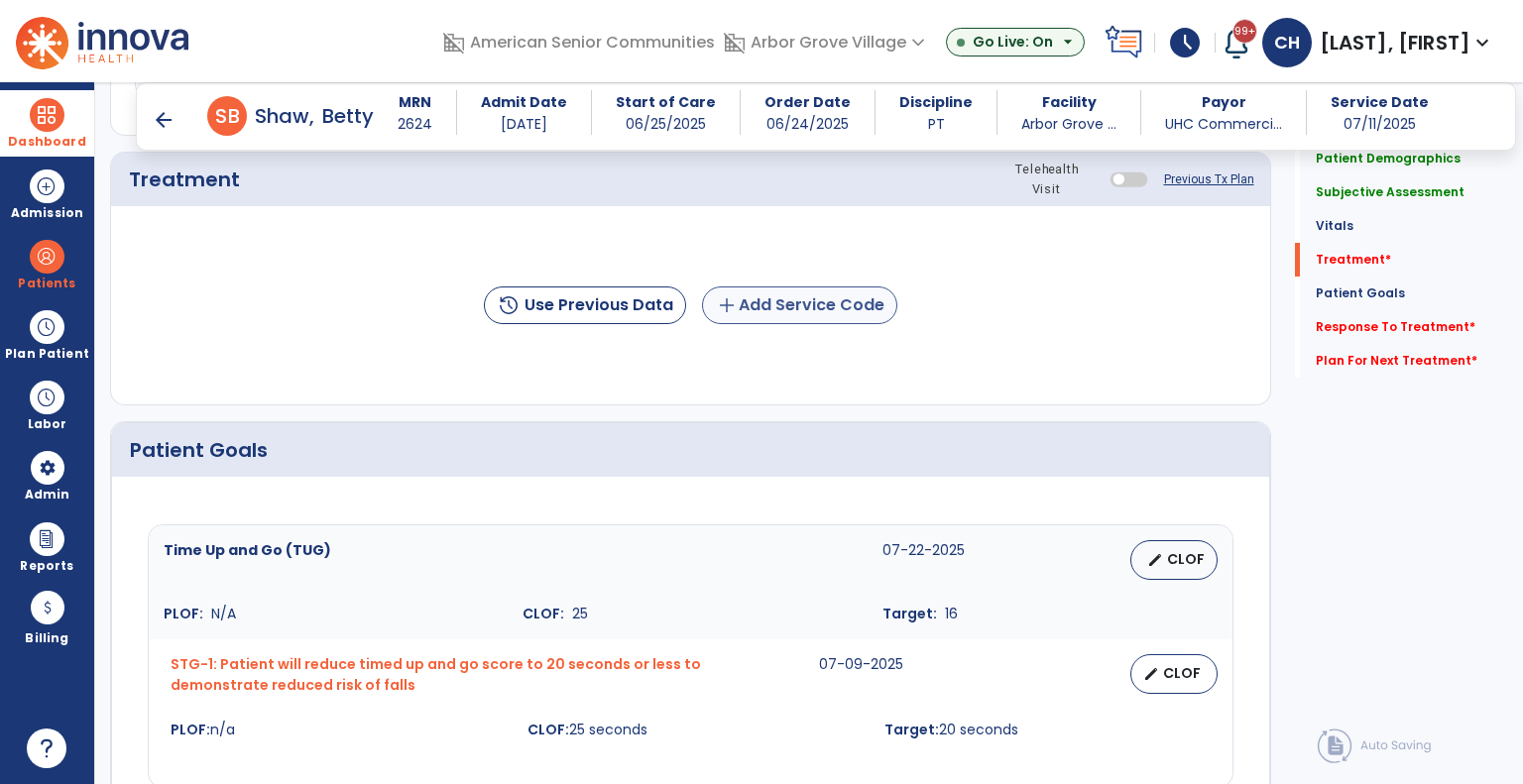 type on "**********" 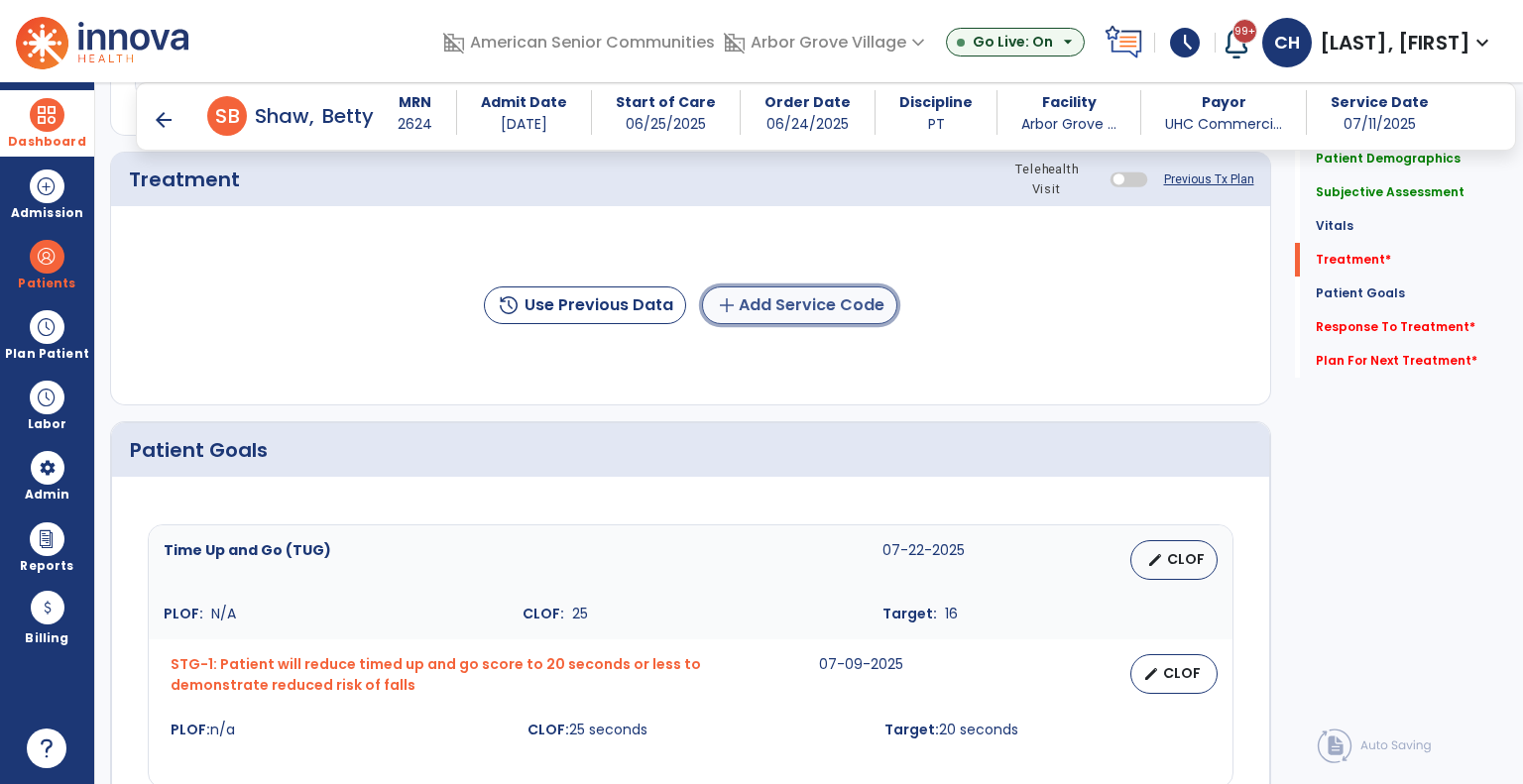 click on "add  Add Service Code" 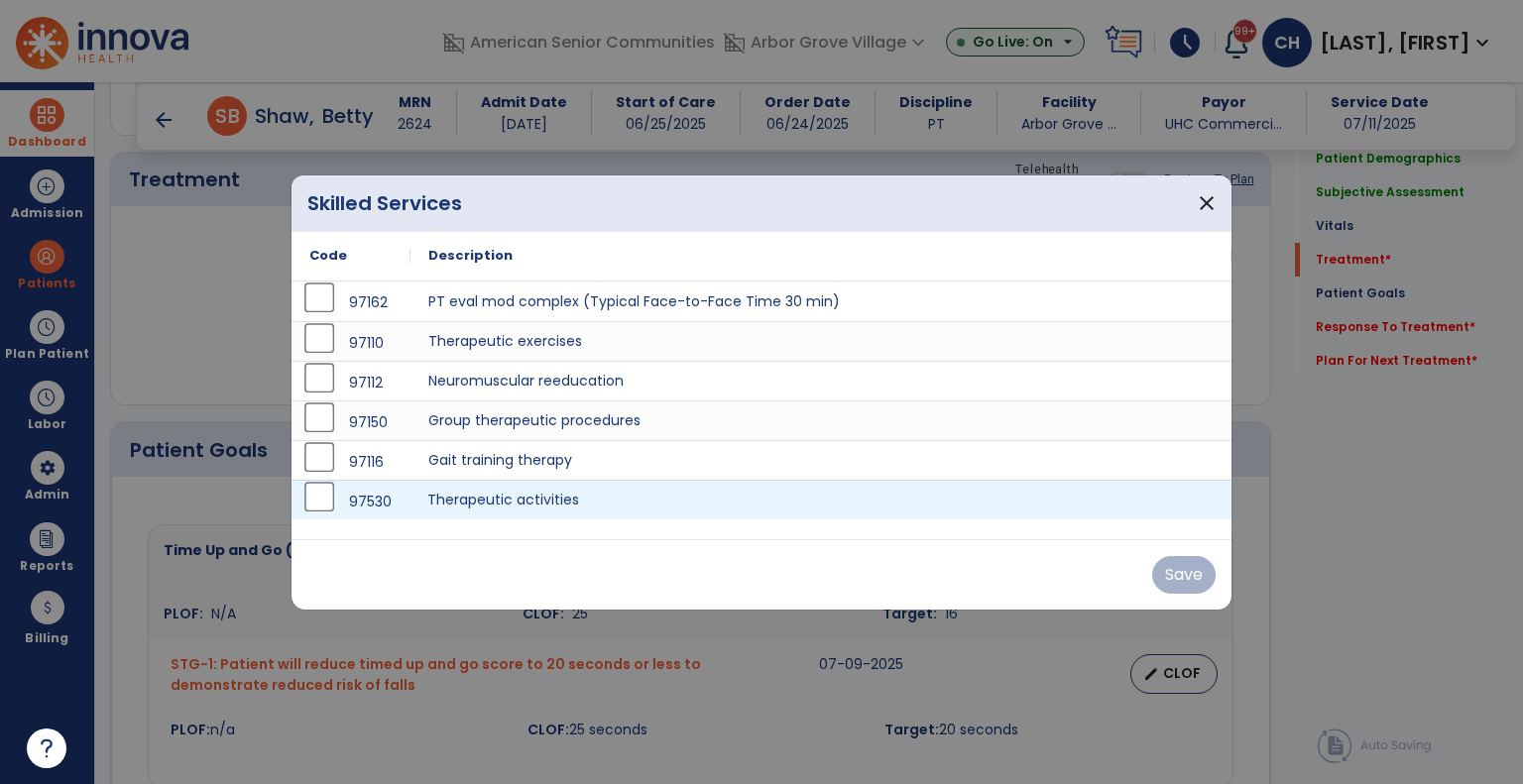 click on "Therapeutic activities" at bounding box center (821, 500) 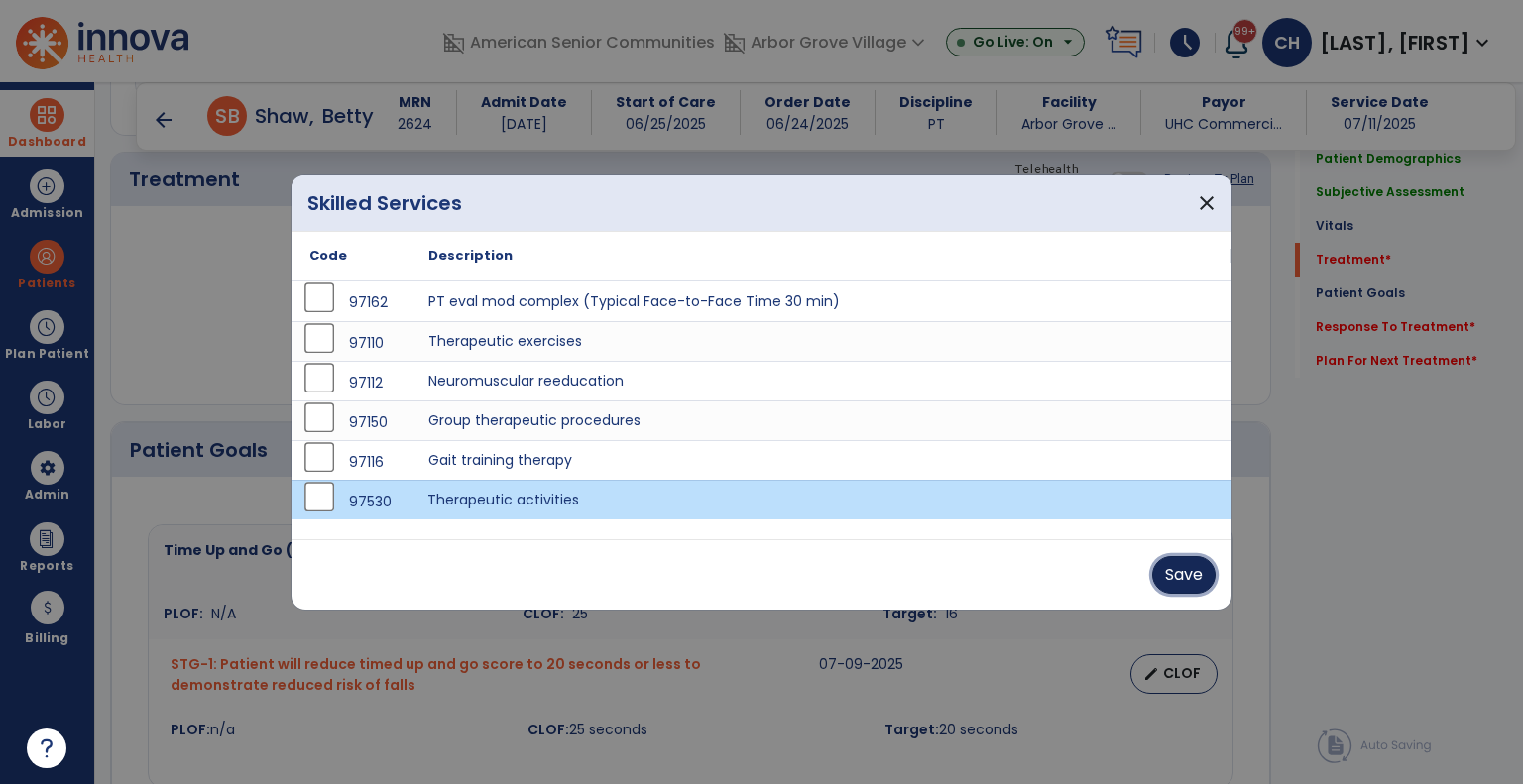 click on "Save" at bounding box center (1184, 575) 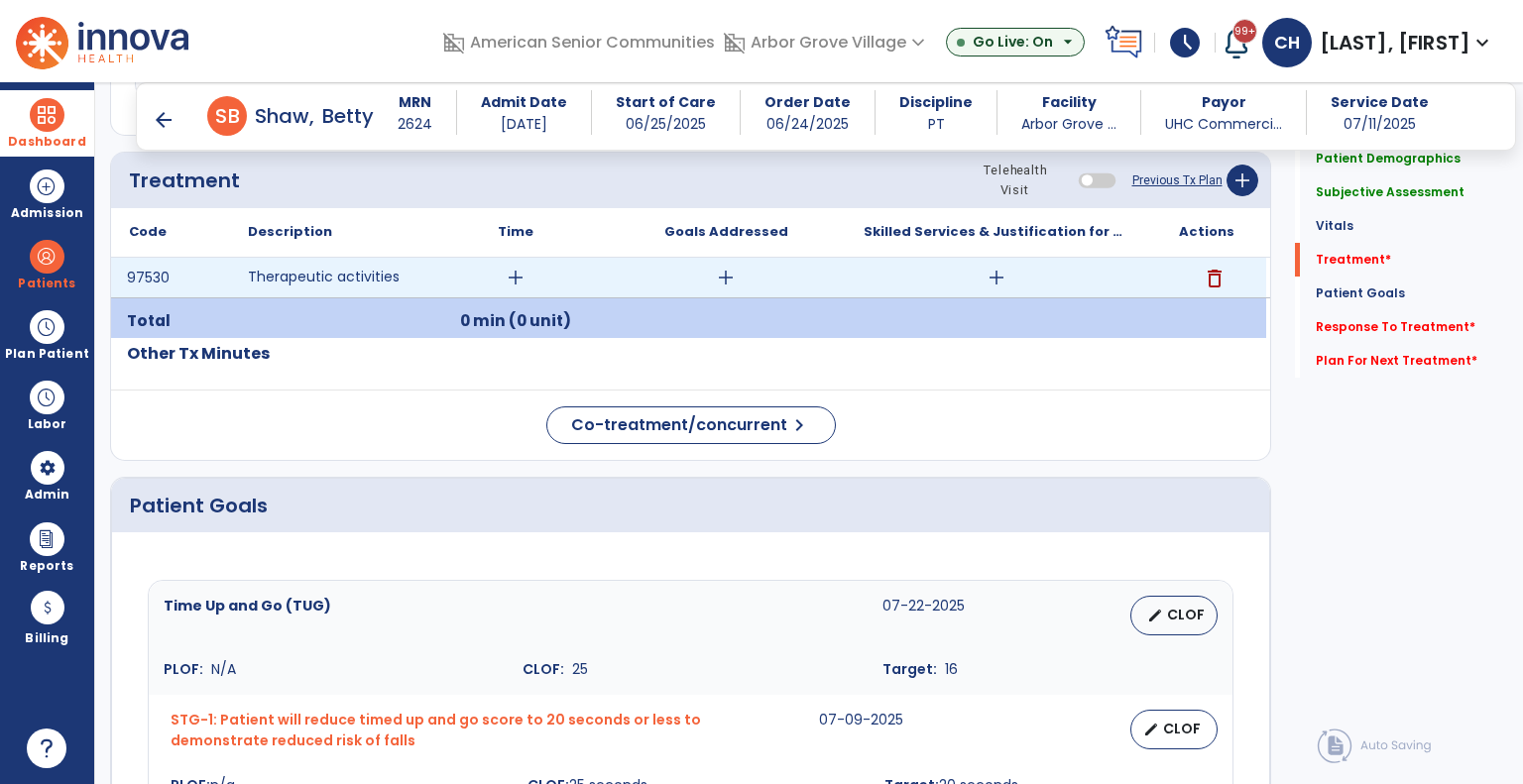 click on "add" at bounding box center (516, 278) 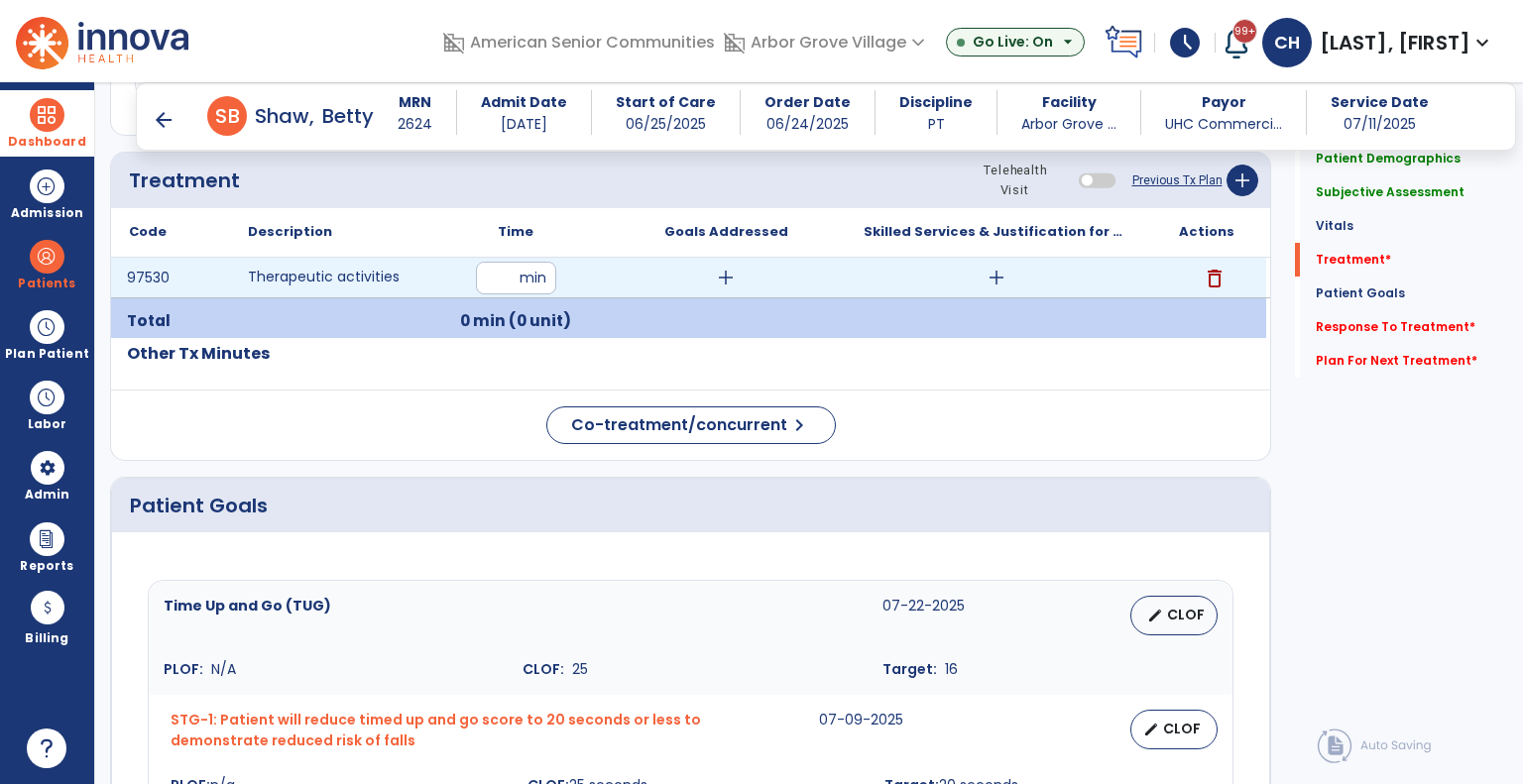 type on "*" 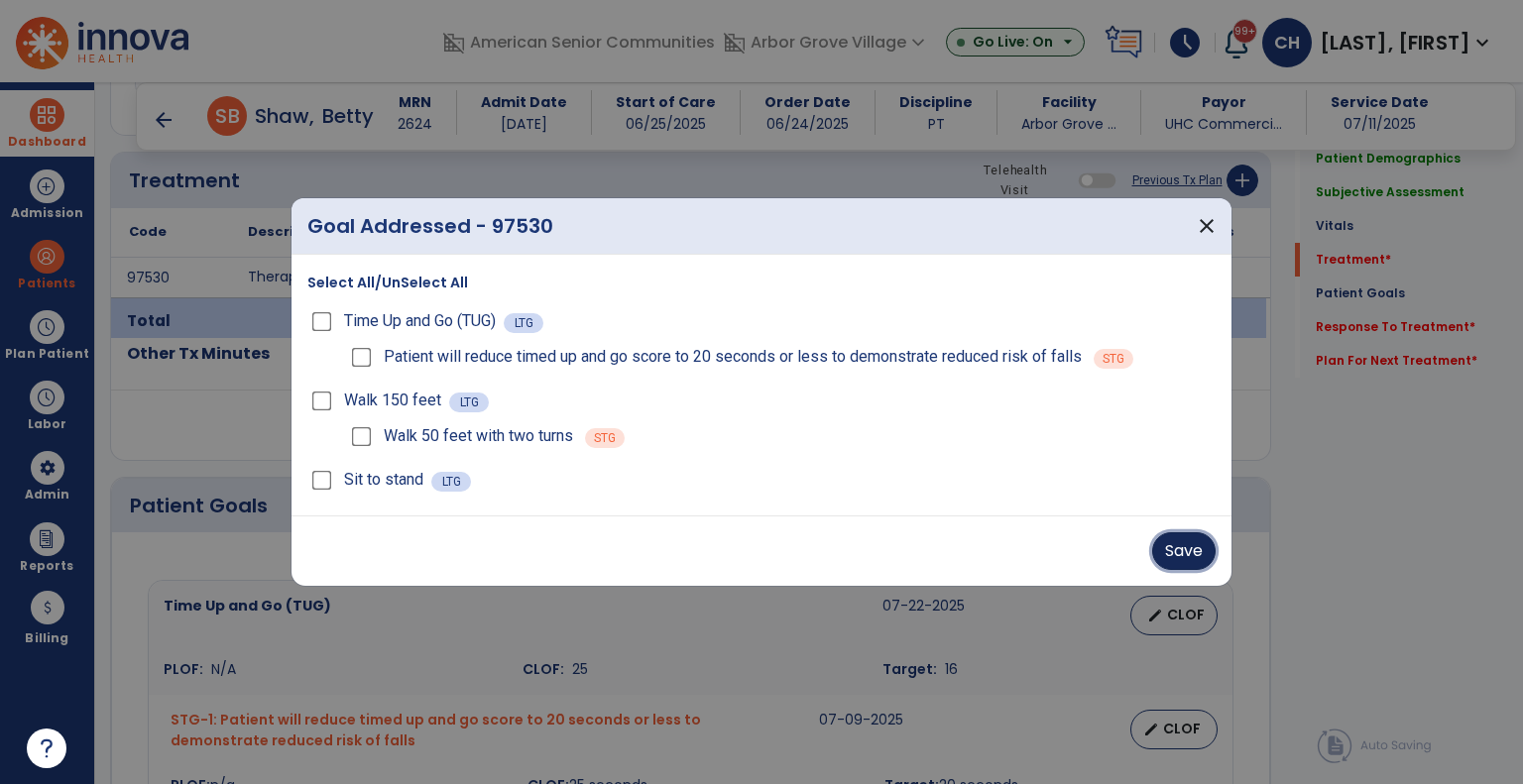 click on "Save" at bounding box center [1184, 551] 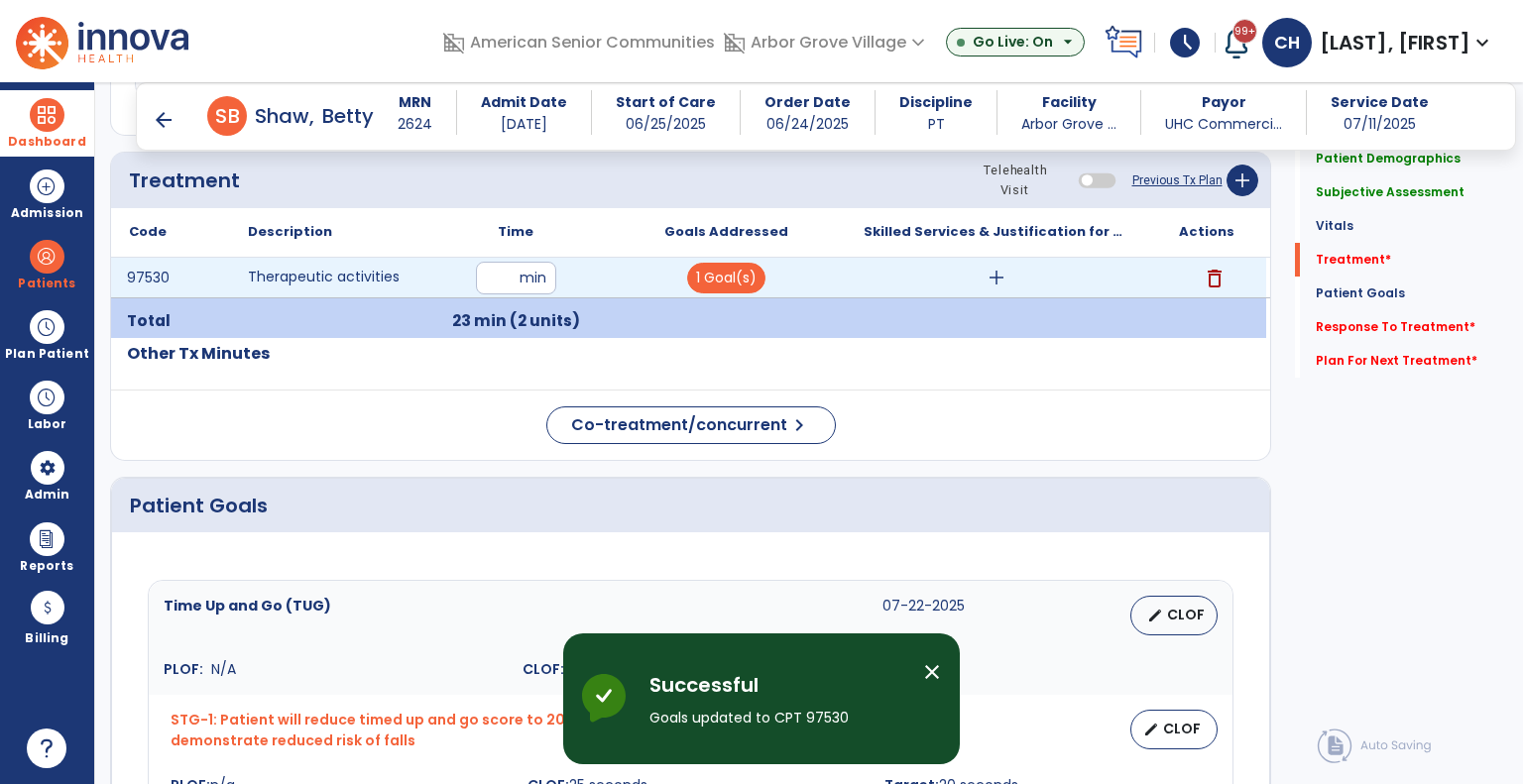 click on "add" at bounding box center (996, 278) 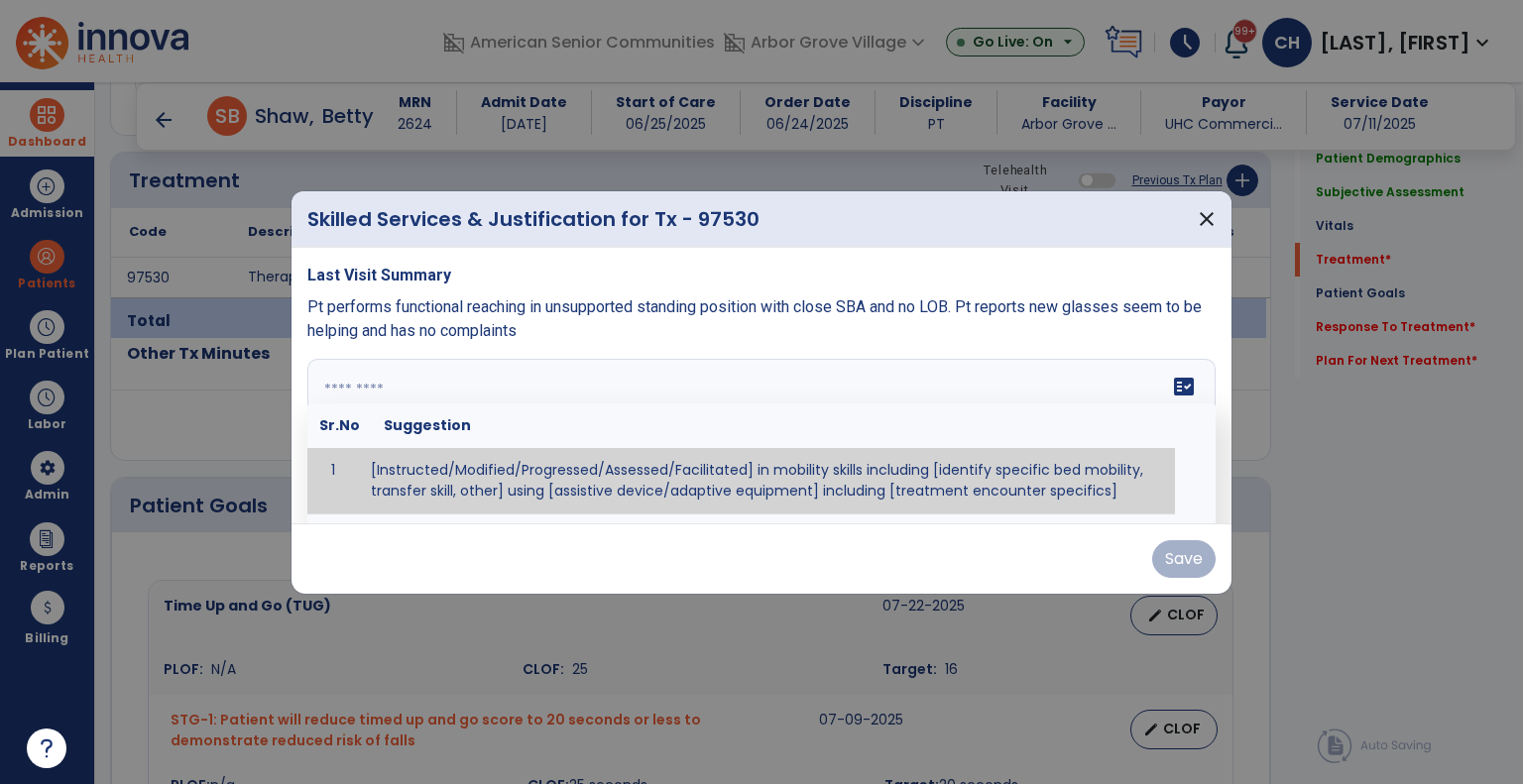 click on "fact_check  Sr.No Suggestion 1 [Instructed/Modified/Progressed/Assessed/Facilitated] in mobility skills including [identify specific bed mobility, transfer skill, other] using [assistive device/adaptive equipment] including [treatment encounter specifics]" at bounding box center (762, 433) 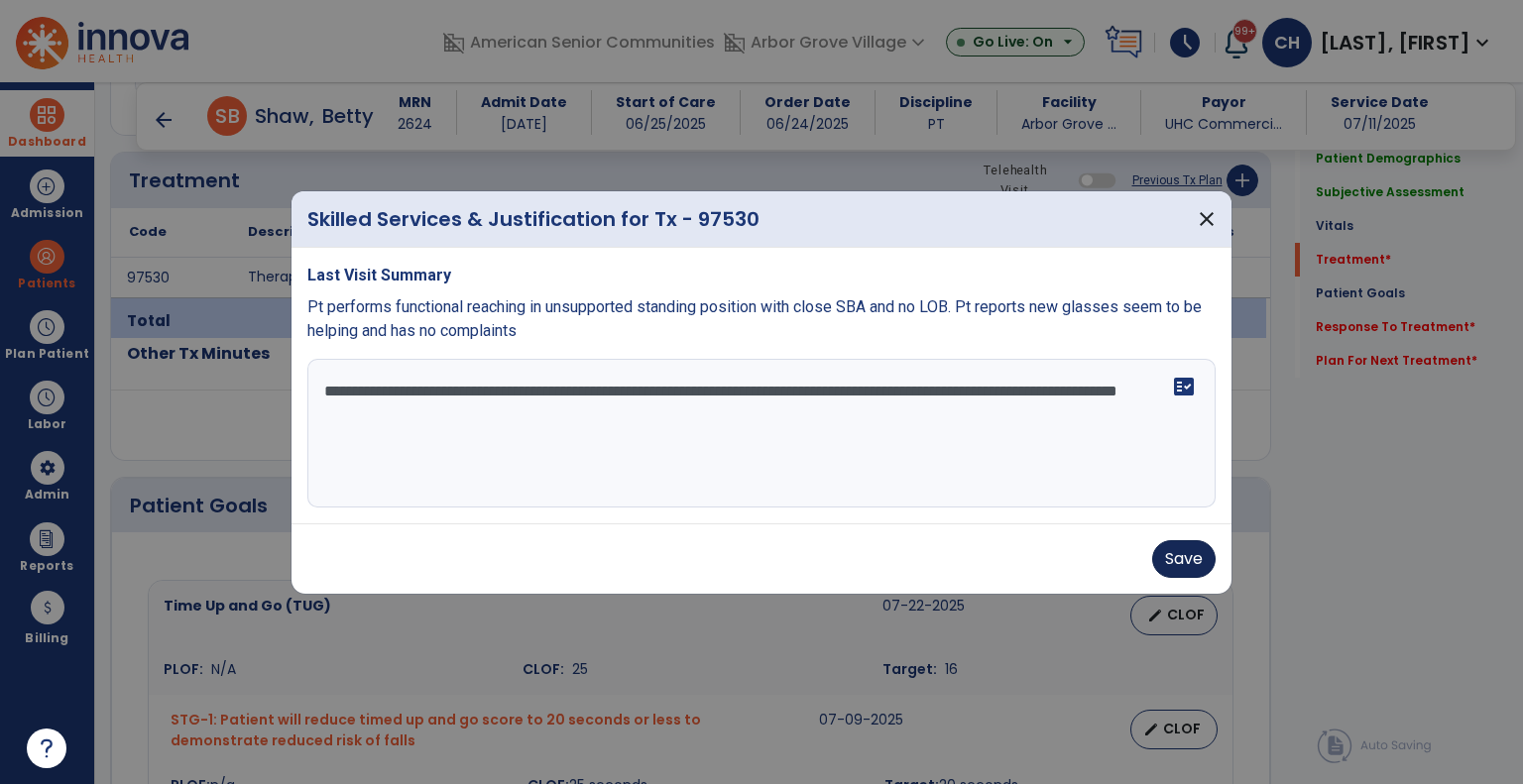 type on "**********" 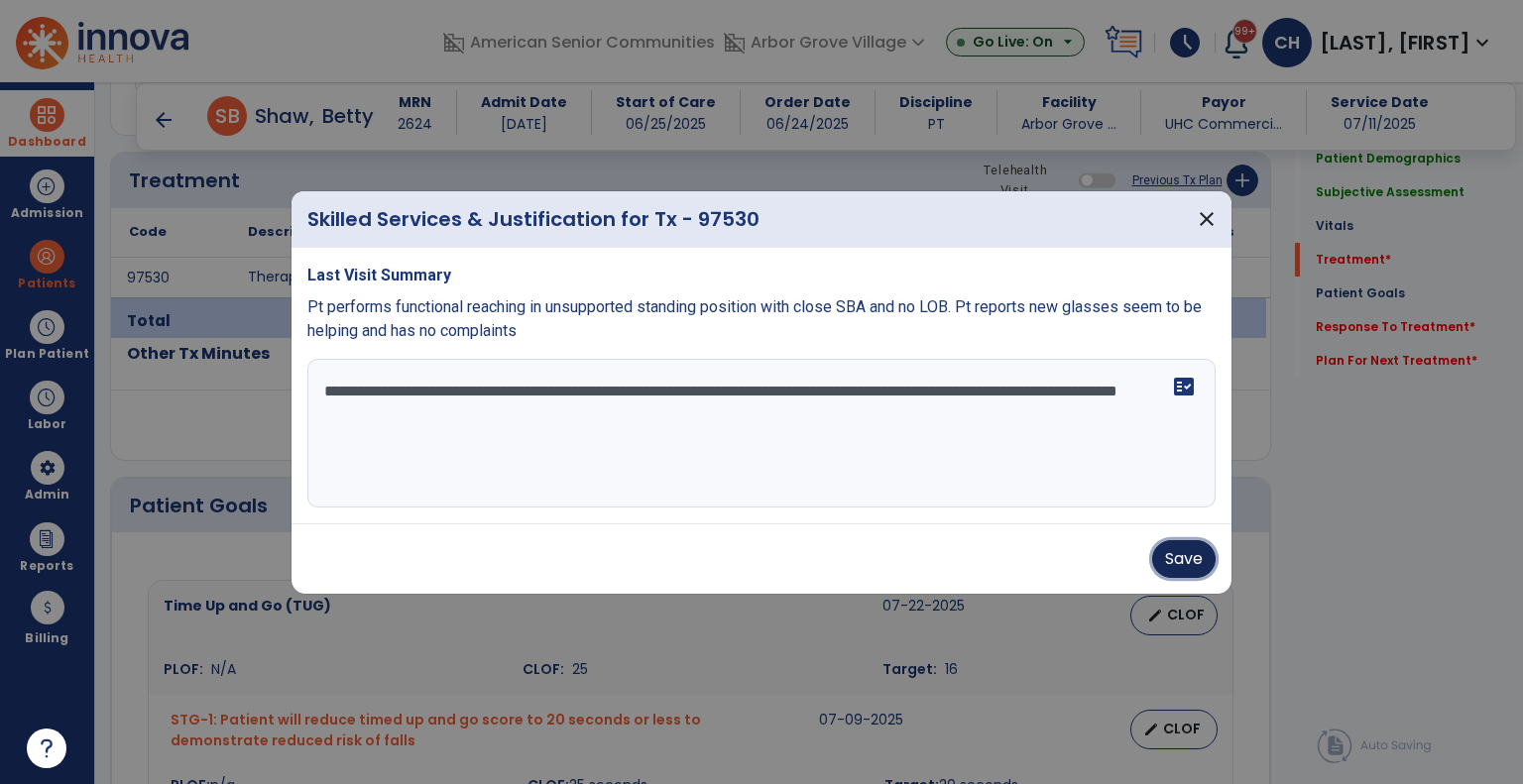 click on "Save" at bounding box center [1184, 559] 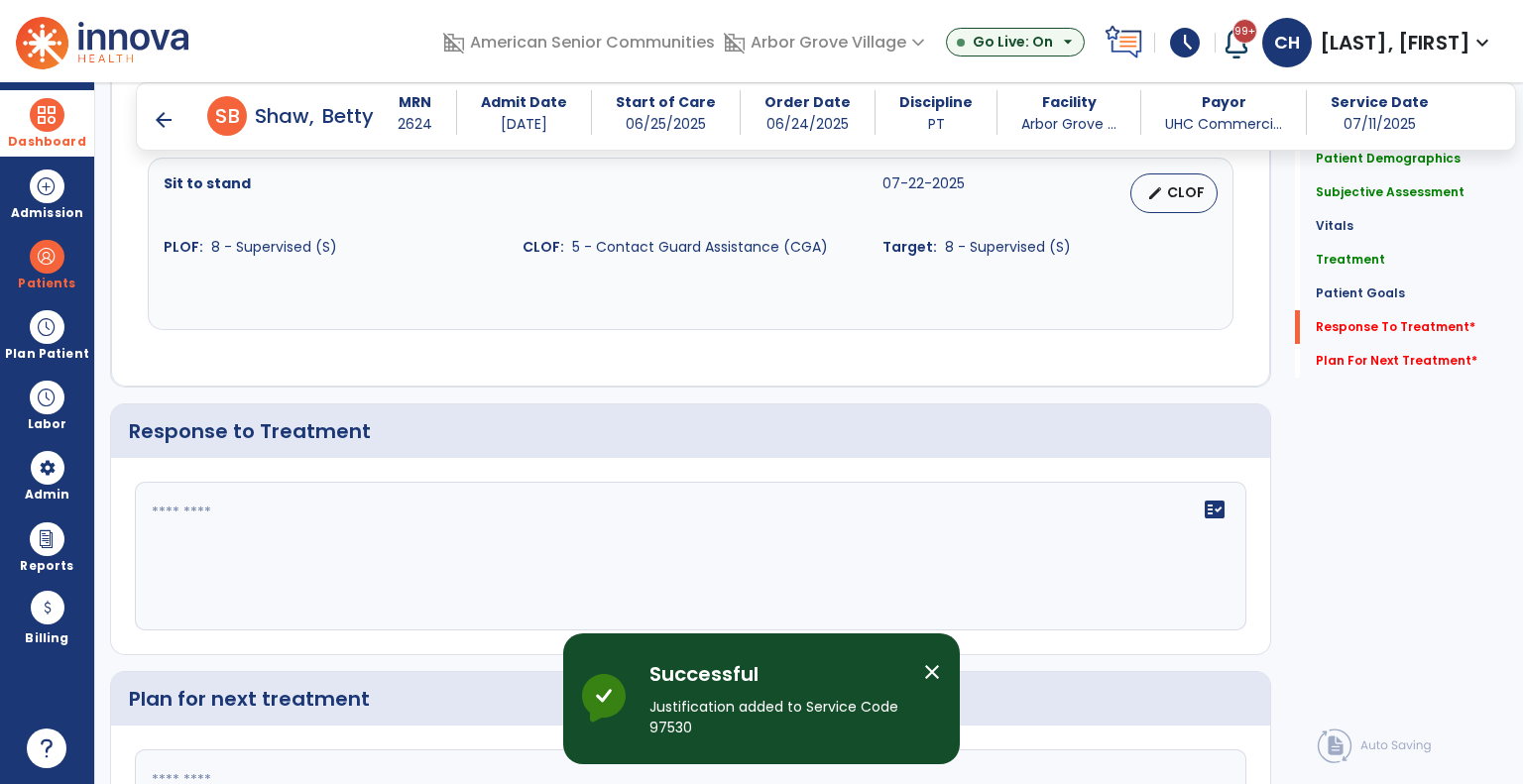 scroll, scrollTop: 2389, scrollLeft: 0, axis: vertical 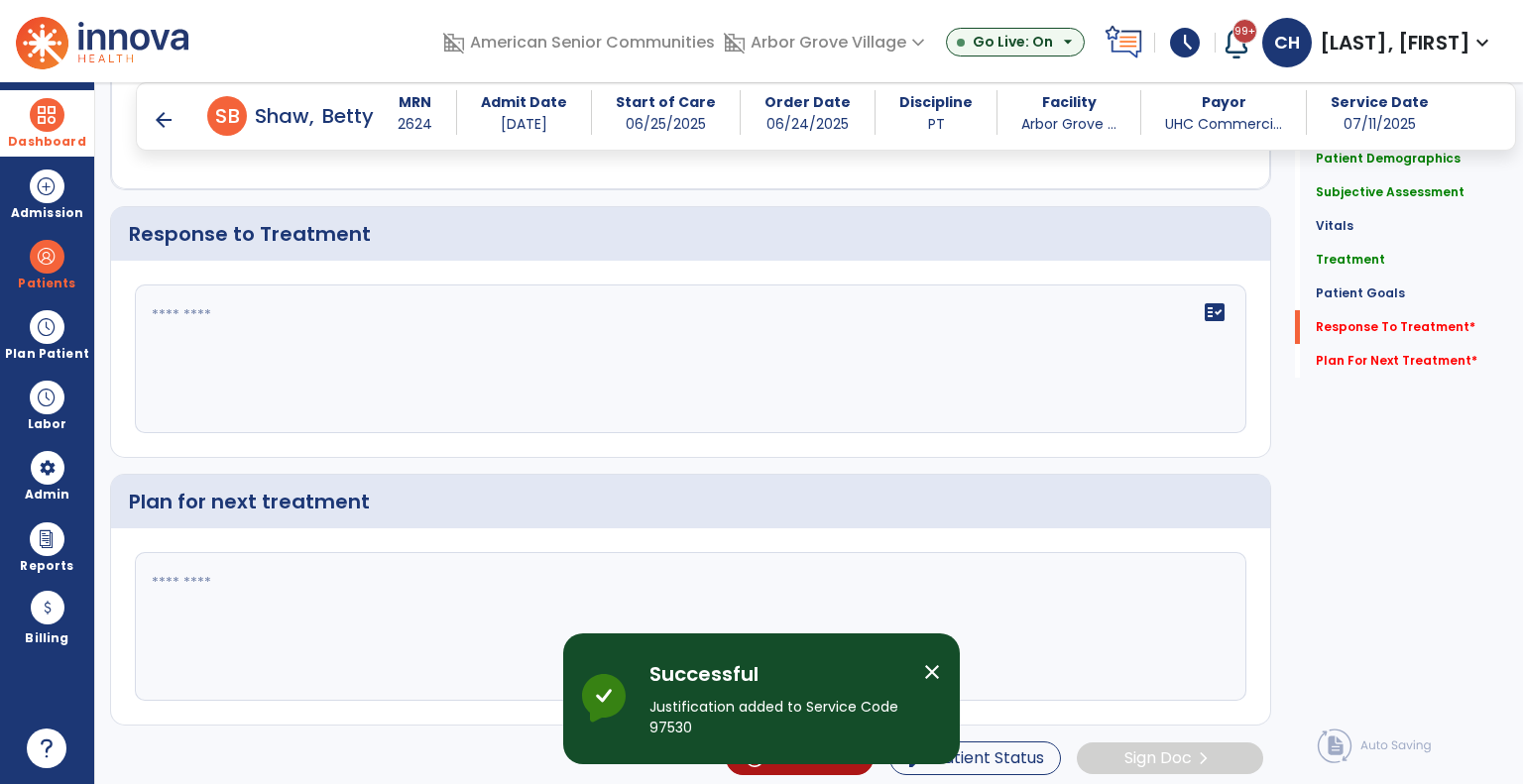 click on "fact_check" 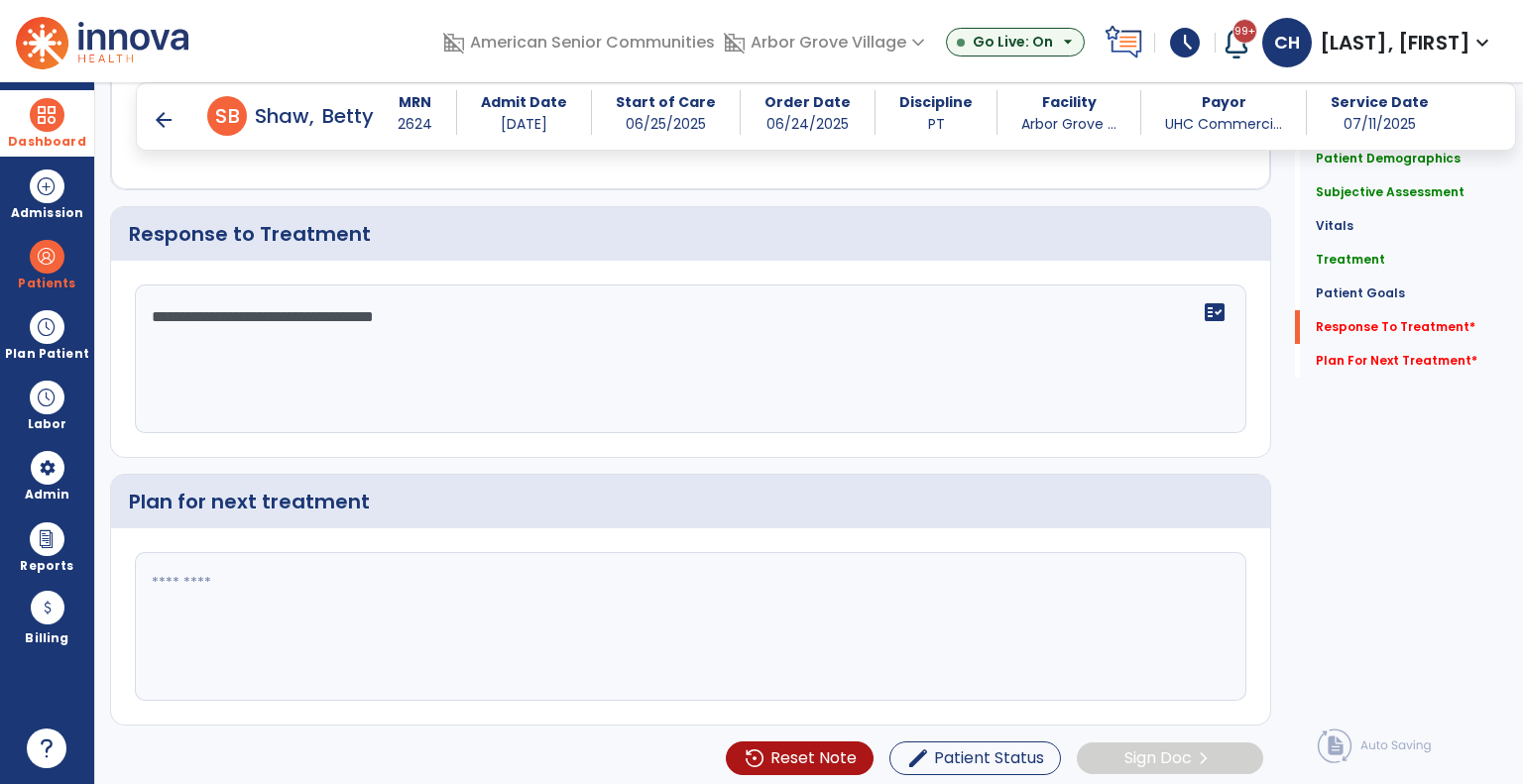 type on "**********" 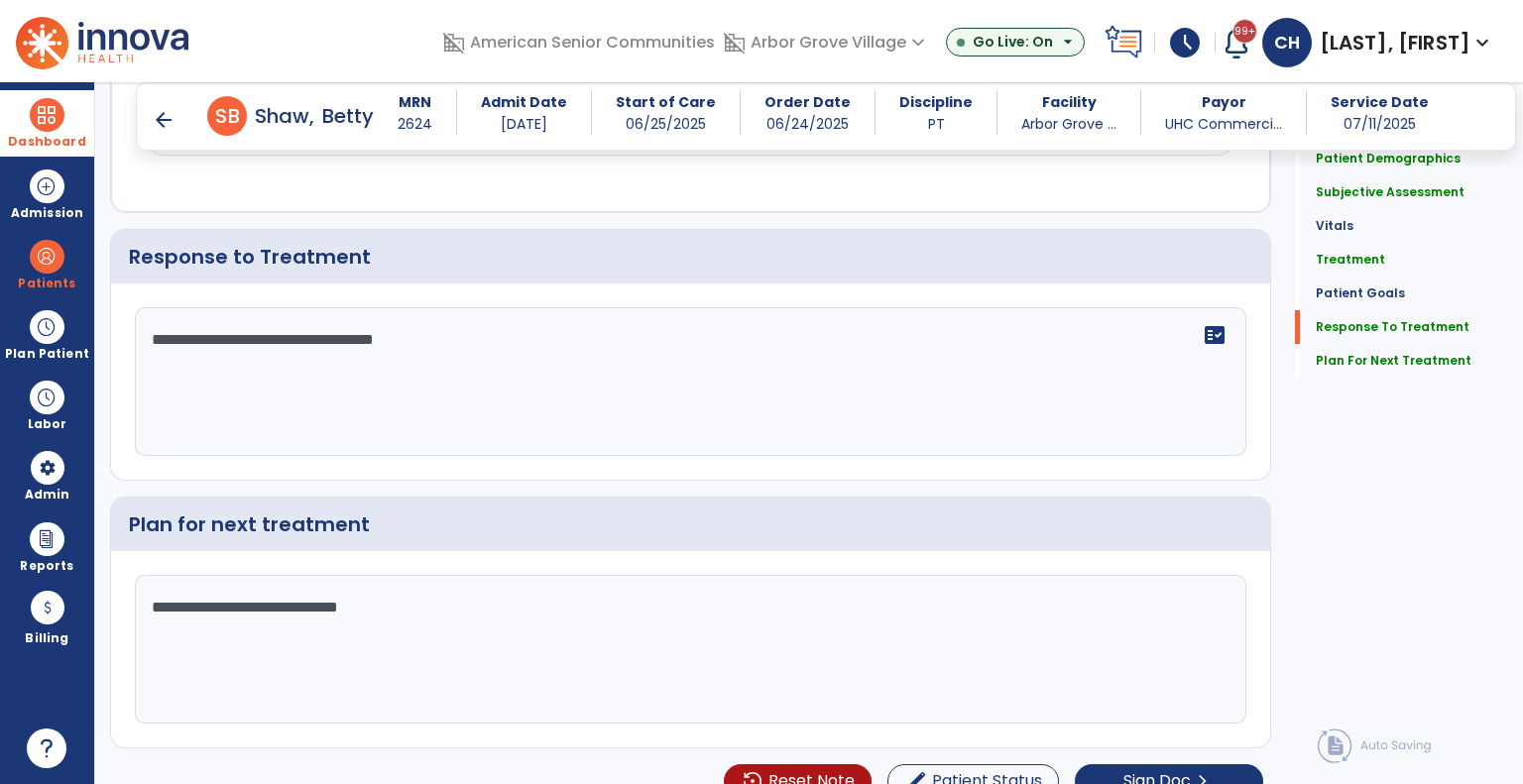 scroll, scrollTop: 2389, scrollLeft: 0, axis: vertical 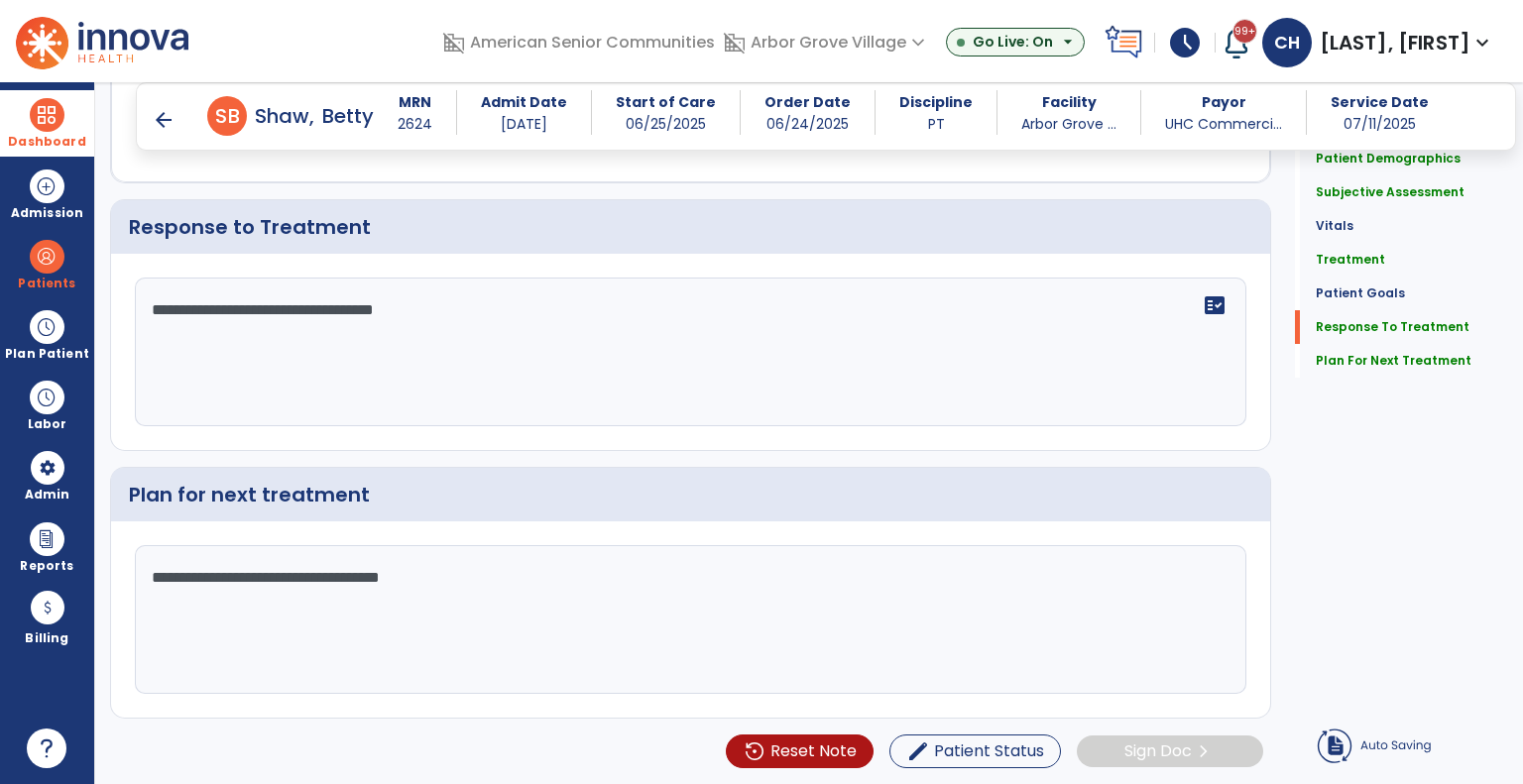 type on "**********" 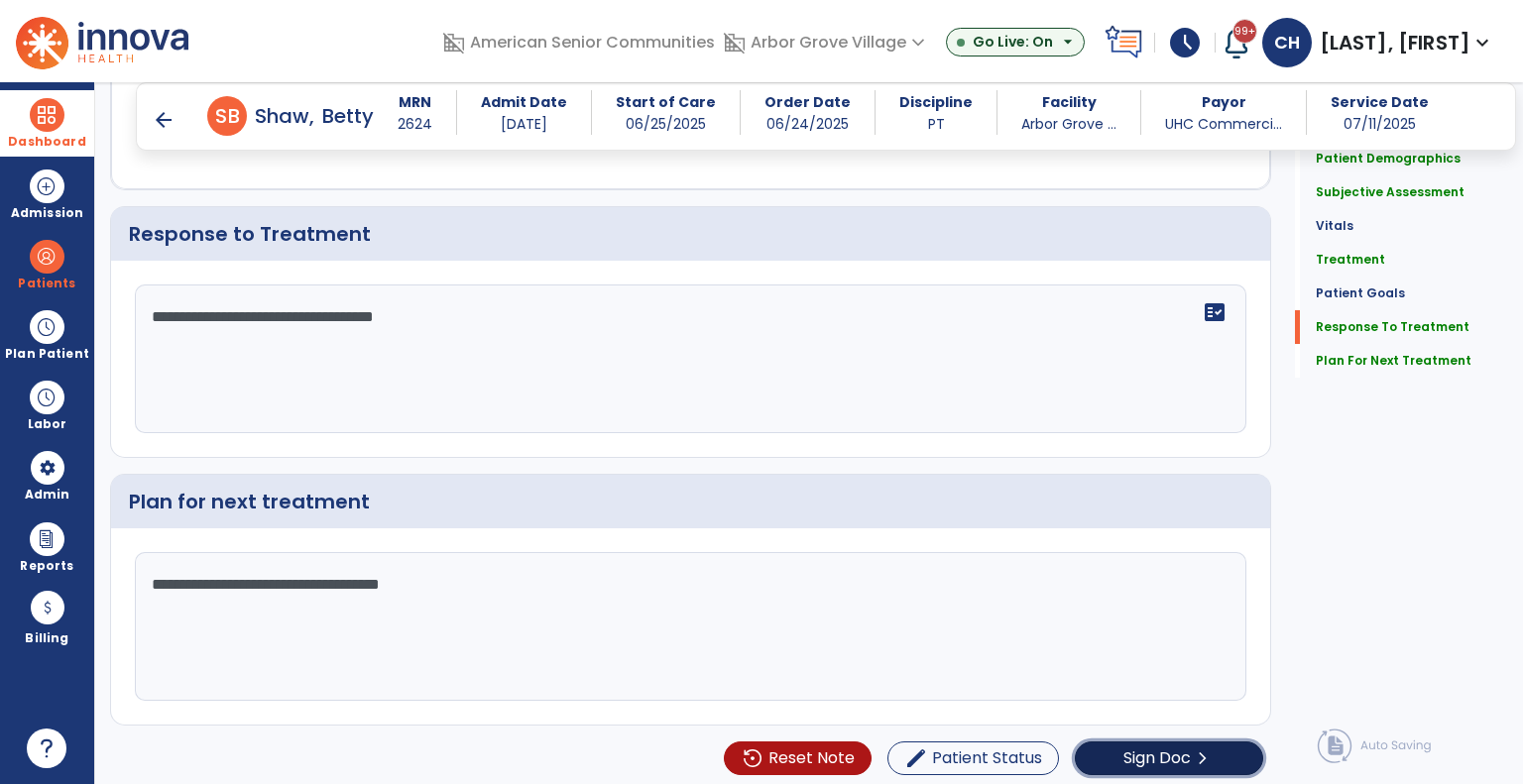 click on "Sign Doc  chevron_right" 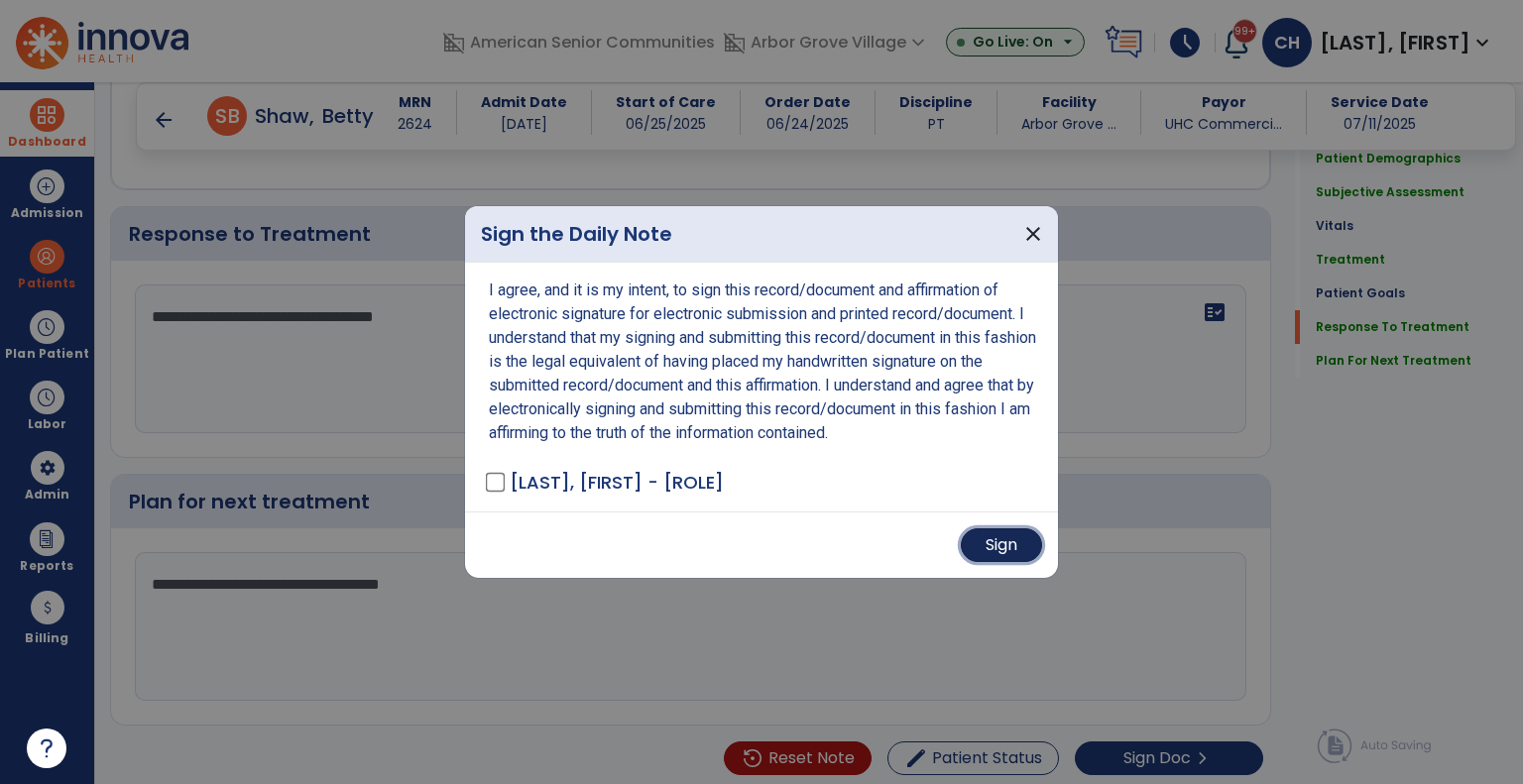 click on "Sign" at bounding box center (1001, 545) 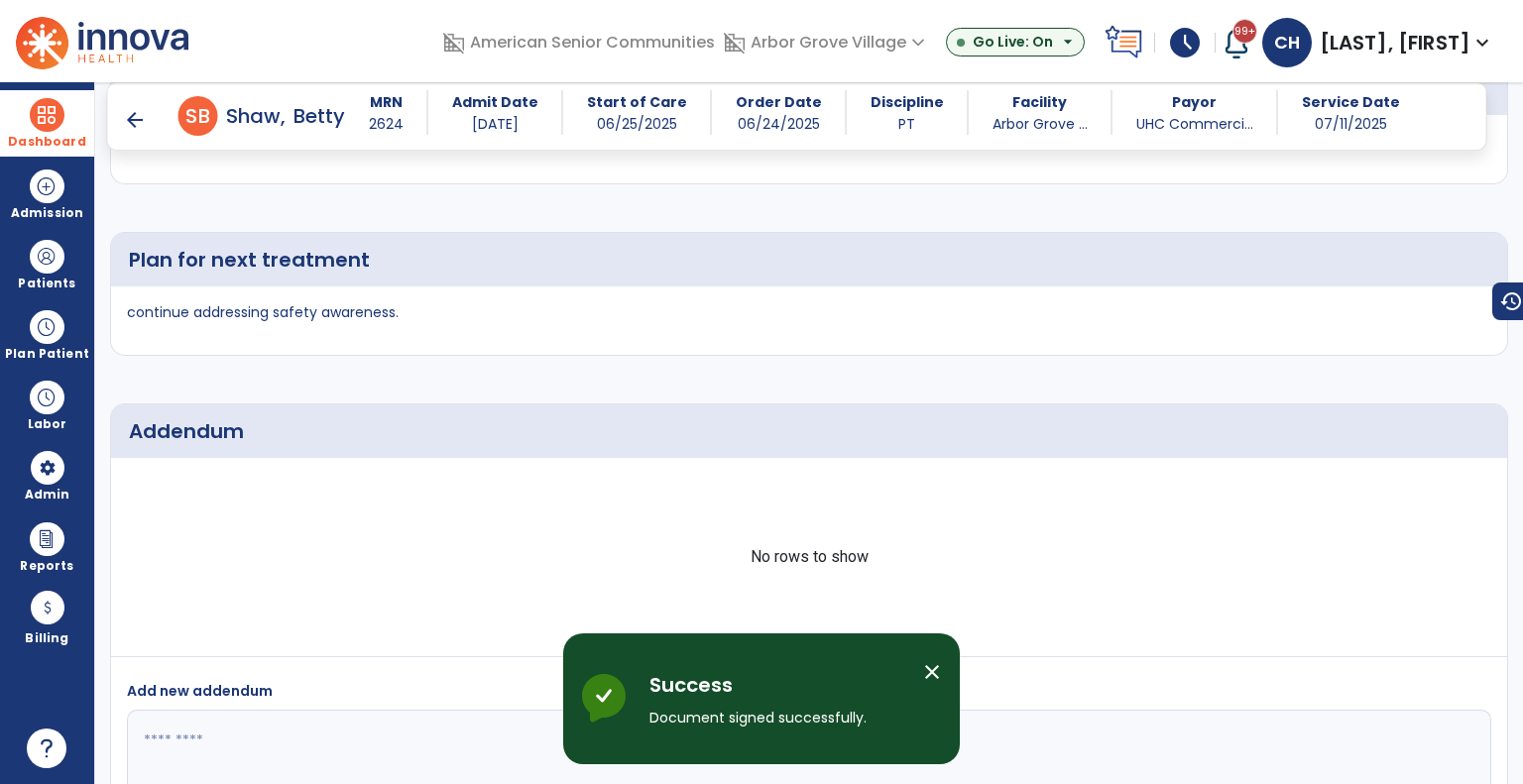 scroll, scrollTop: 3195, scrollLeft: 0, axis: vertical 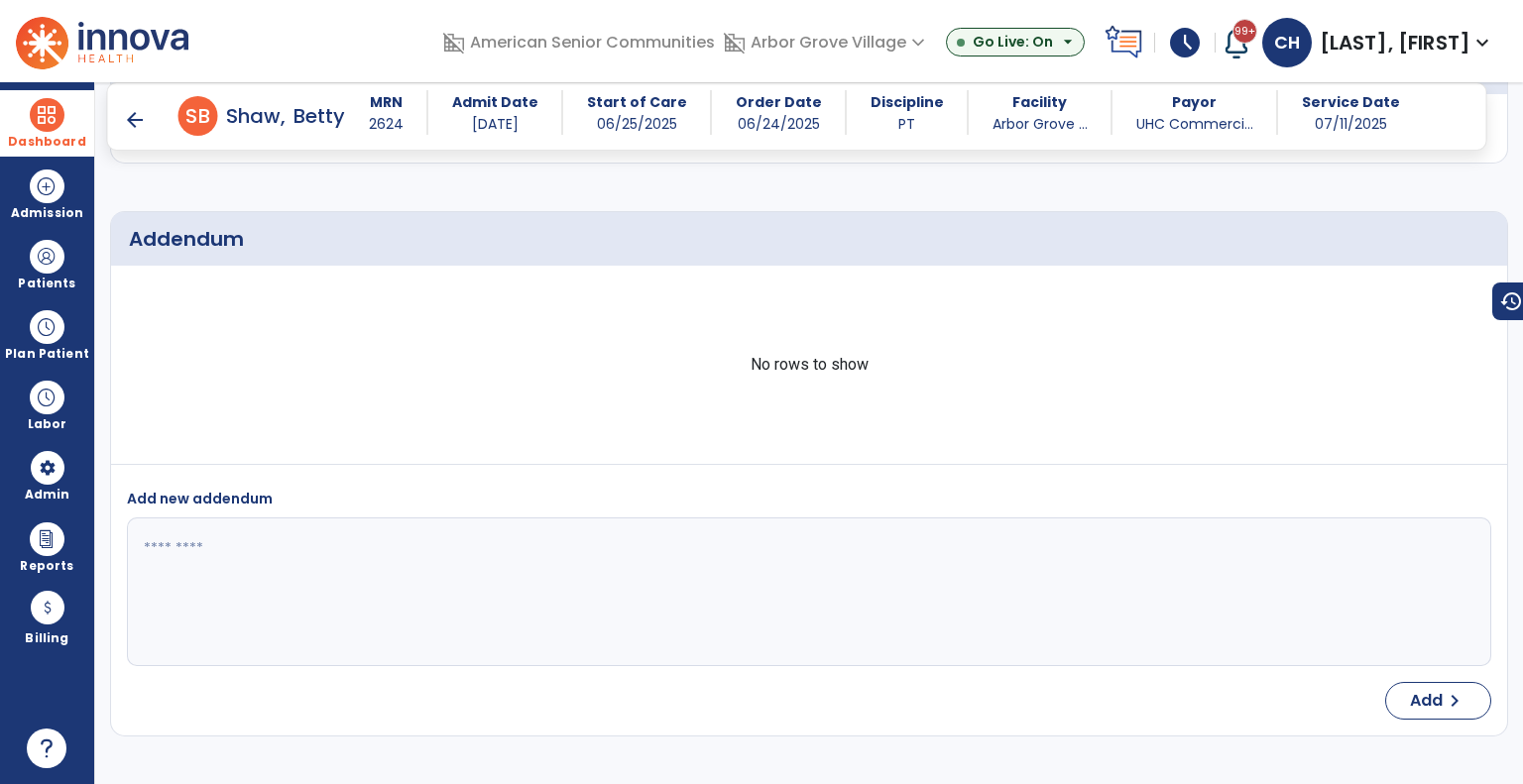 click on "arrow_back" at bounding box center (135, 120) 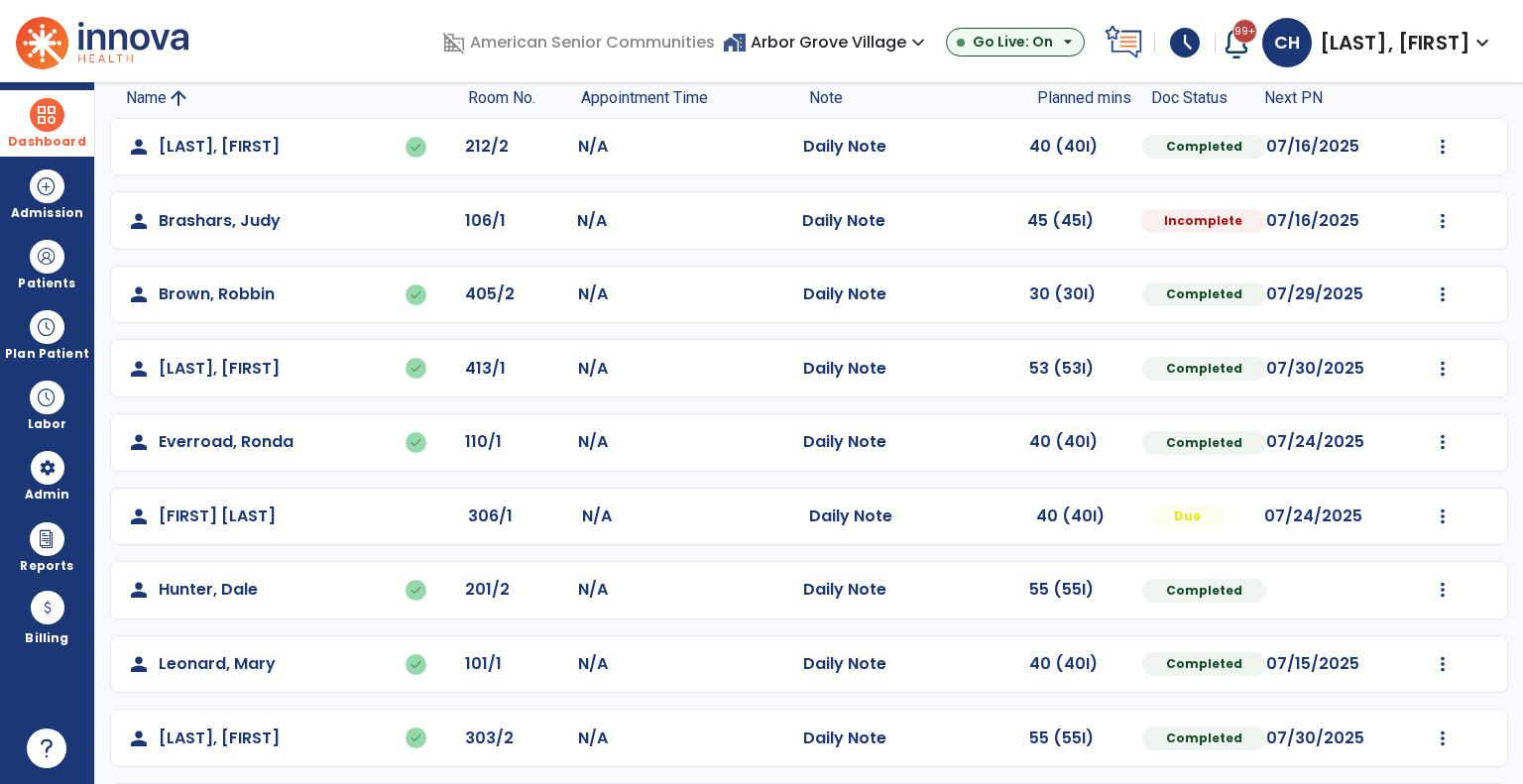 scroll, scrollTop: 104, scrollLeft: 0, axis: vertical 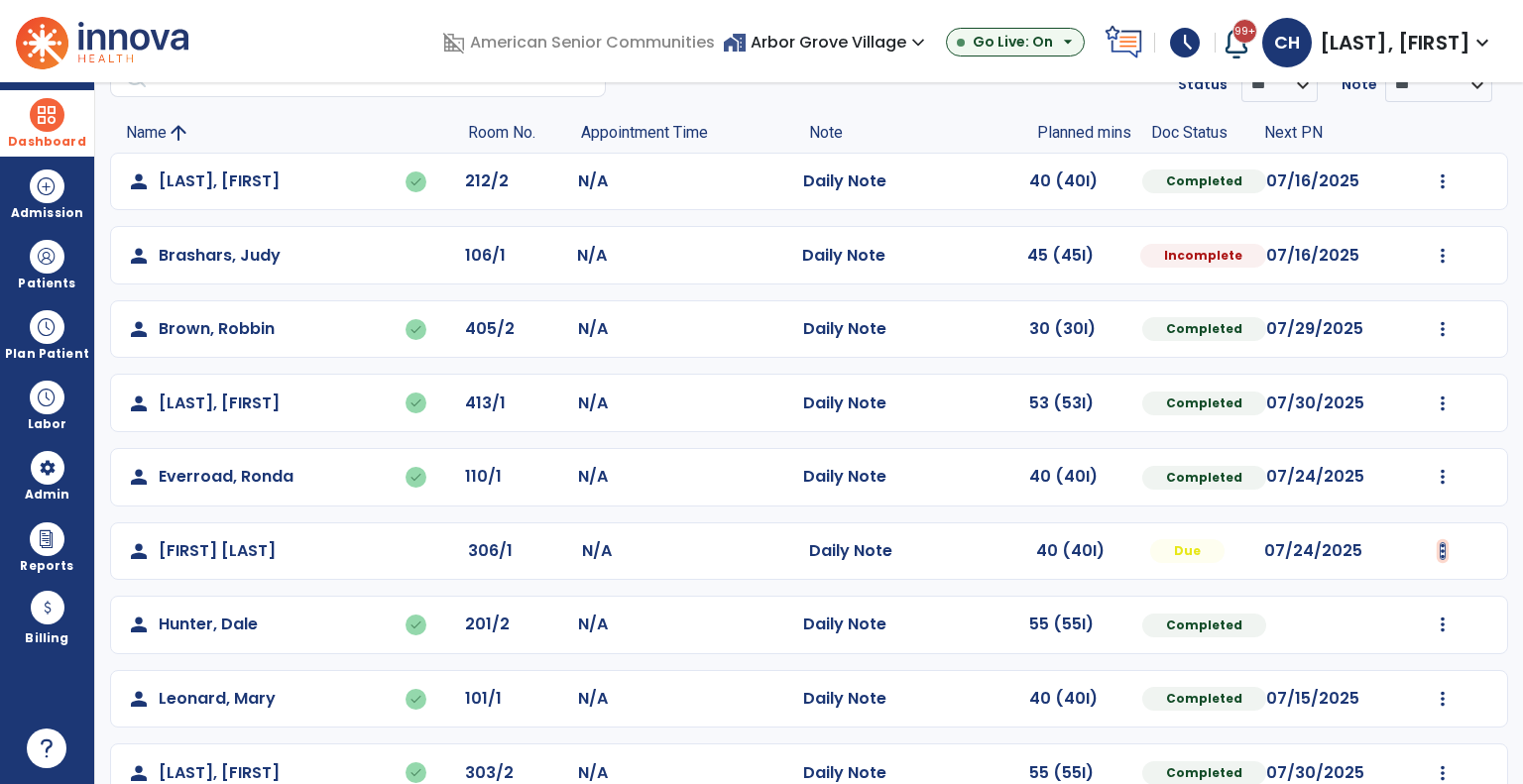 click at bounding box center [1443, 181] 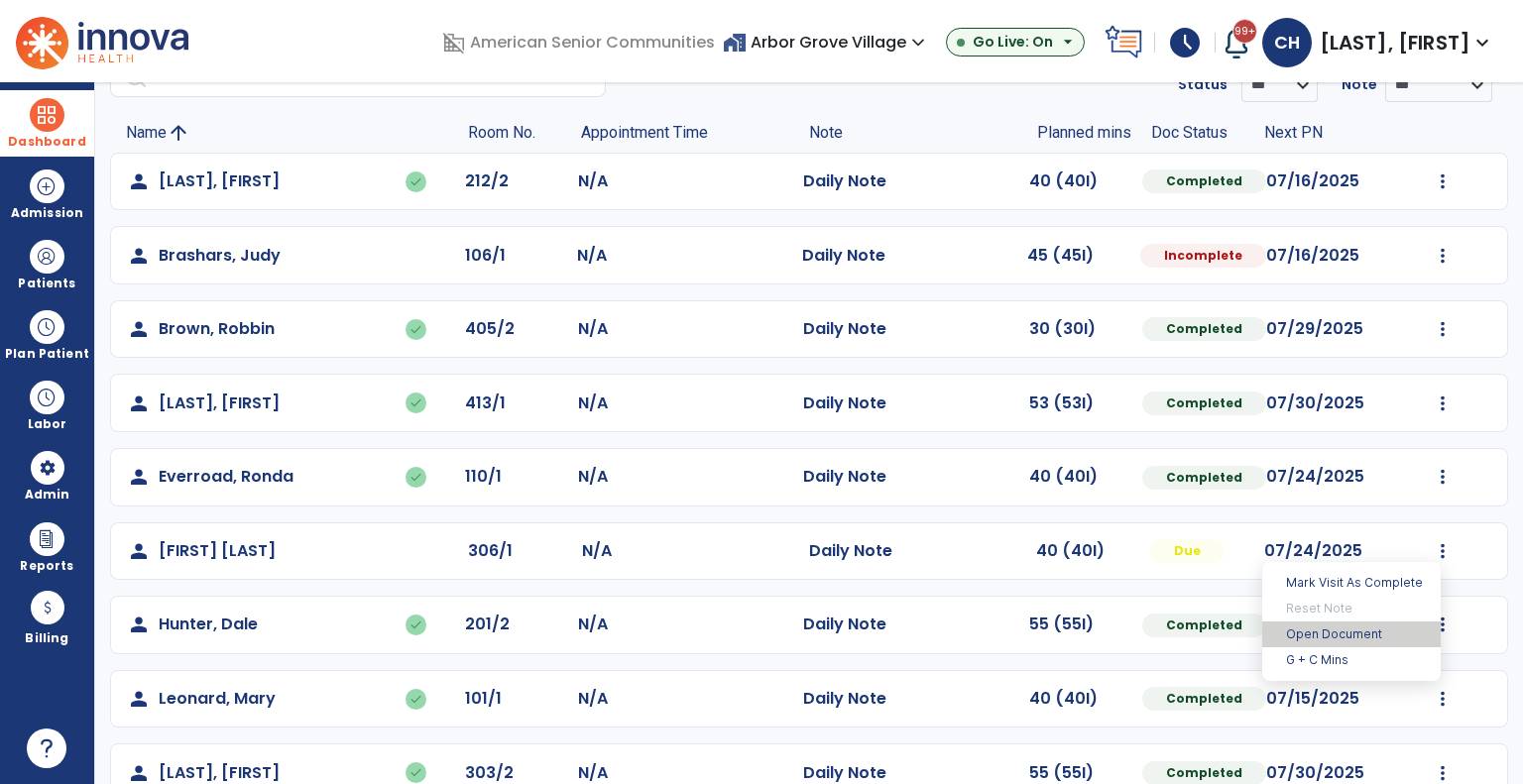 click on "Open Document" at bounding box center (1351, 634) 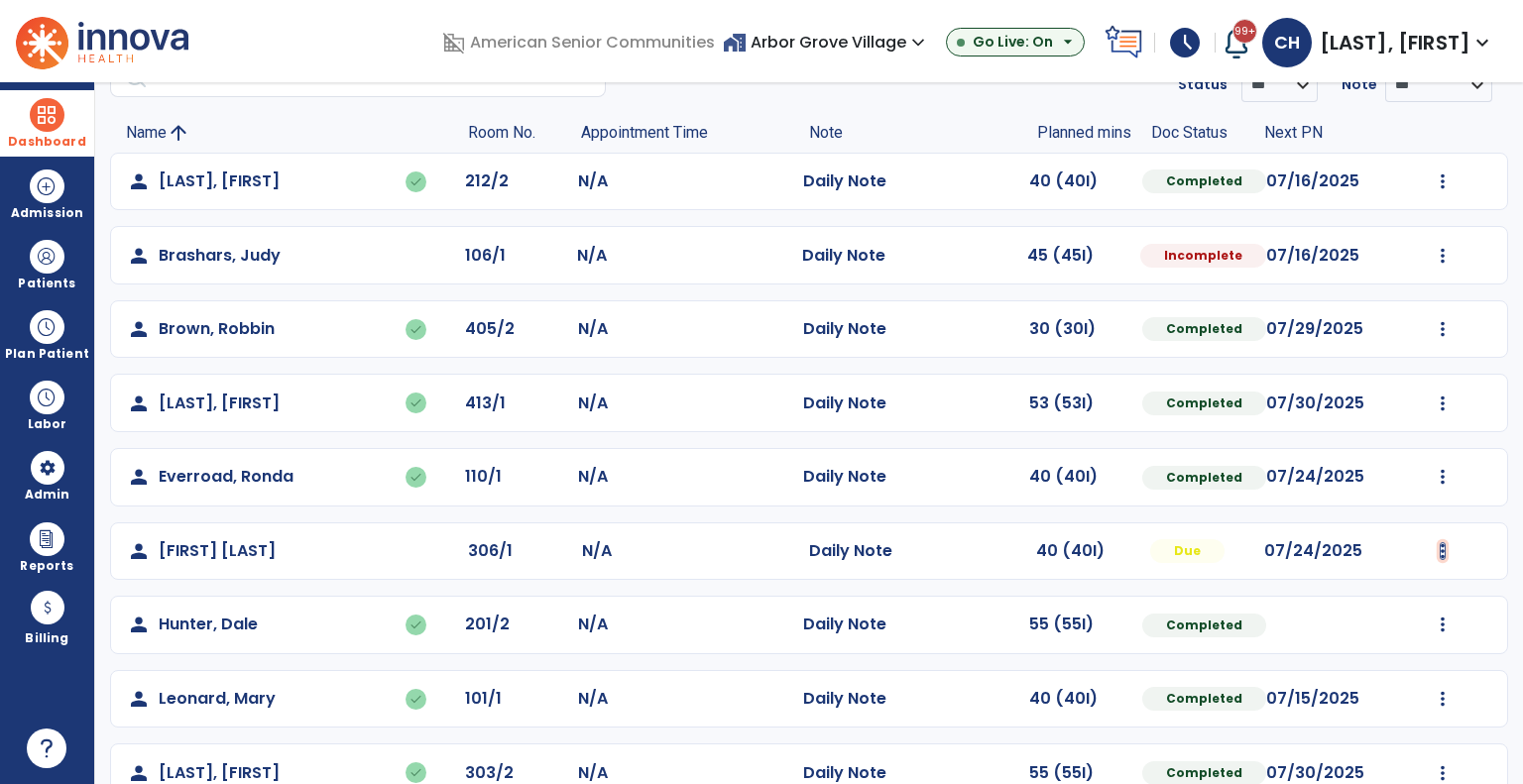click on "domain_disabled   American Senior Communities   home_work   Arbor Grove Village   expand_more   Arbor Grove Village   ASC-Sandbox   Hickory Creek at Greensburg  Go Live: On  arrow_drop_down  schedule My Time:   Friday, Jul 11   Open your timecard  arrow_right 99+ Notifications Mark as read Planner Update Required due to UPOC for Patient: [LAST], [FIRST], in OT Discipline Yesterday at 3:53 PM | Arbor Grove Village Census Alert - A22 Yesterday at 9:17 AM | Arbor Grove Village Census Alert - A01 Wed Jul 09 2025 at 3:02 PM | Arbor Grove Village Census Alert - A03 Tue Jul 08 2025 at 4:17 PM | Arbor Grove Village Census Alert - A08 Thu Jul 03 2025 at 8:17 AM | Hickory Creek at Greensburg See all Notifications  CH   Huntington, Courtney   expand_more   home   Home   person   Profile   help   Help   logout   Log out  Dashboard  dashboard  Therapist Dashboard  view_quilt  Operations Dashboard Admission Patients  format_list_bulleted  Patient List  space_dashboard  Patient Board  insert_chart  PDPM Board Labor" at bounding box center (762, 392) 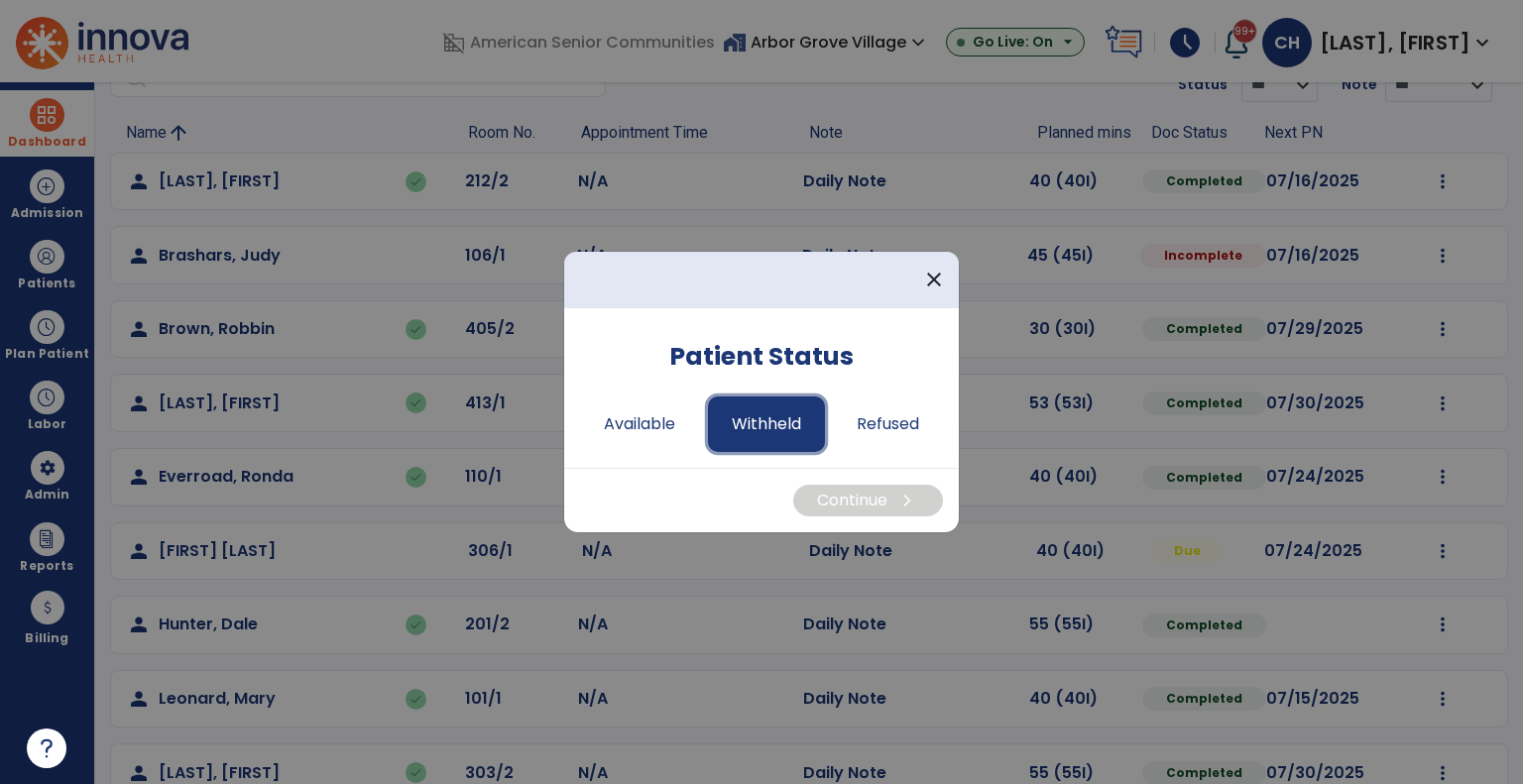 click on "Withheld" at bounding box center (766, 424) 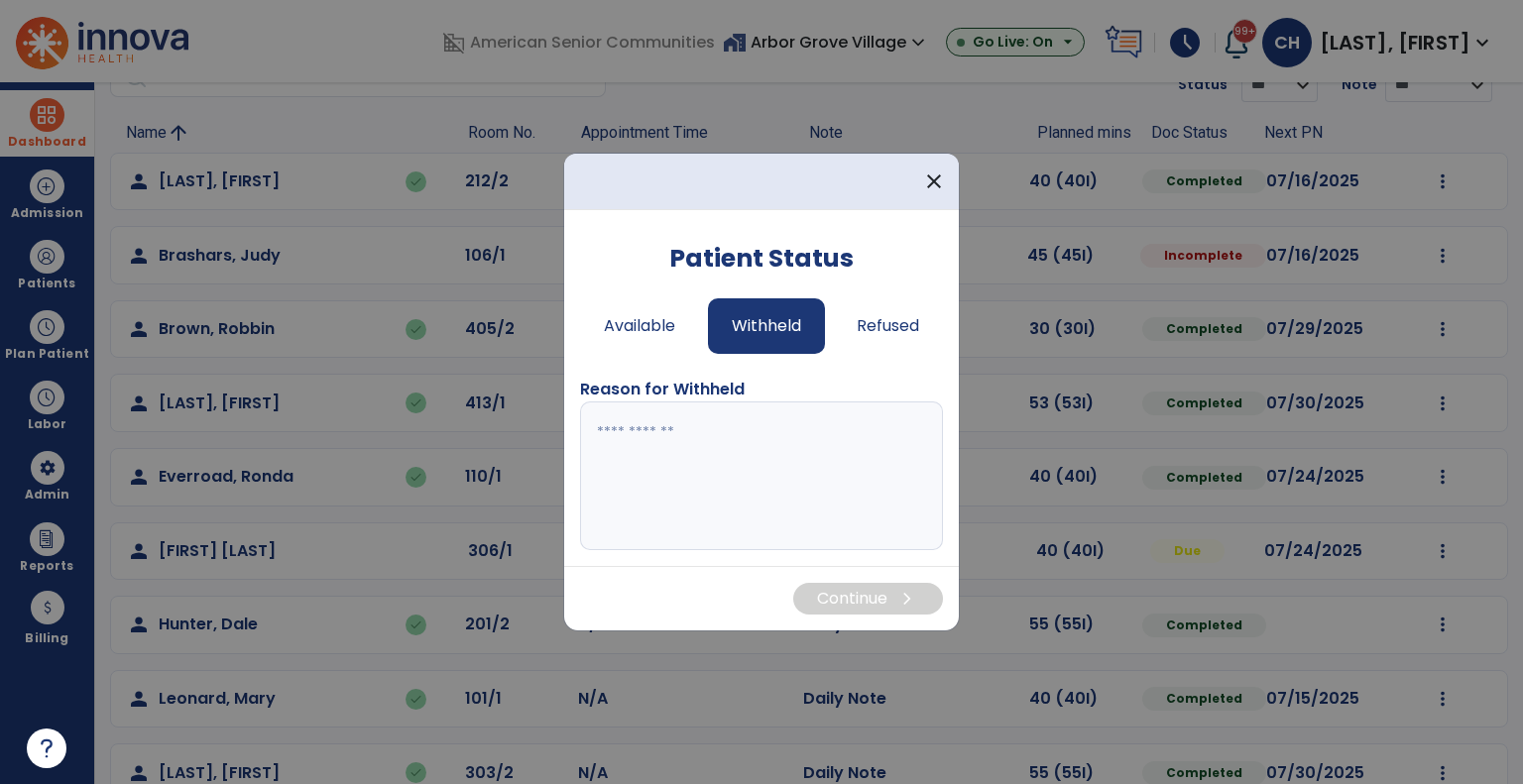 click at bounding box center (762, 476) 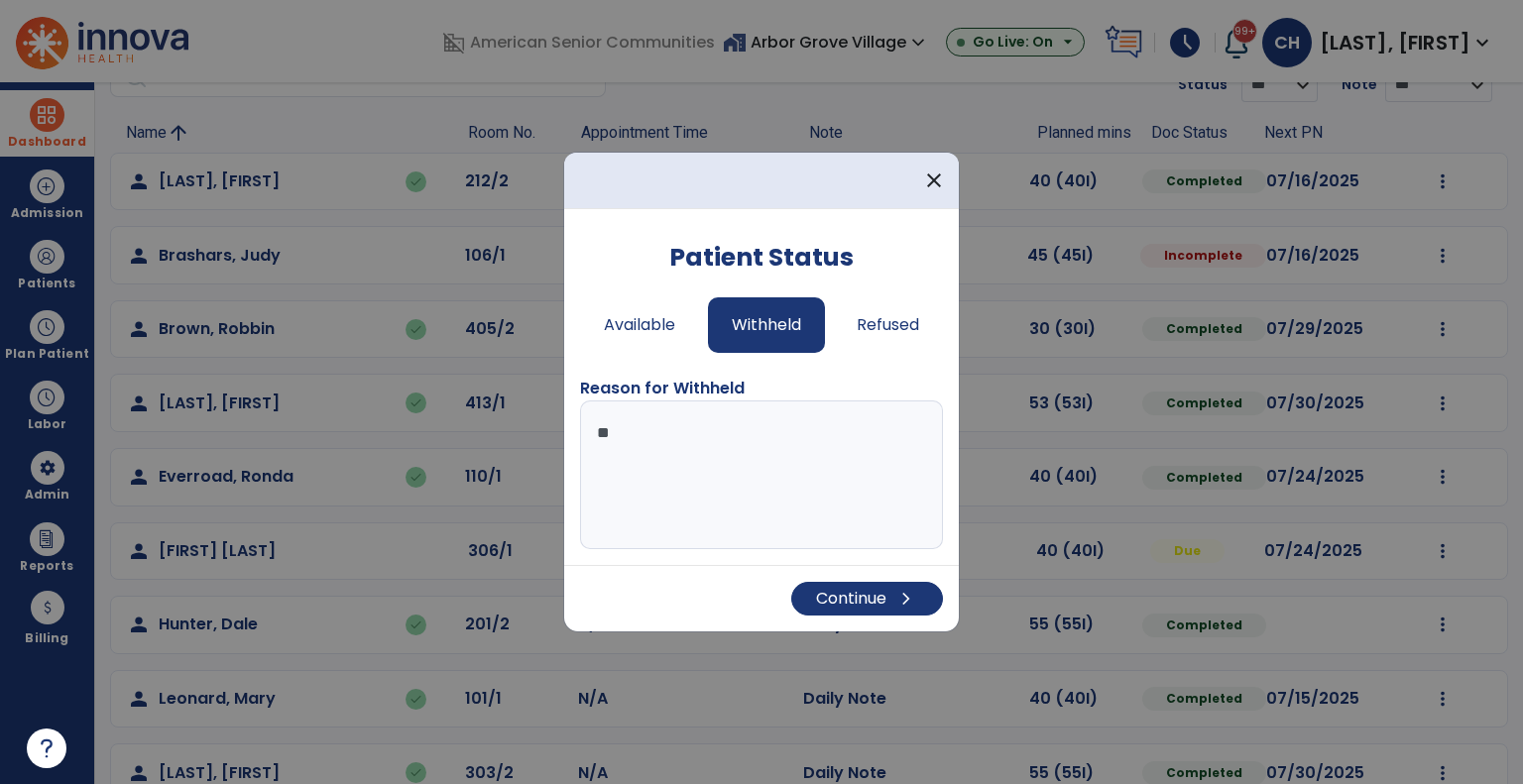 type on "*" 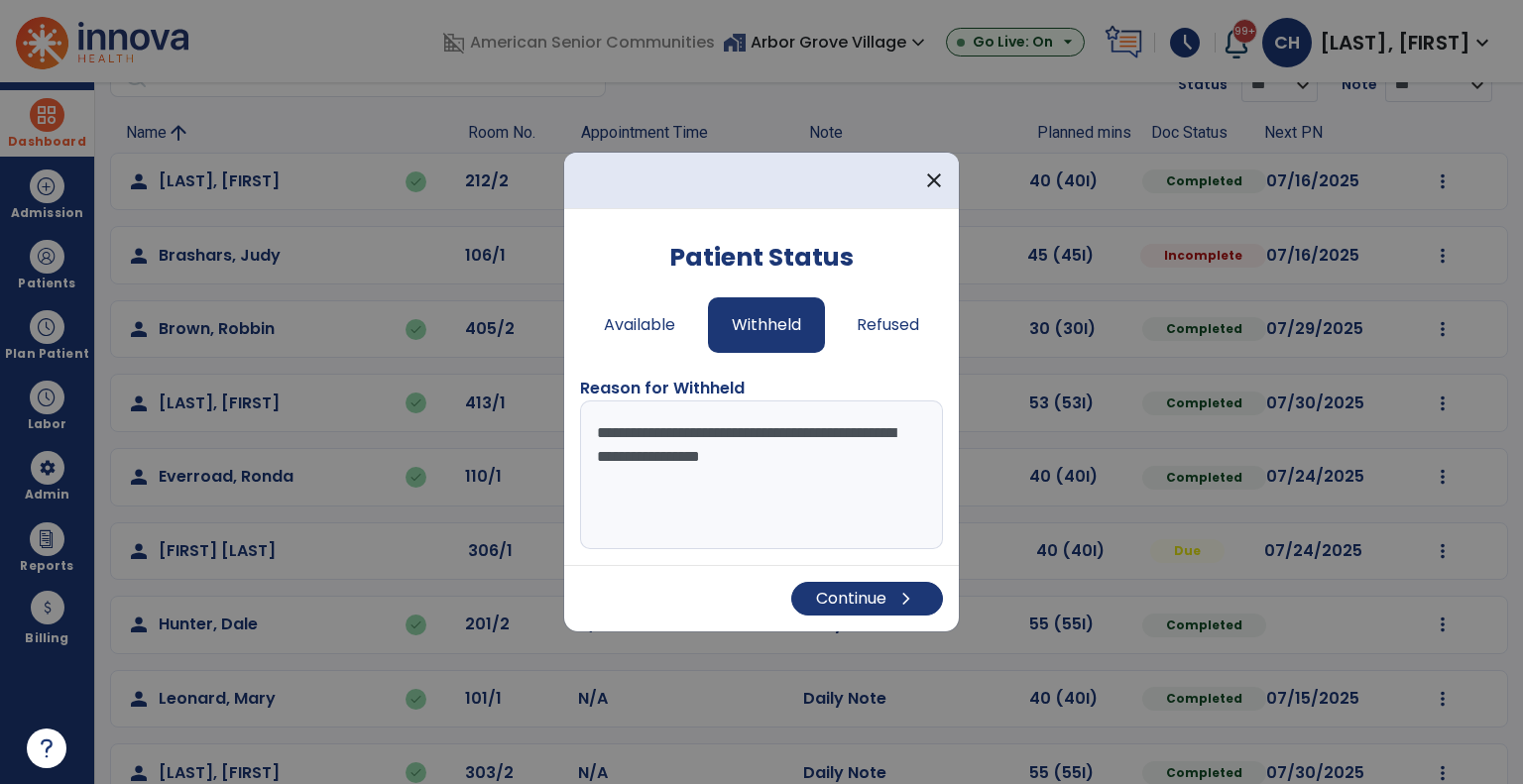 click on "**********" at bounding box center (762, 475) 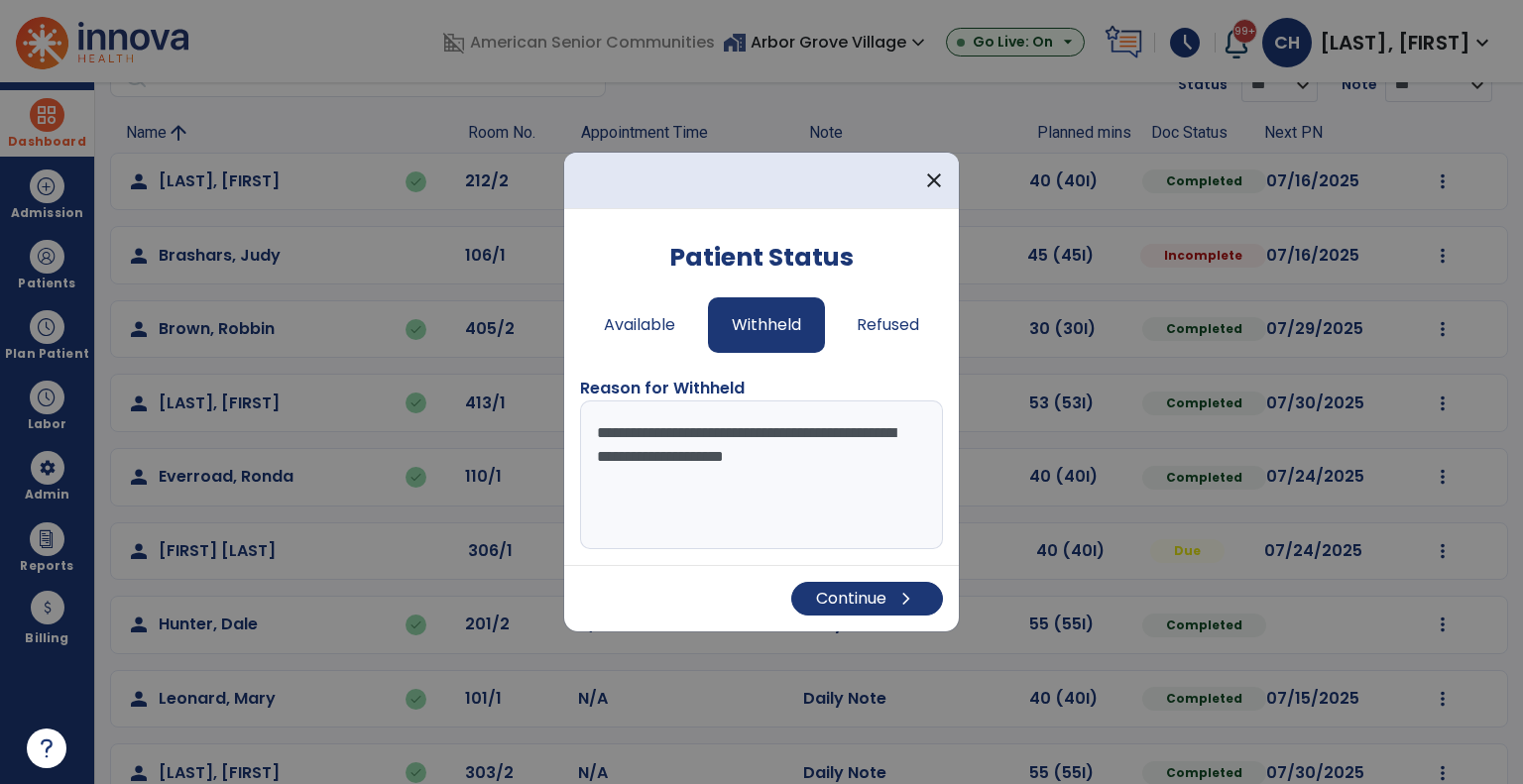 drag, startPoint x: 777, startPoint y: 490, endPoint x: 603, endPoint y: 485, distance: 174.07182 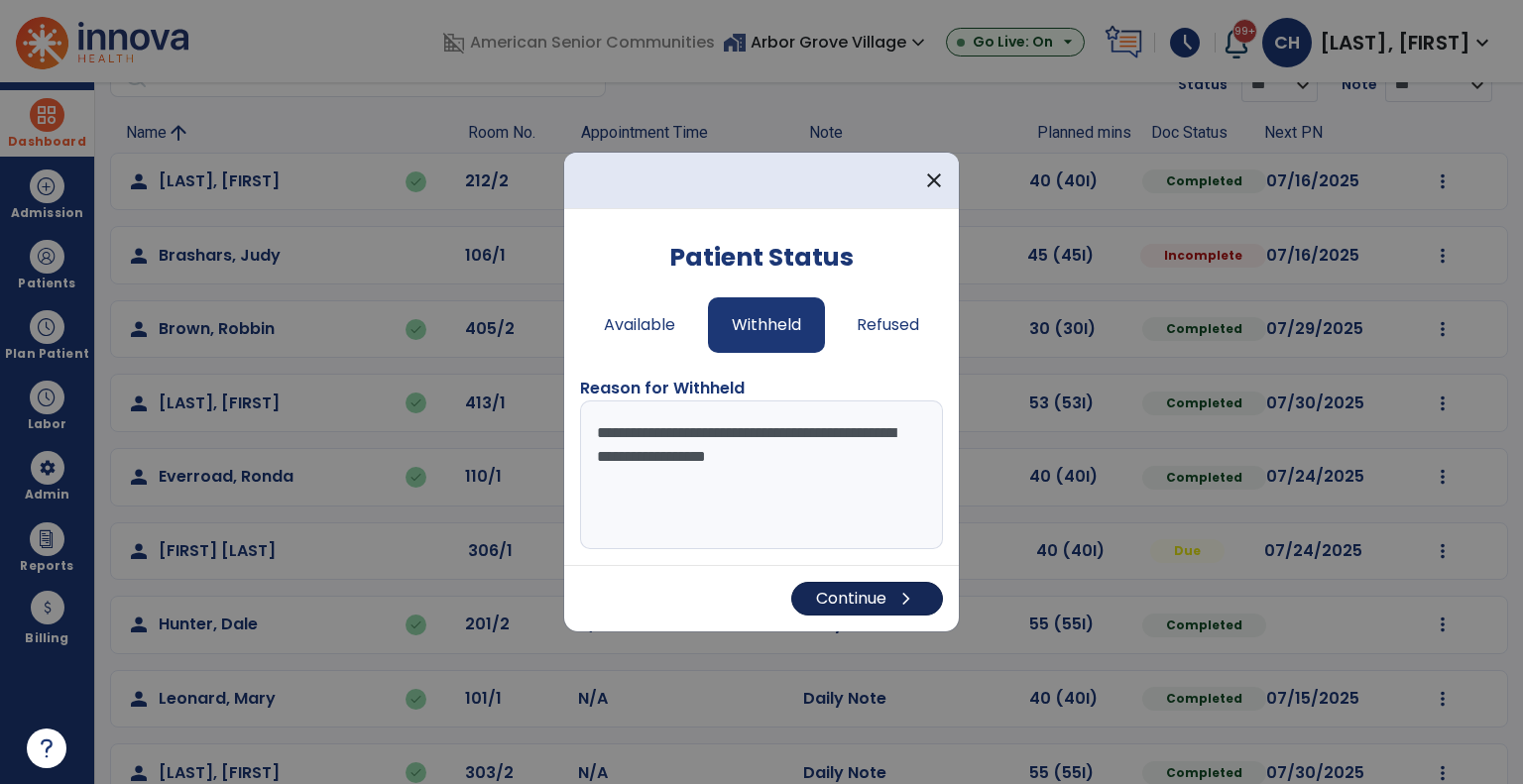 type on "**********" 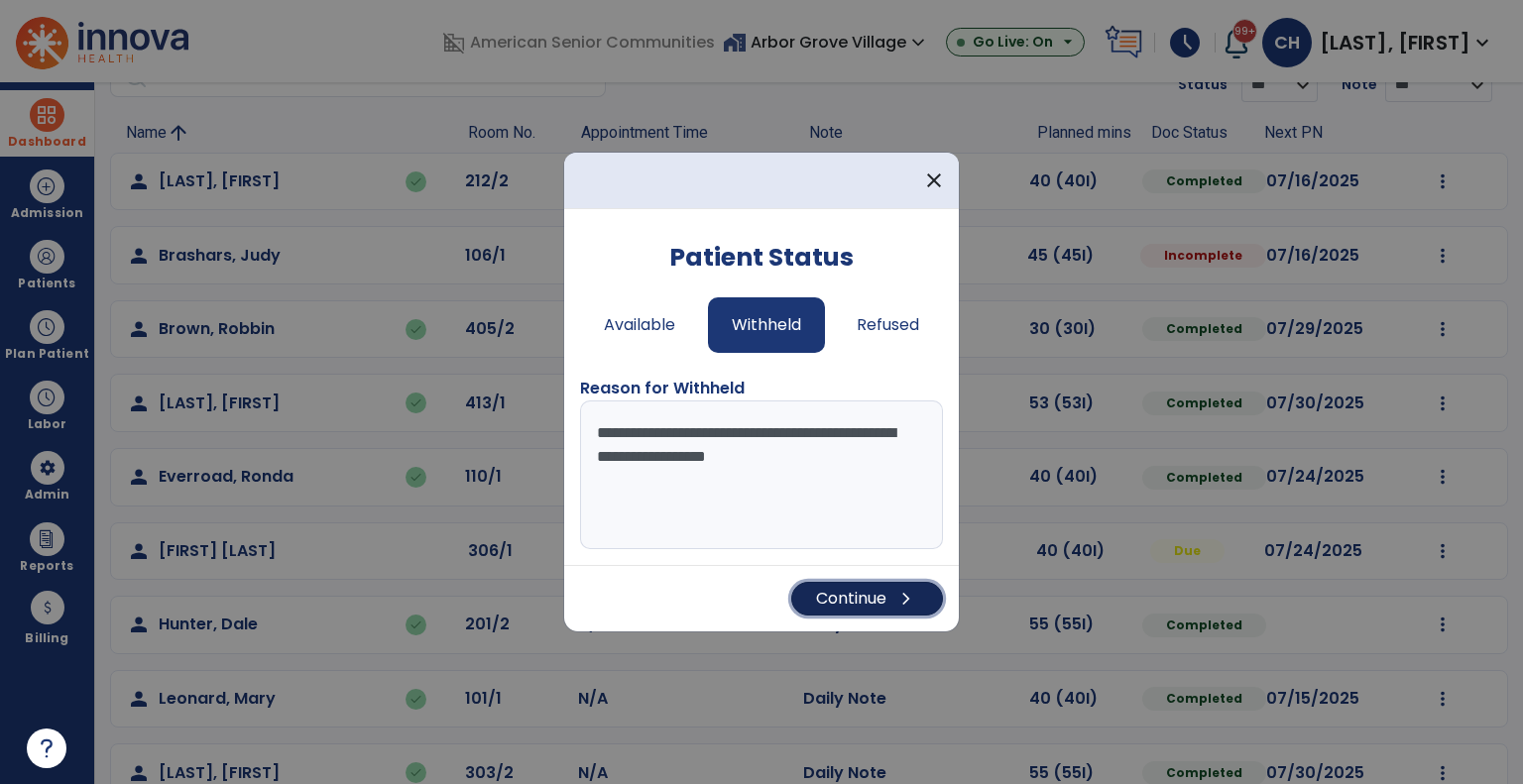 click on "chevron_right" at bounding box center (906, 599) 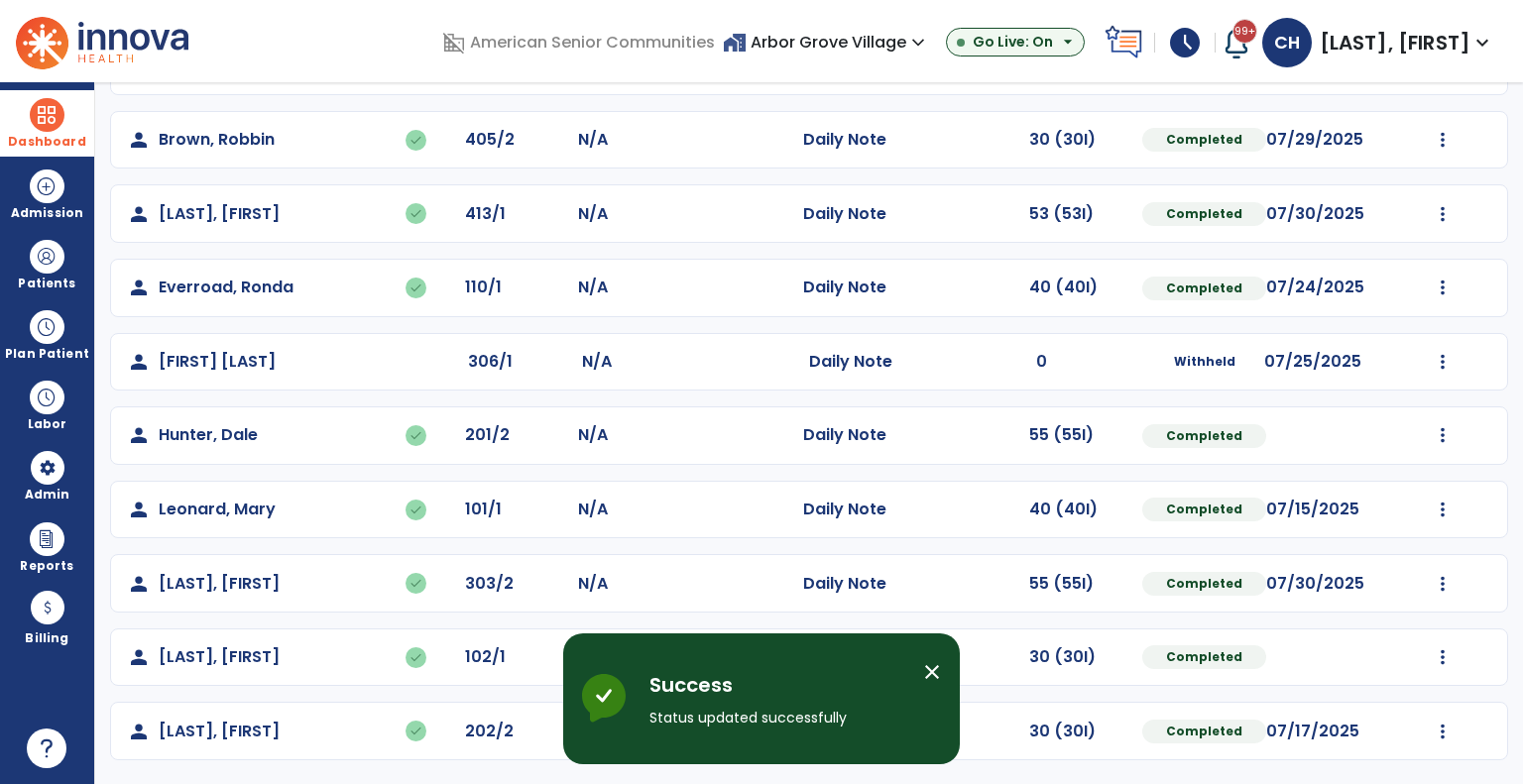 scroll, scrollTop: 0, scrollLeft: 0, axis: both 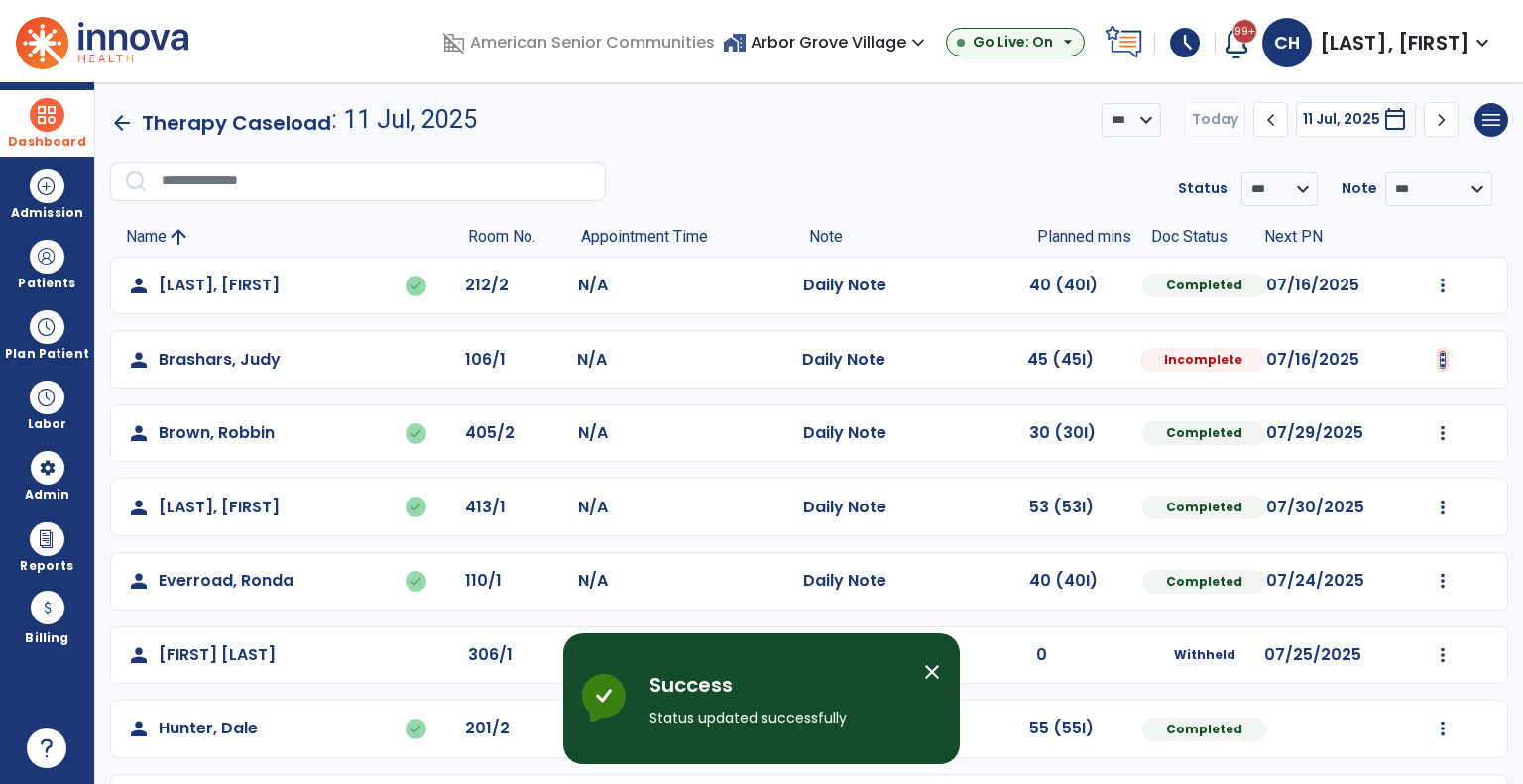 click at bounding box center [1443, 285] 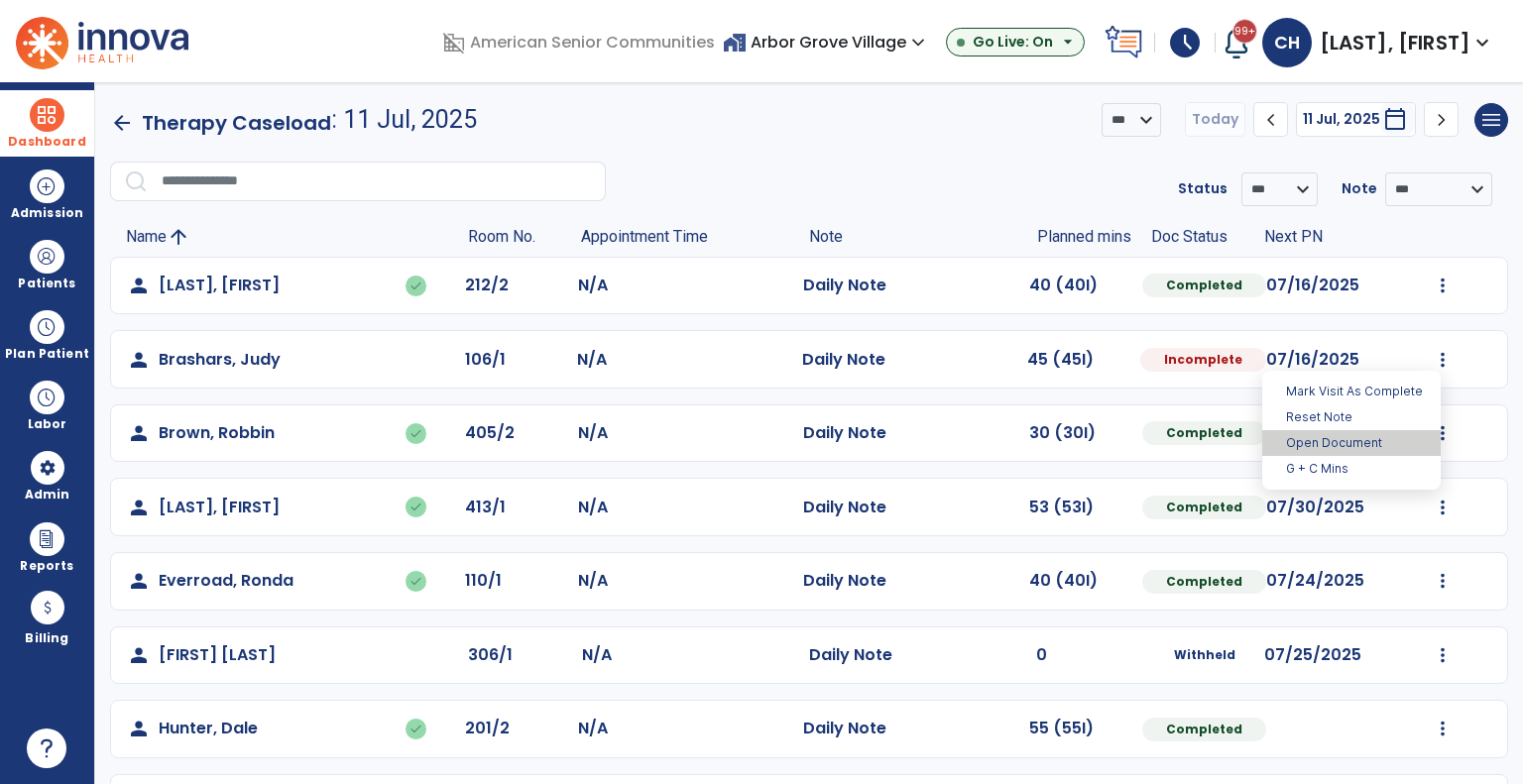 click on "Open Document" at bounding box center (1351, 443) 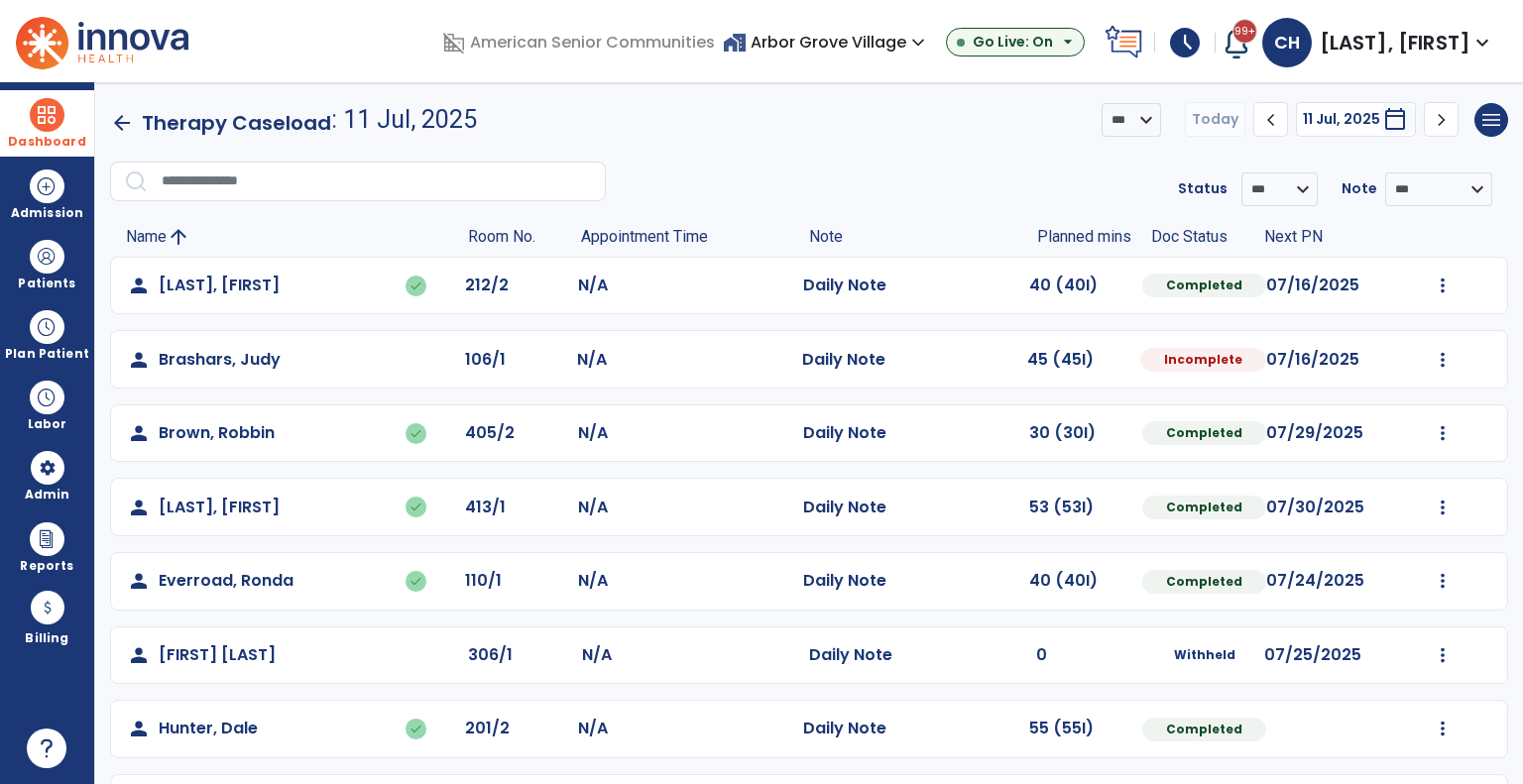 select on "*" 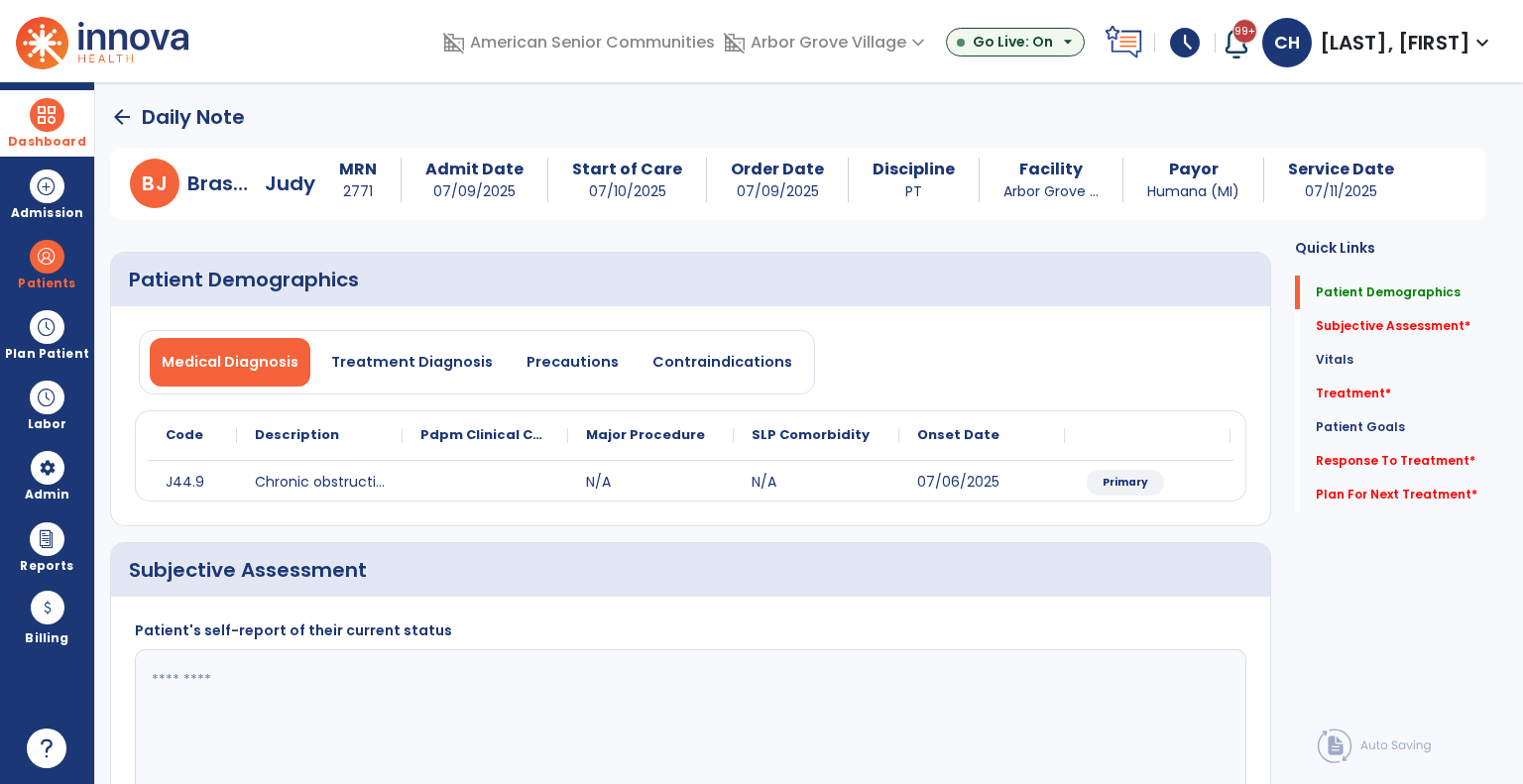 click 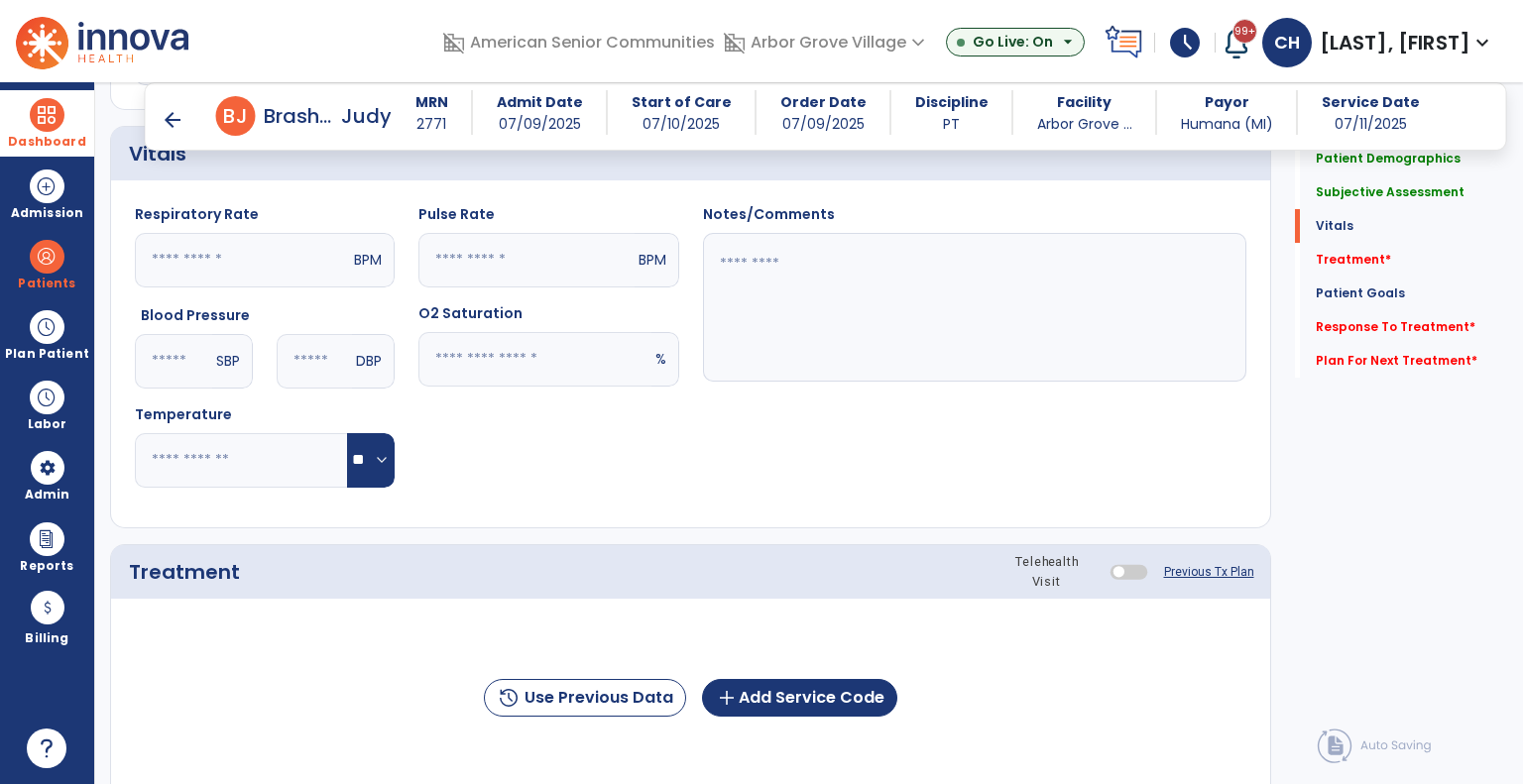 scroll, scrollTop: 706, scrollLeft: 0, axis: vertical 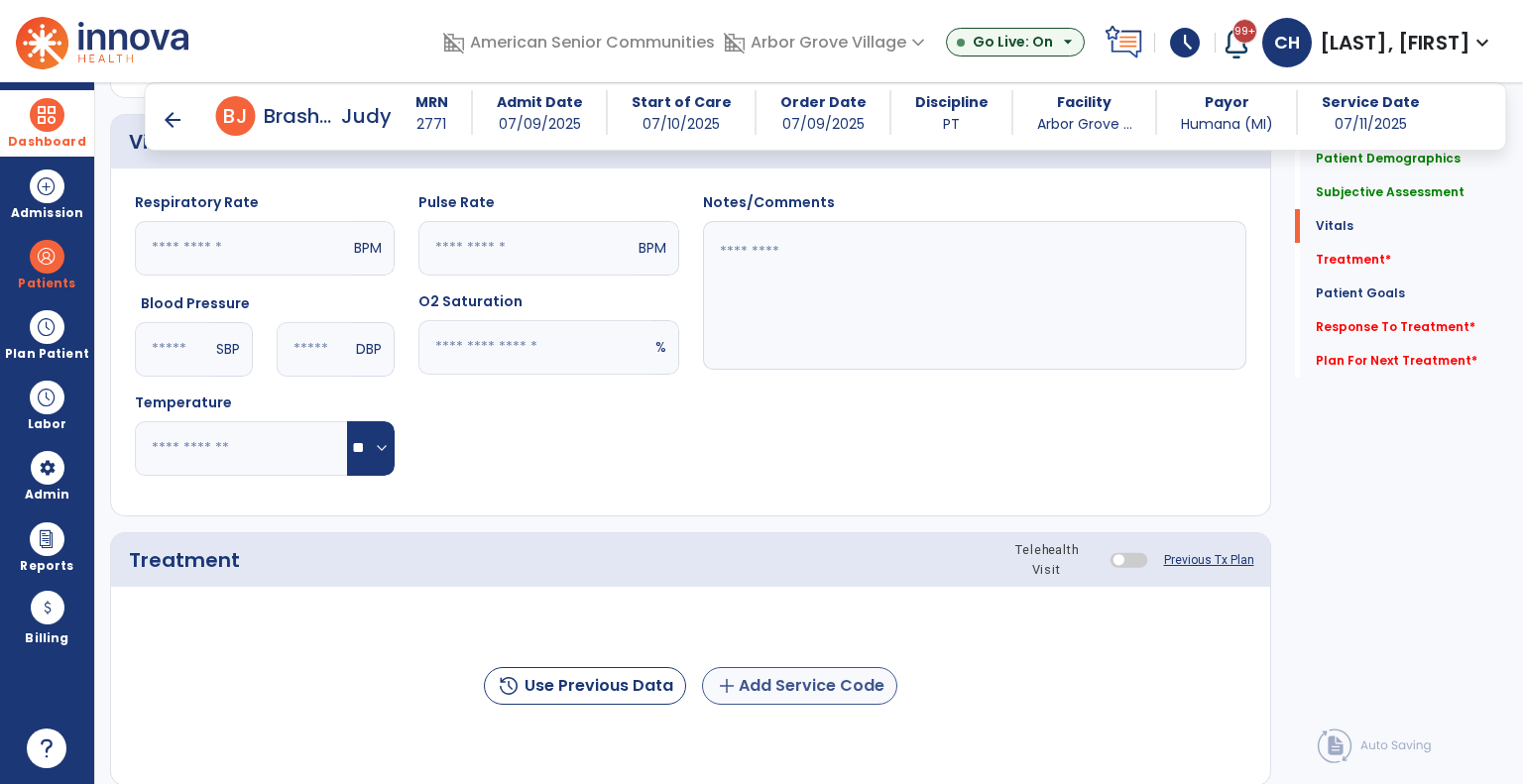 type on "**********" 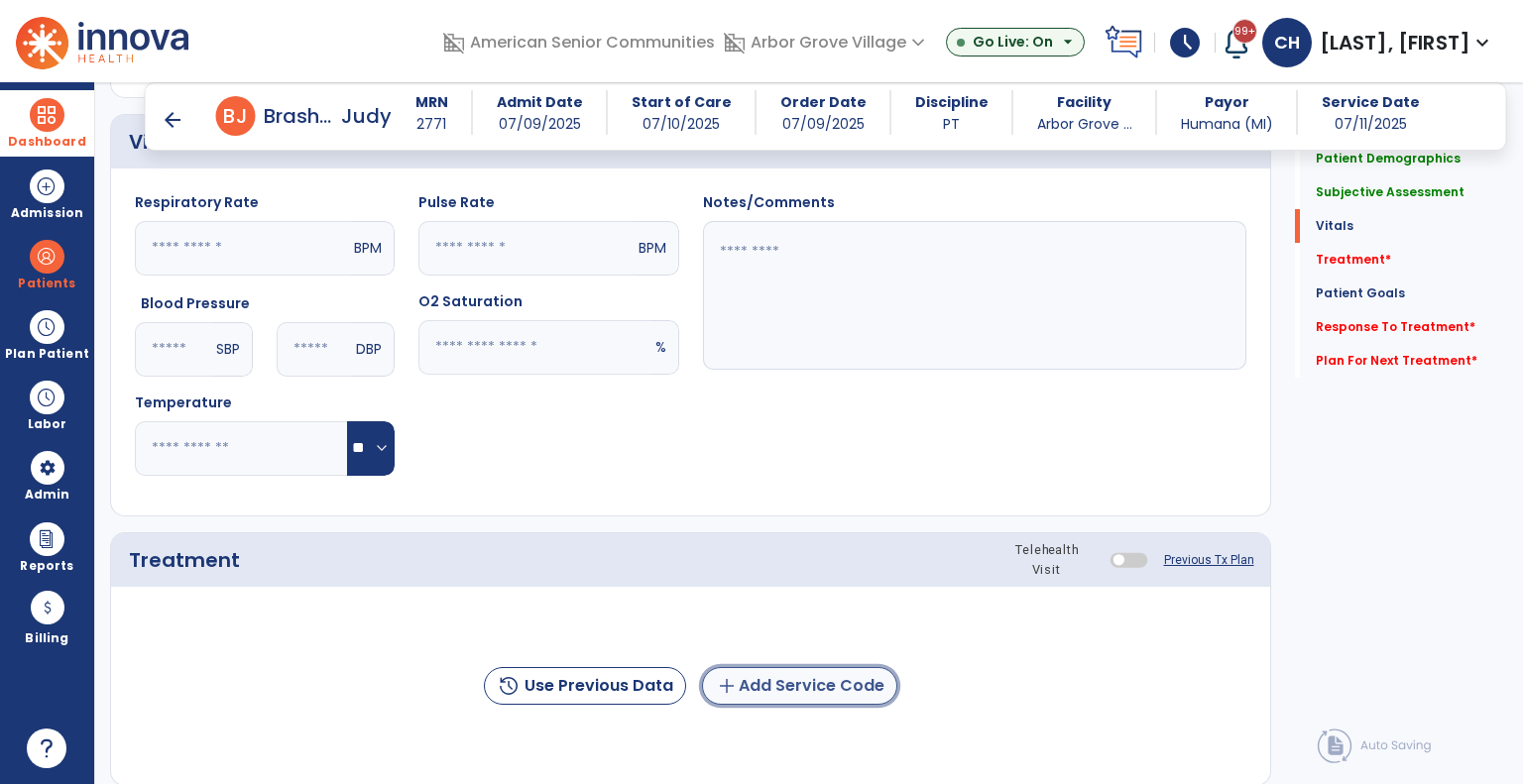 click on "add  Add Service Code" 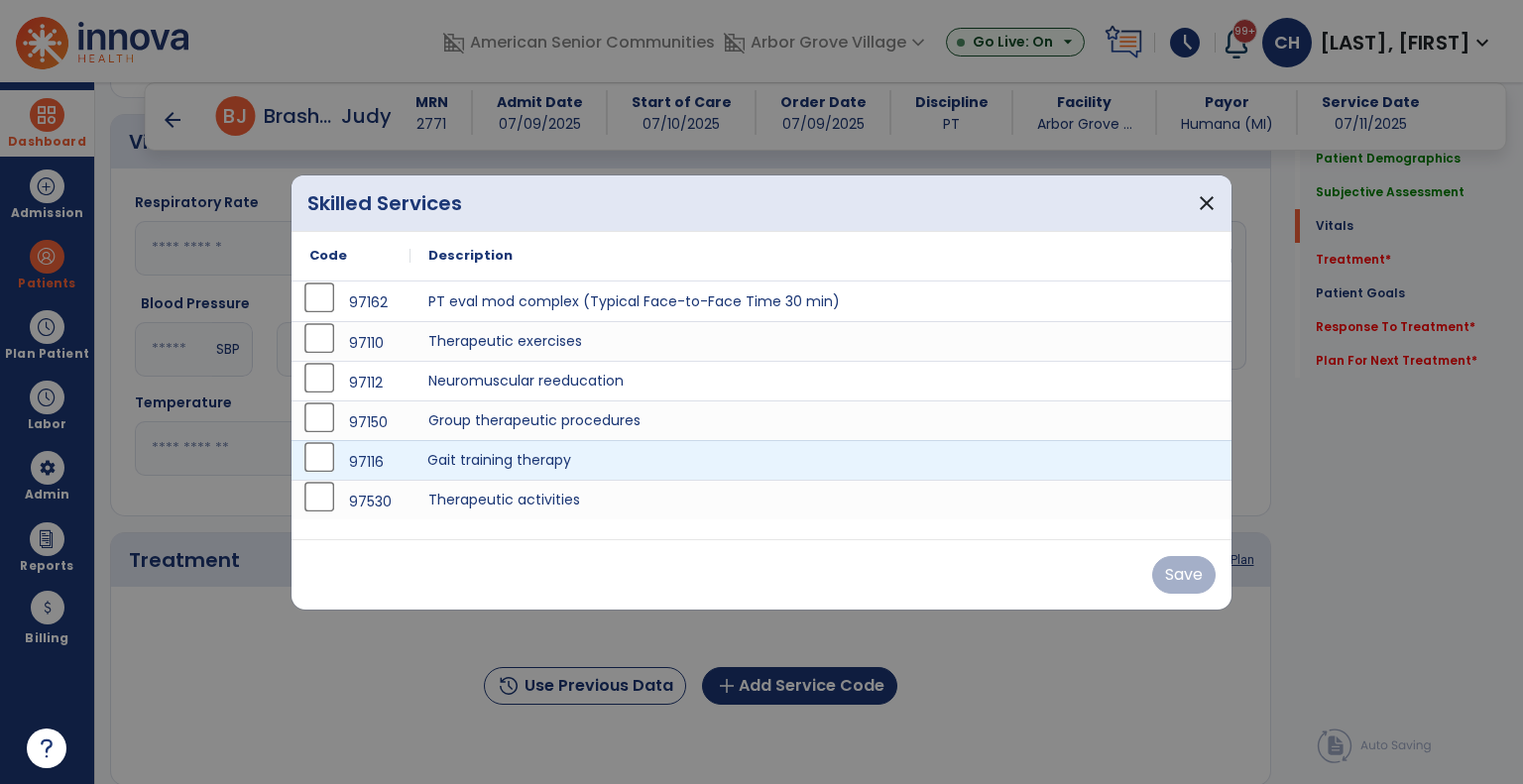 click on "Gait training therapy" at bounding box center (821, 460) 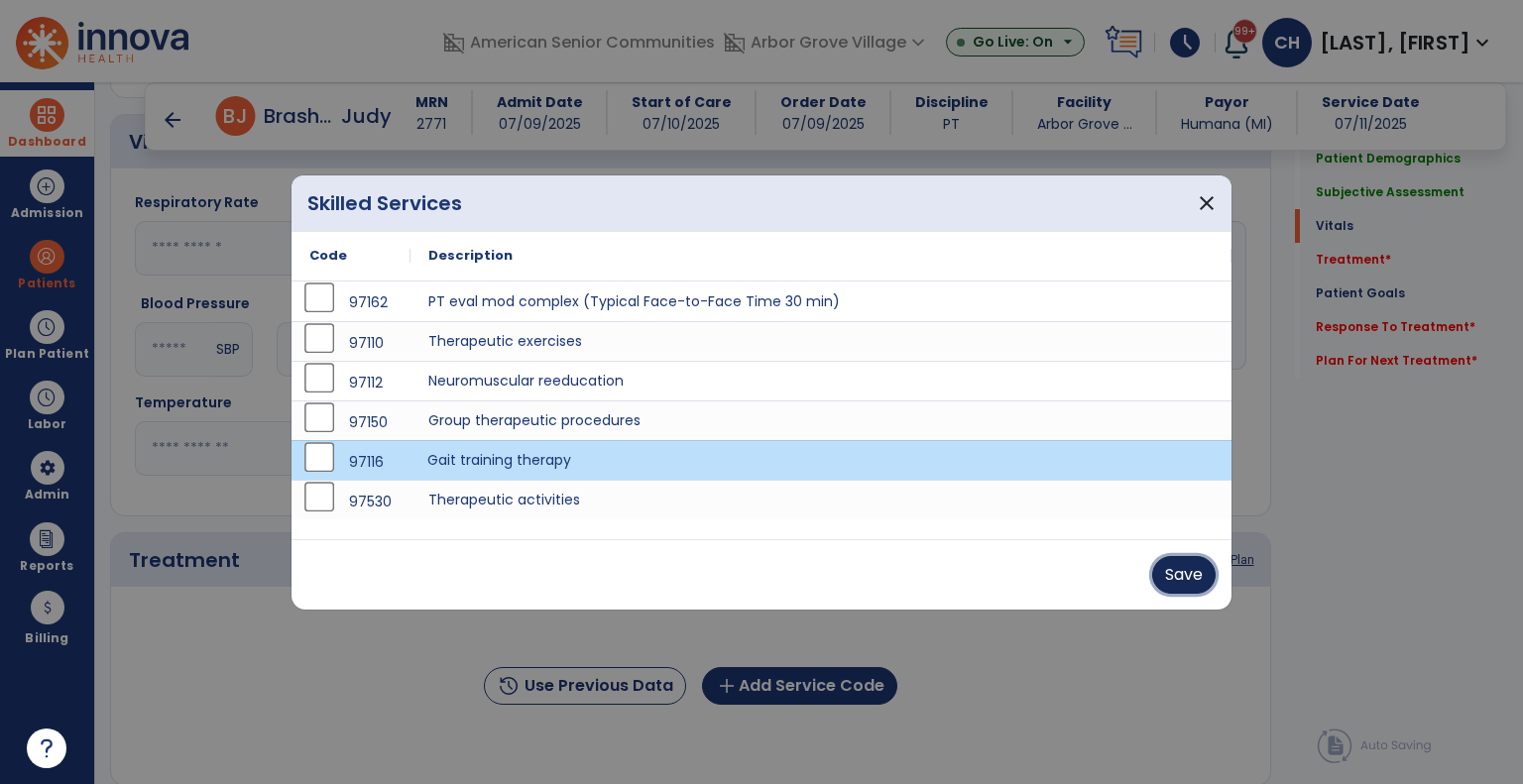 click on "Save" at bounding box center [1184, 575] 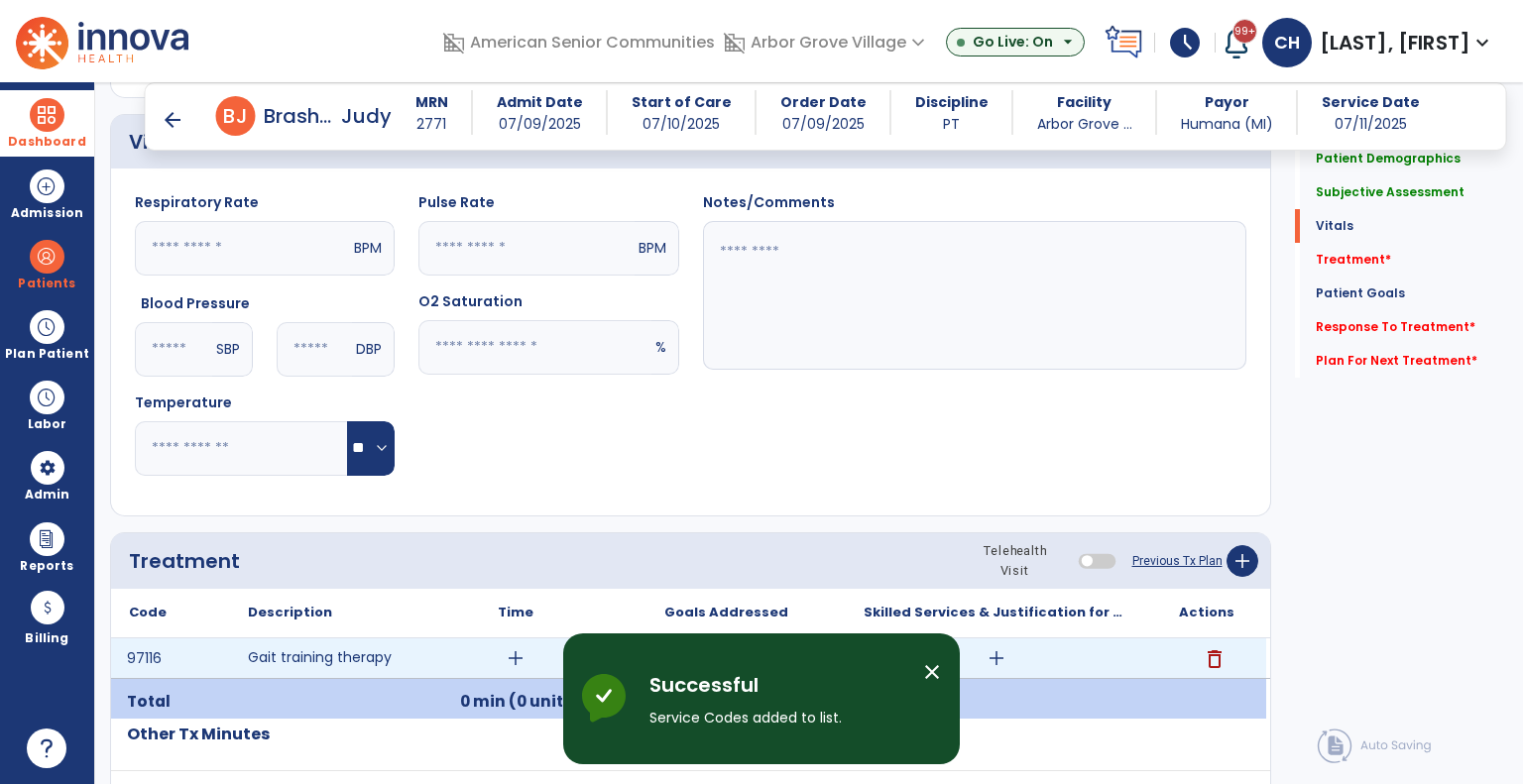 click on "add" at bounding box center [516, 658] 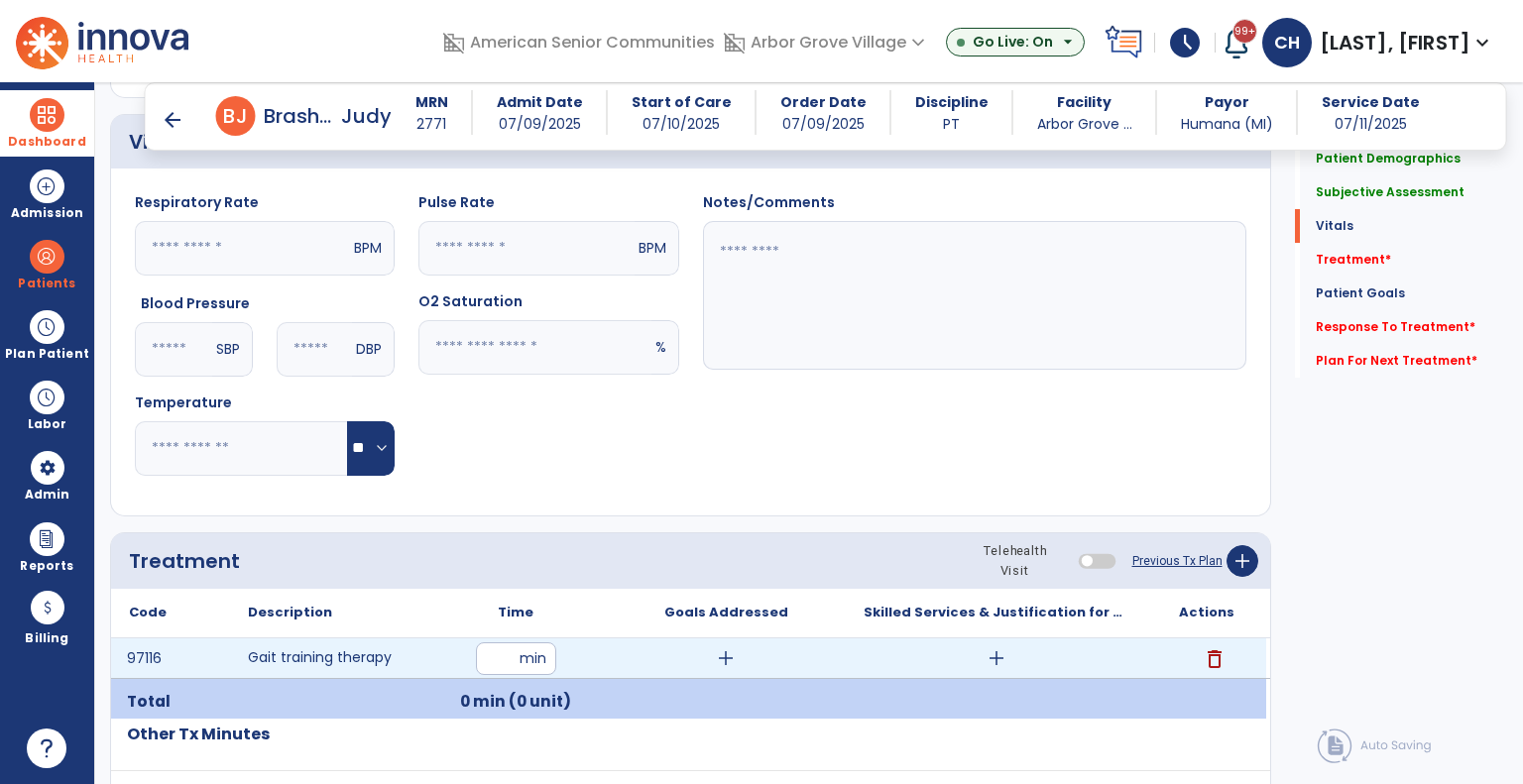 type on "**" 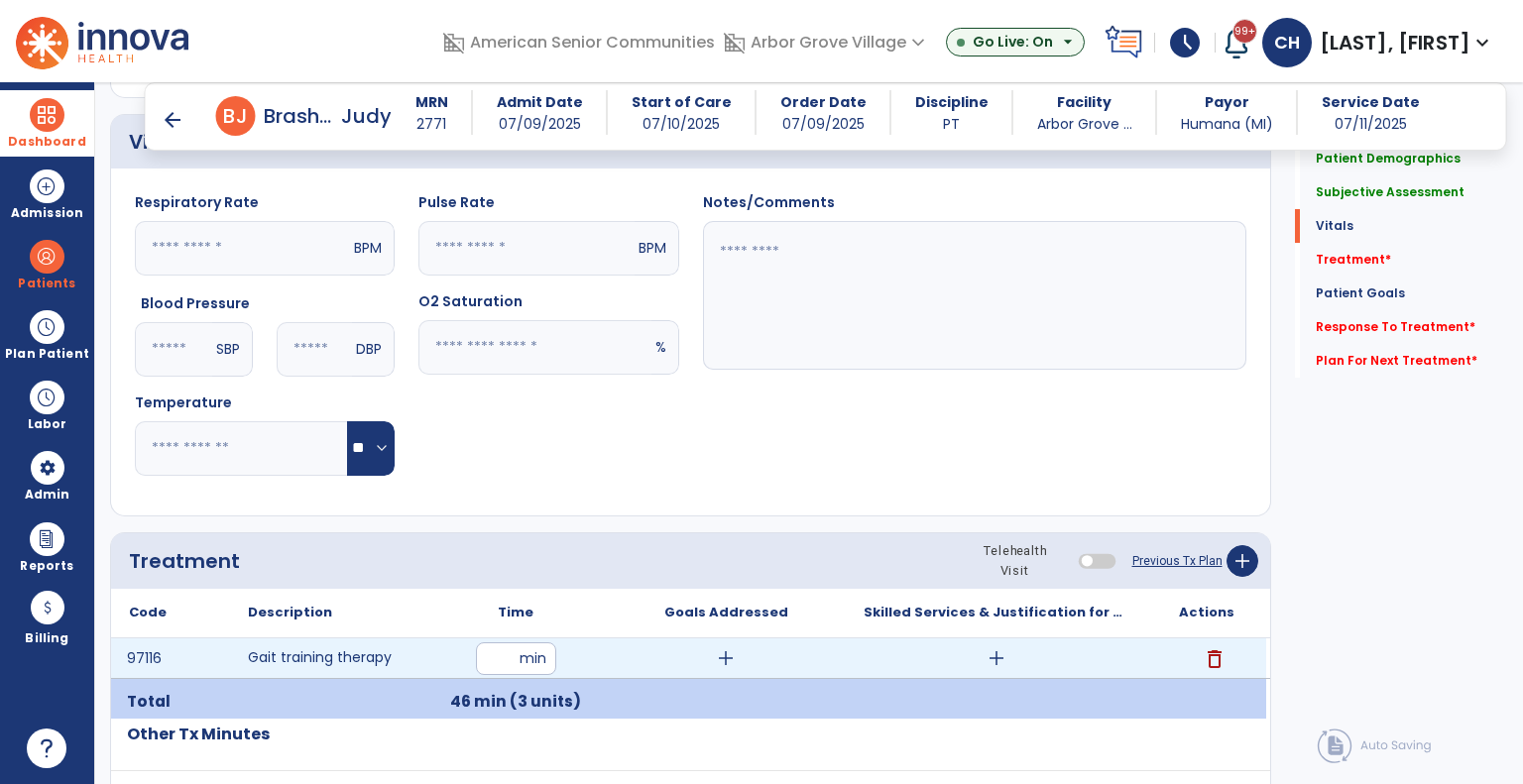 click on "add" at bounding box center (726, 658) 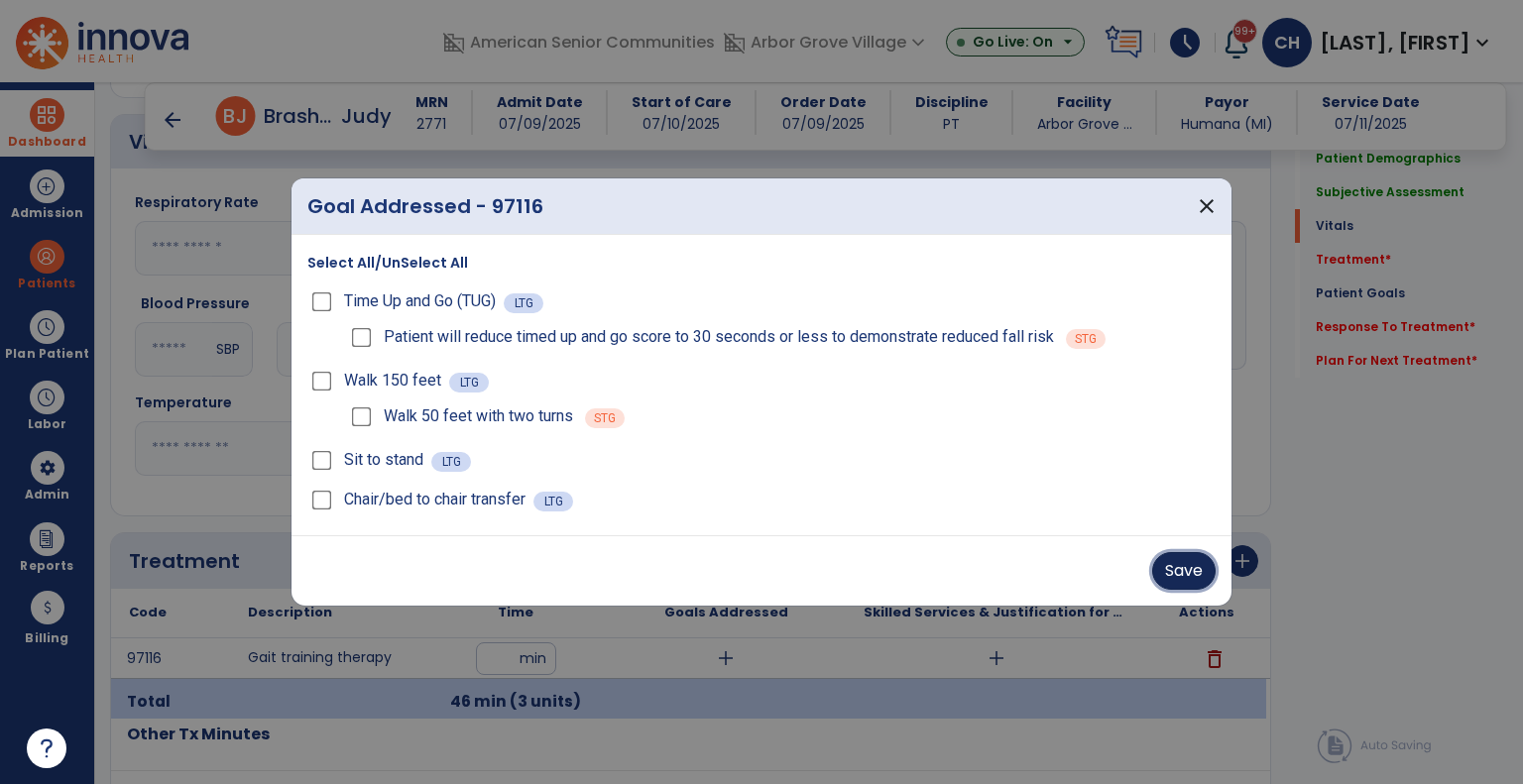 click on "Save" at bounding box center (1184, 571) 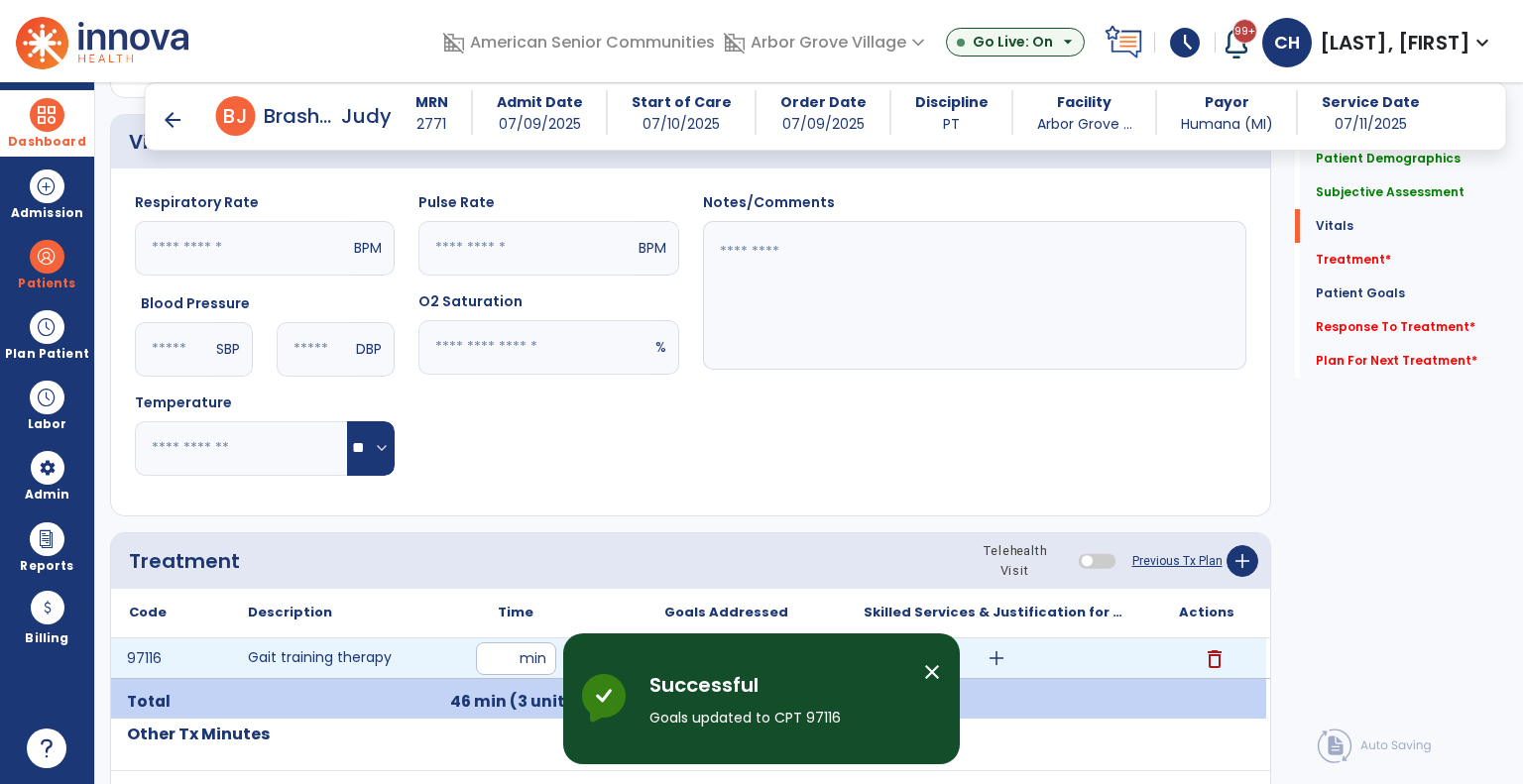 click on "add" at bounding box center [996, 658] 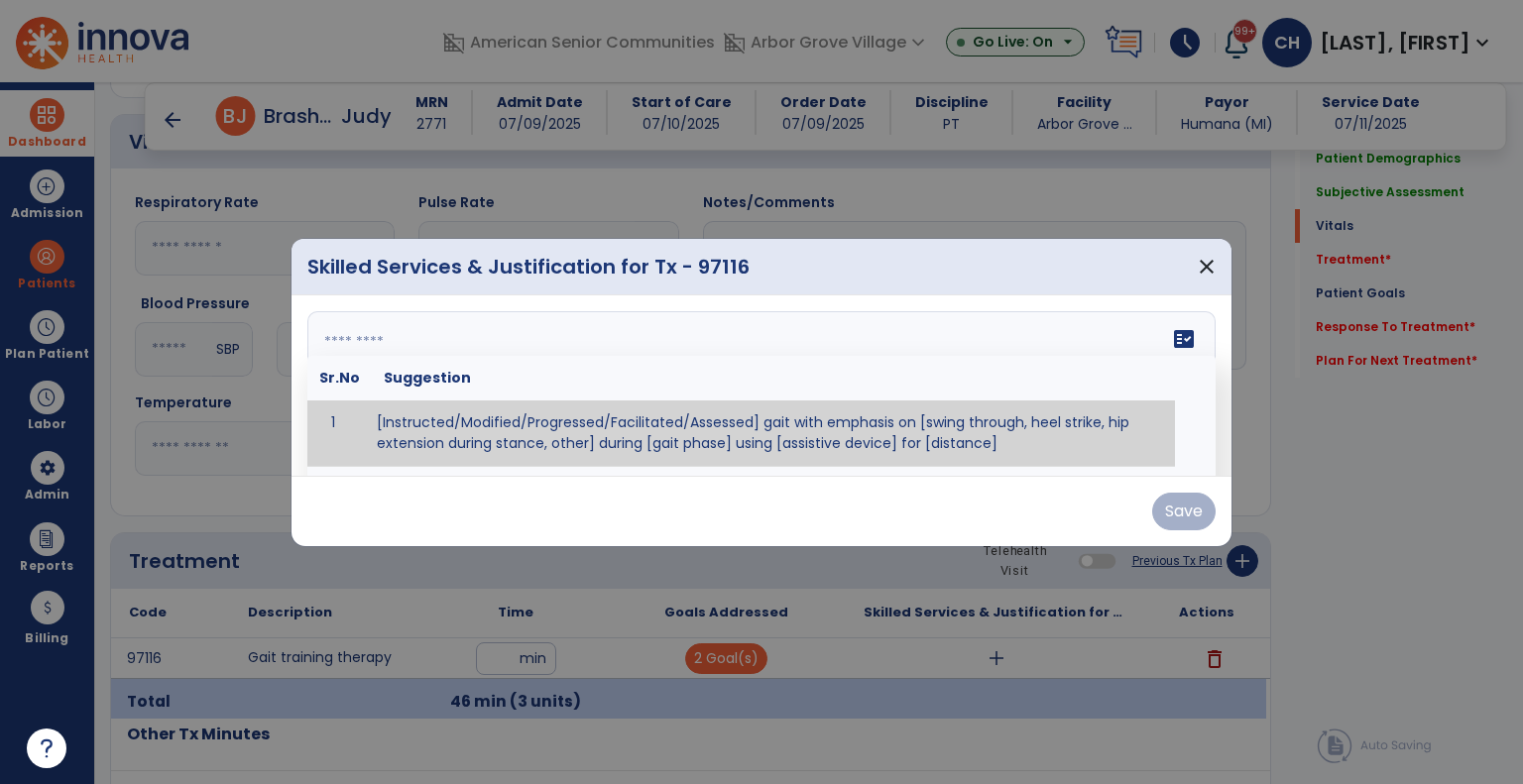 click on "fact_check  Sr.No Suggestion 1 [Instructed/Modified/Progressed/Facilitated/Assessed] gait with emphasis on [swing through, heel strike, hip extension during stance, other] during [gait phase] using [assistive device] for [distance] 2 [Instructed/Modified/Progressed/Facilitated/Assessed] use of [assistive device] and [NWB, PWB, step-to gait pattern, step through gait pattern] 3 [Instructed/Modified/Progressed/Facilitated/Assessed] patient's ability to [ascend/descend # of steps, perform directional changes, walk on even/uneven surfaces, pick-up objects off floor, velocity changes, other] using [assistive device]. 4 [Instructed/Modified/Progressed/Facilitated/Assessed] pre-gait activities including [identify exercise] in order to prepare for gait training. 5" at bounding box center [762, 386] 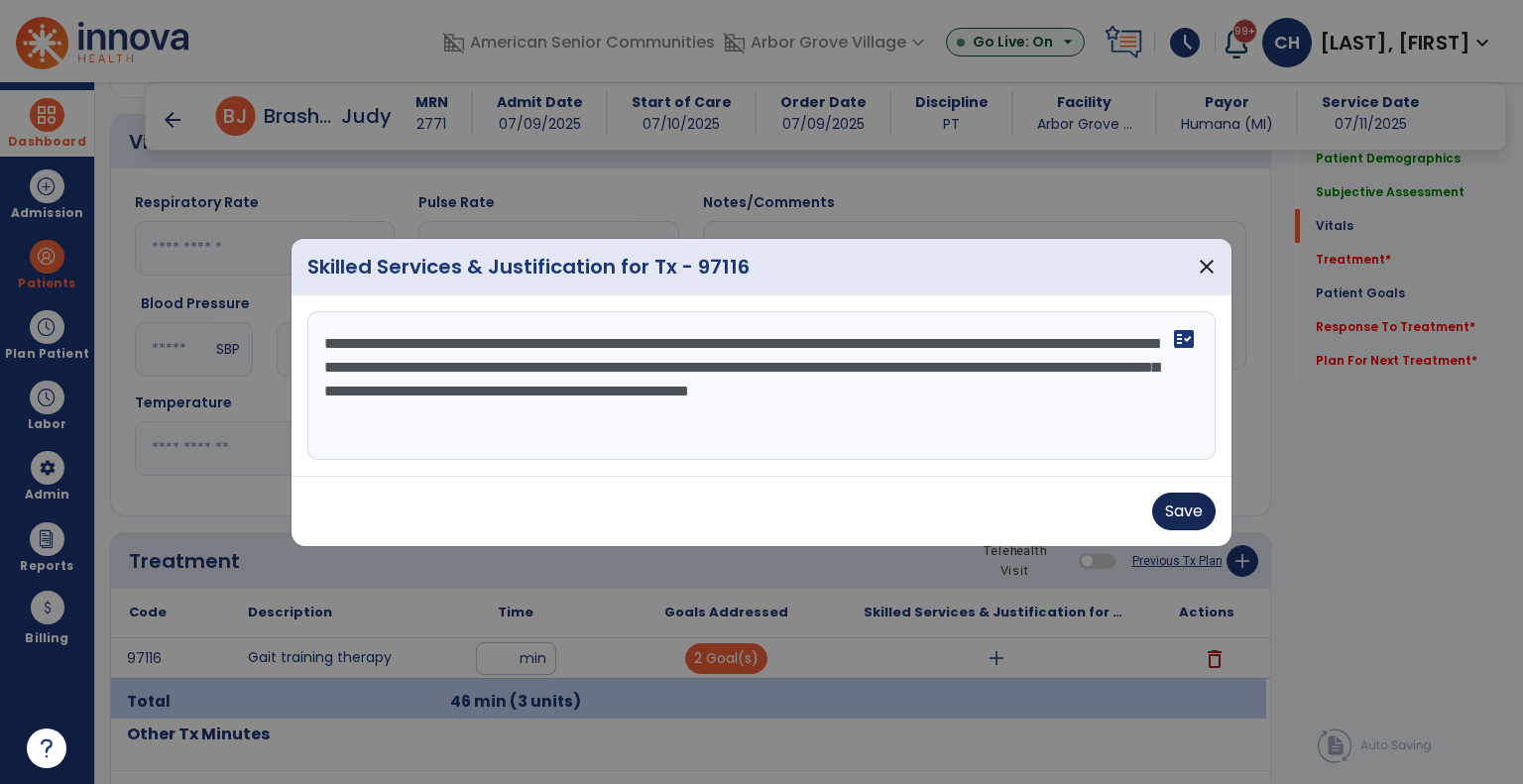 type on "**********" 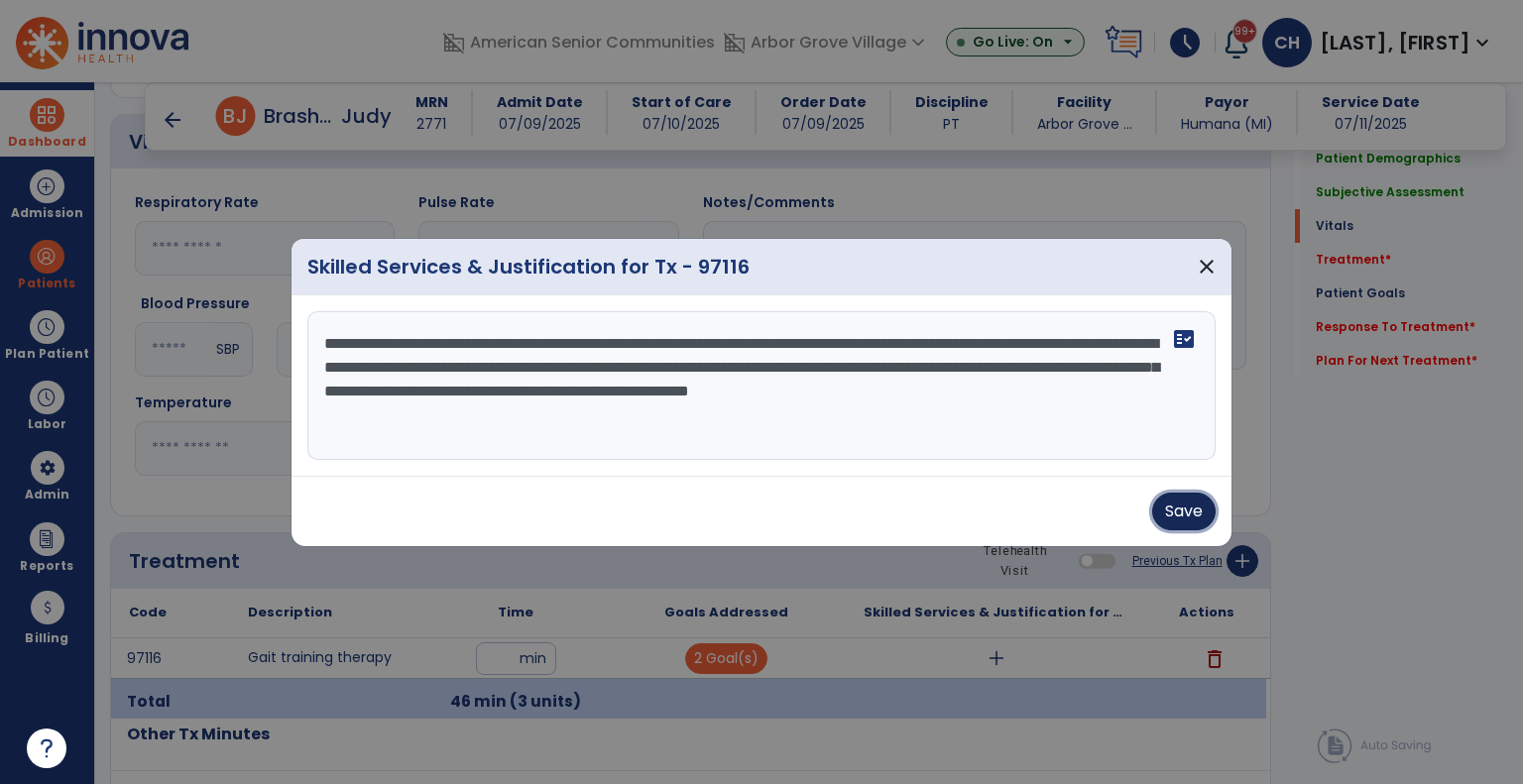 click on "Save" at bounding box center (1184, 511) 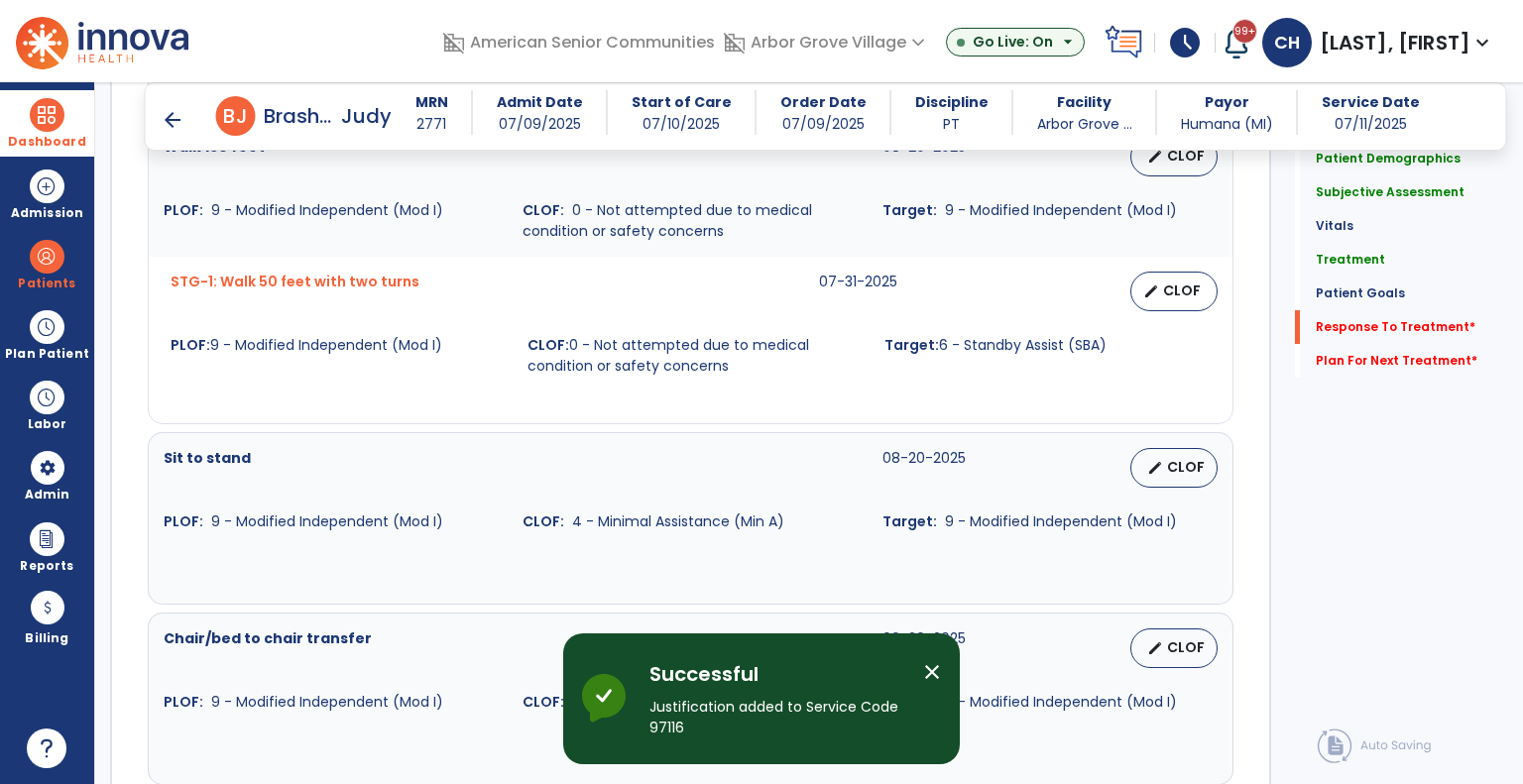 scroll, scrollTop: 2492, scrollLeft: 0, axis: vertical 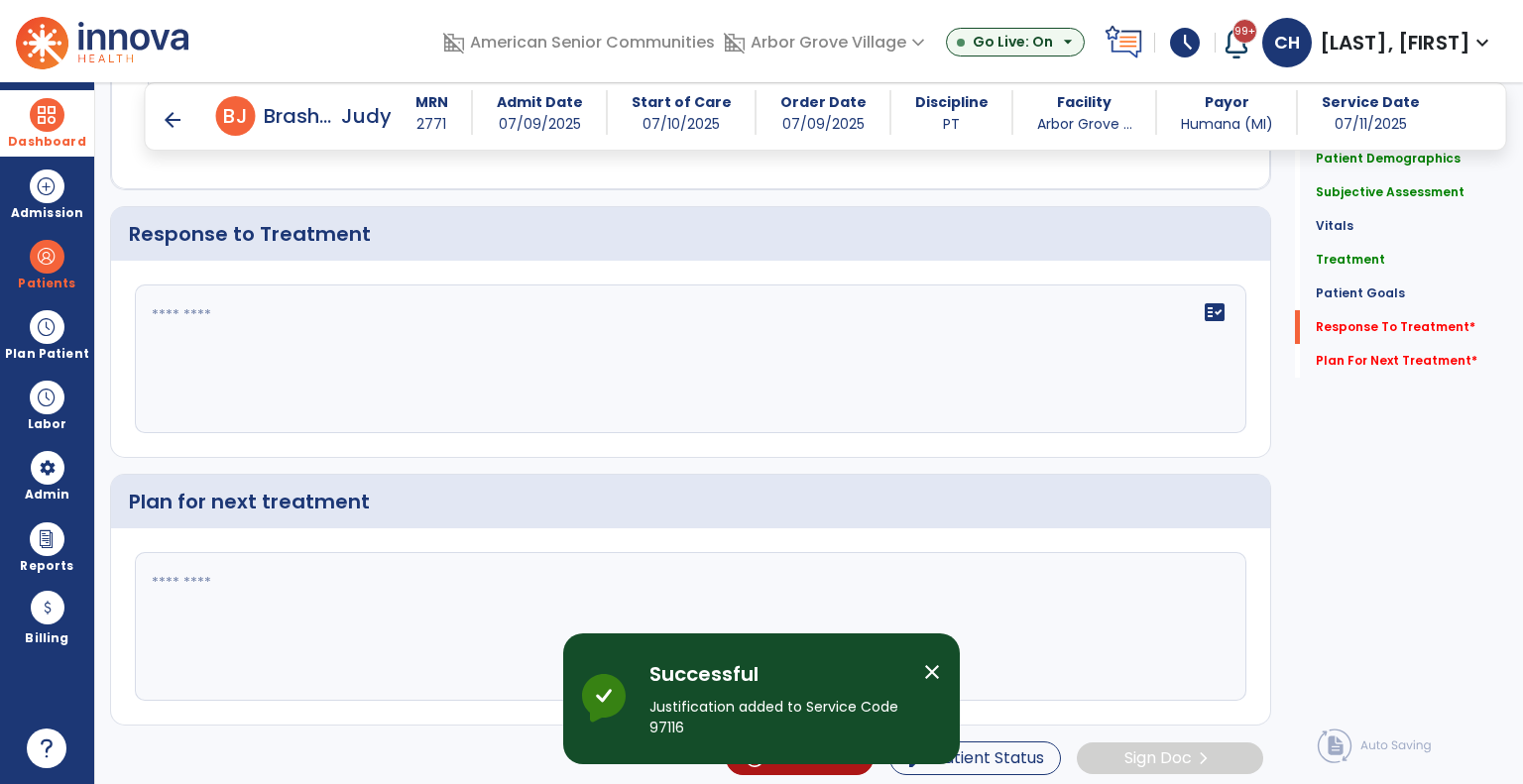 click 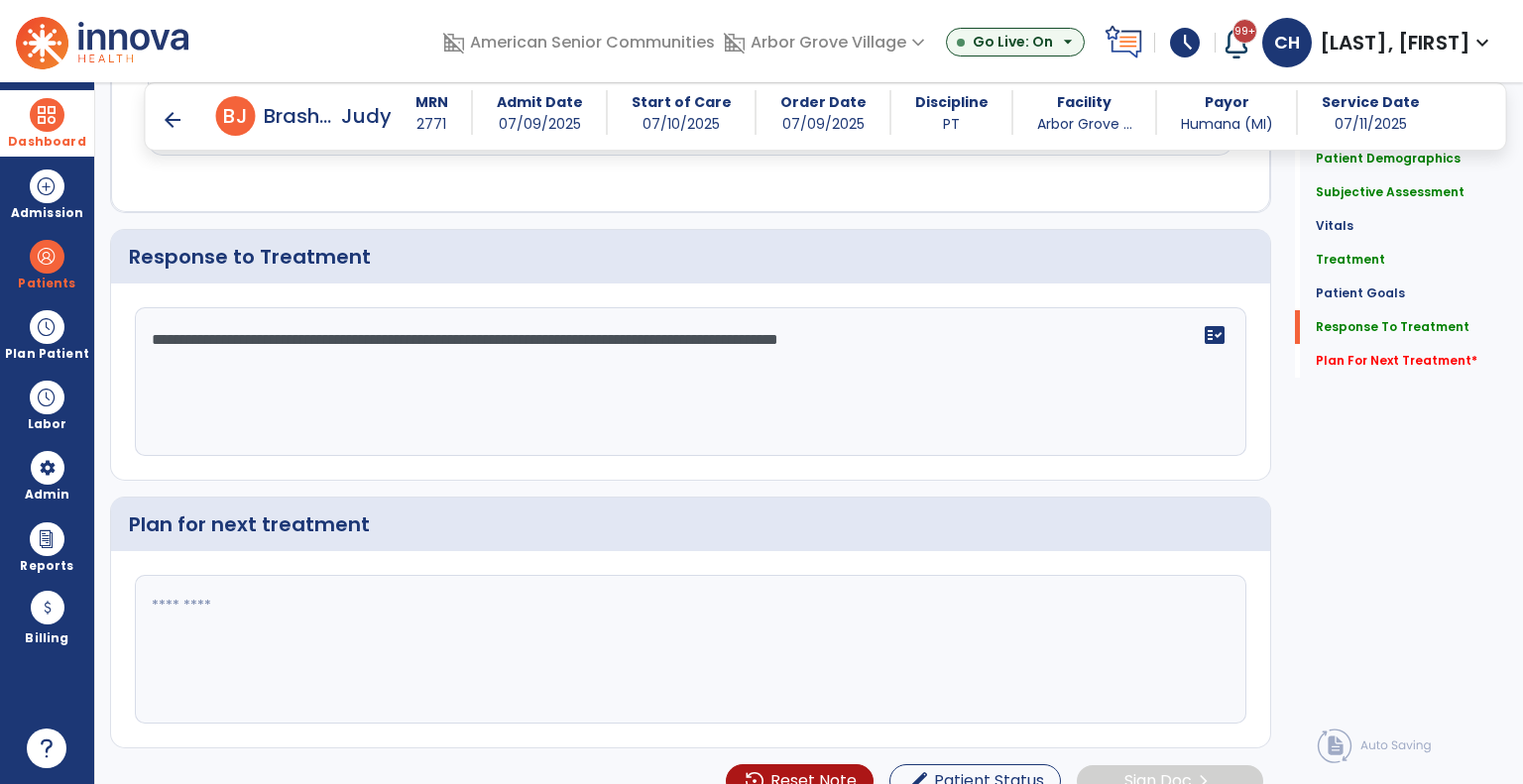 scroll, scrollTop: 2492, scrollLeft: 0, axis: vertical 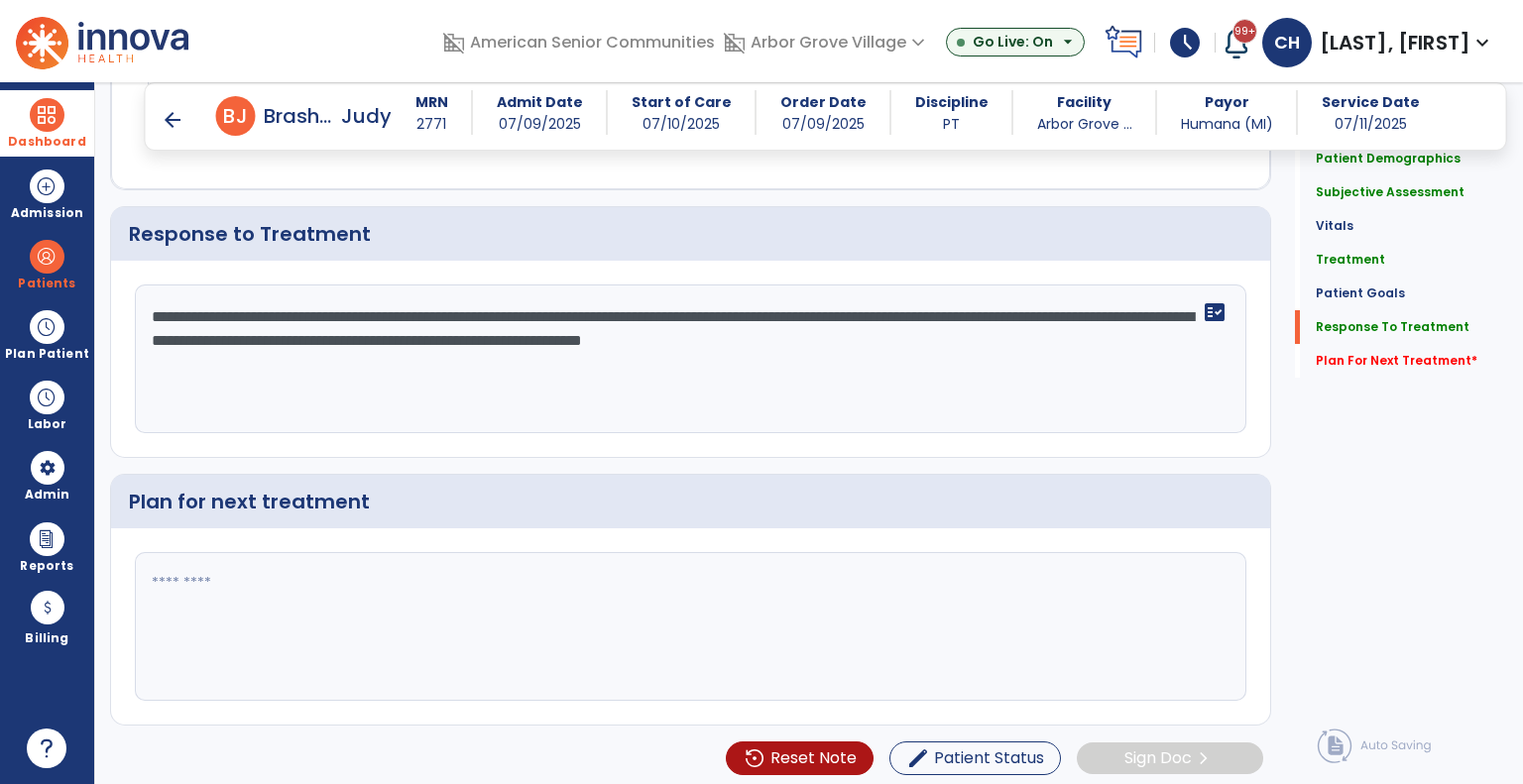 type on "**********" 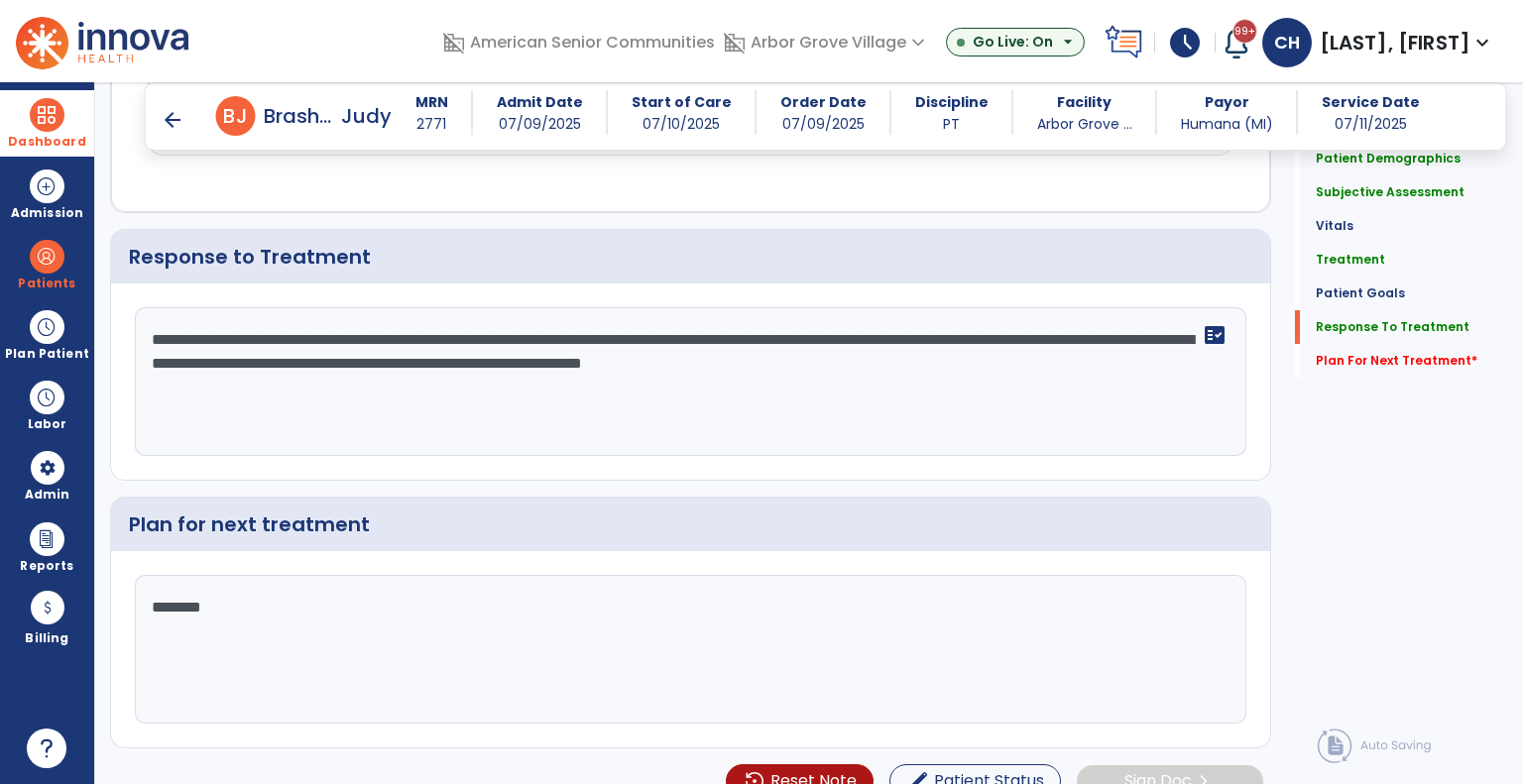 scroll, scrollTop: 2492, scrollLeft: 0, axis: vertical 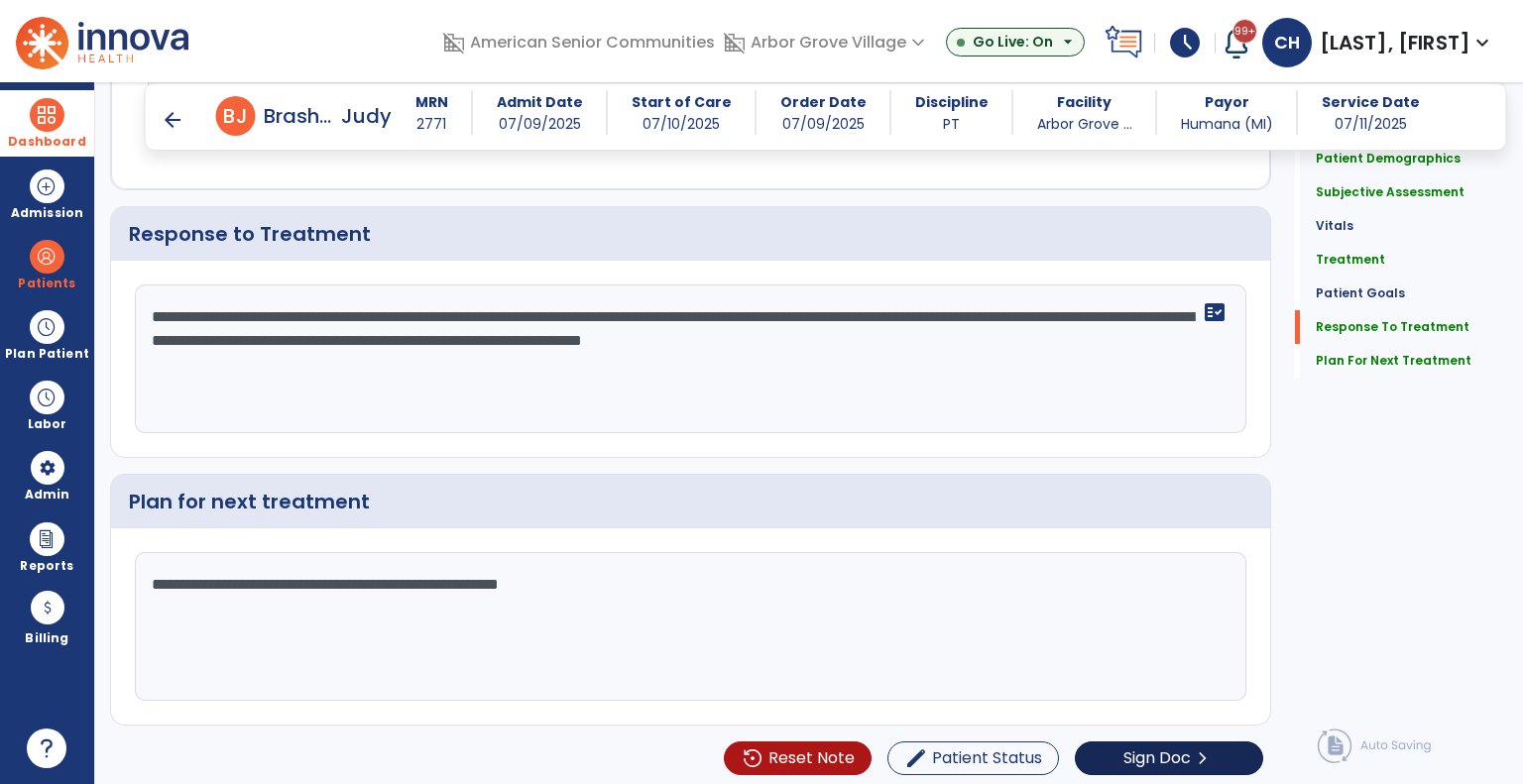 type on "**********" 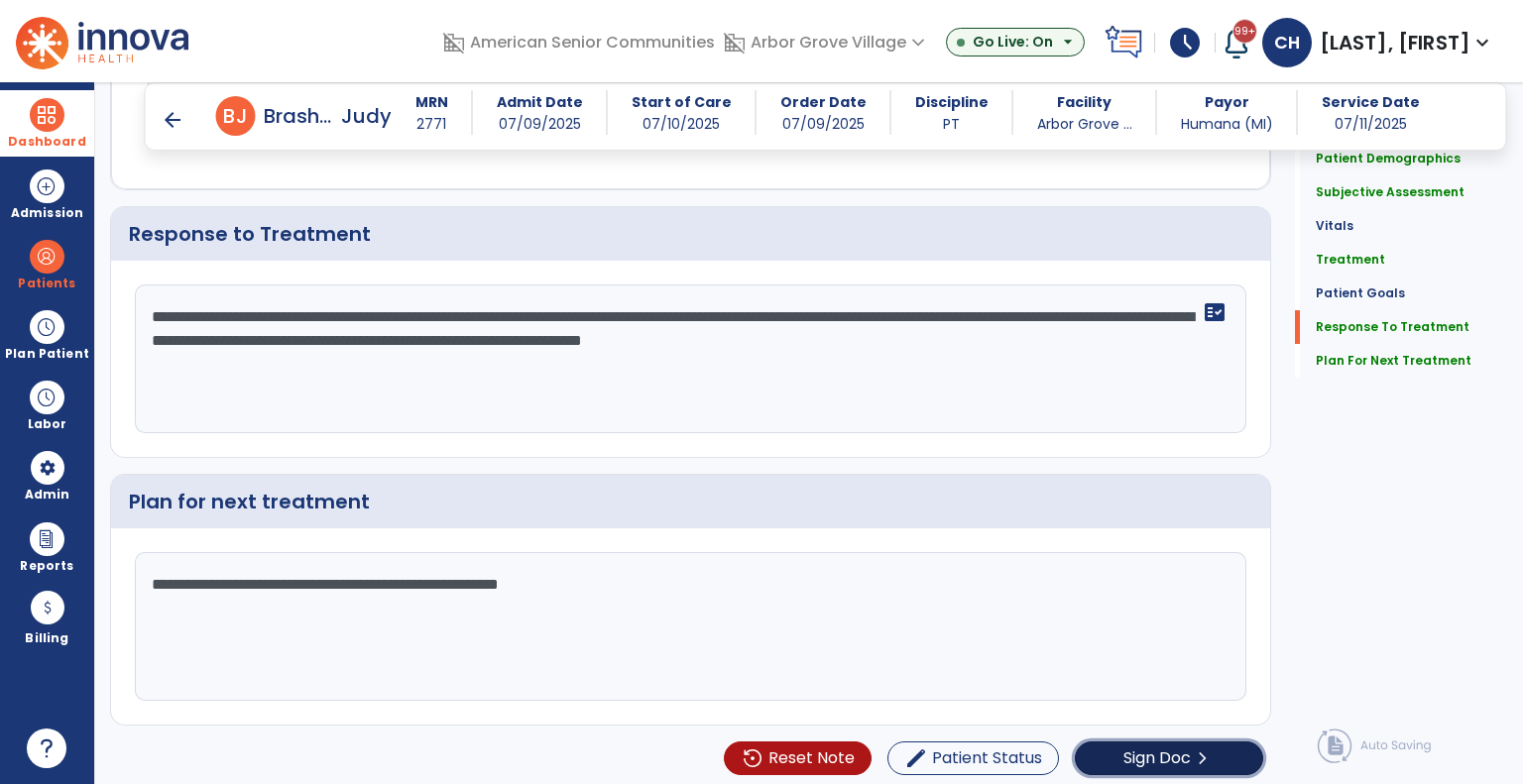 scroll, scrollTop: 2492, scrollLeft: 0, axis: vertical 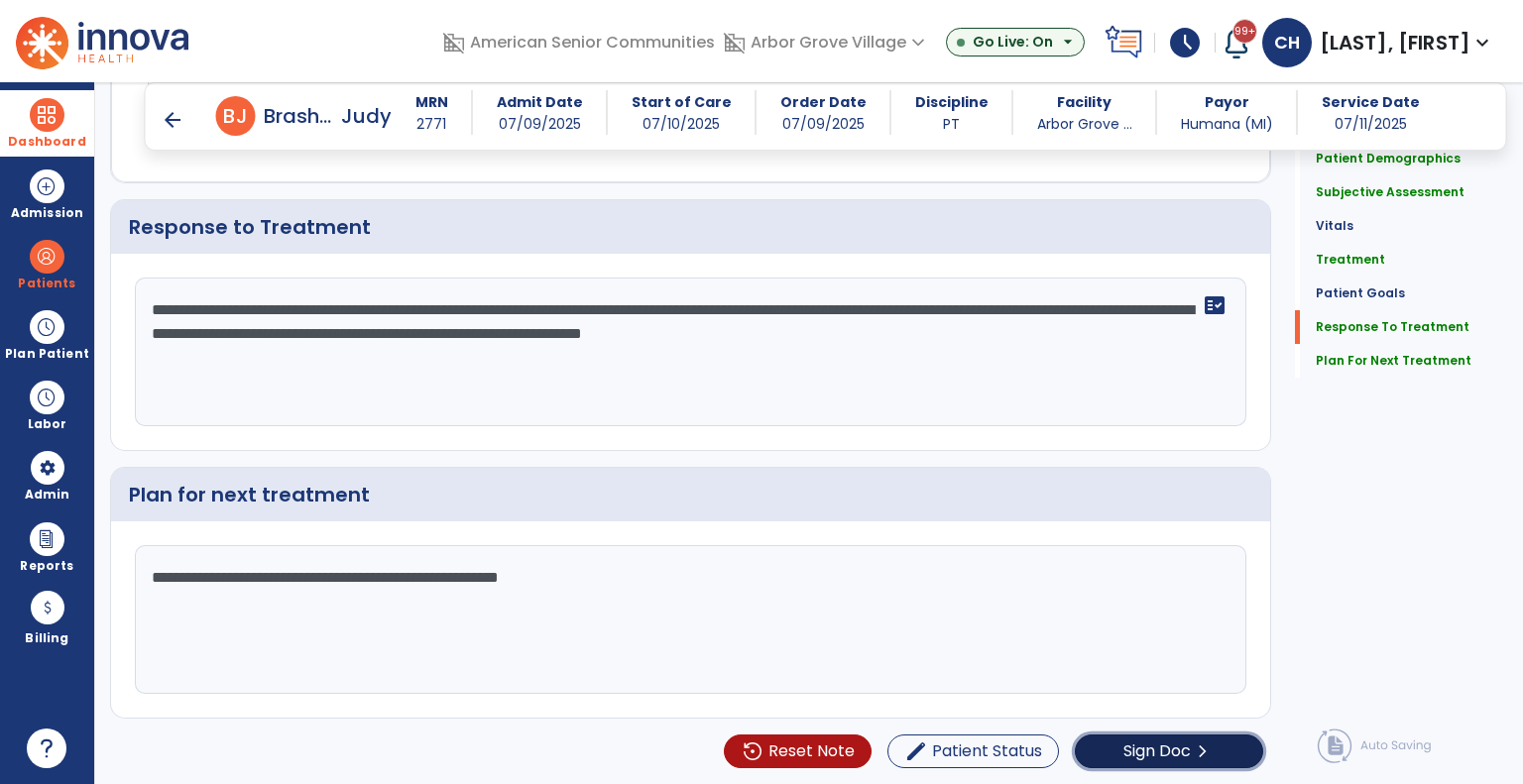 click on "chevron_right" 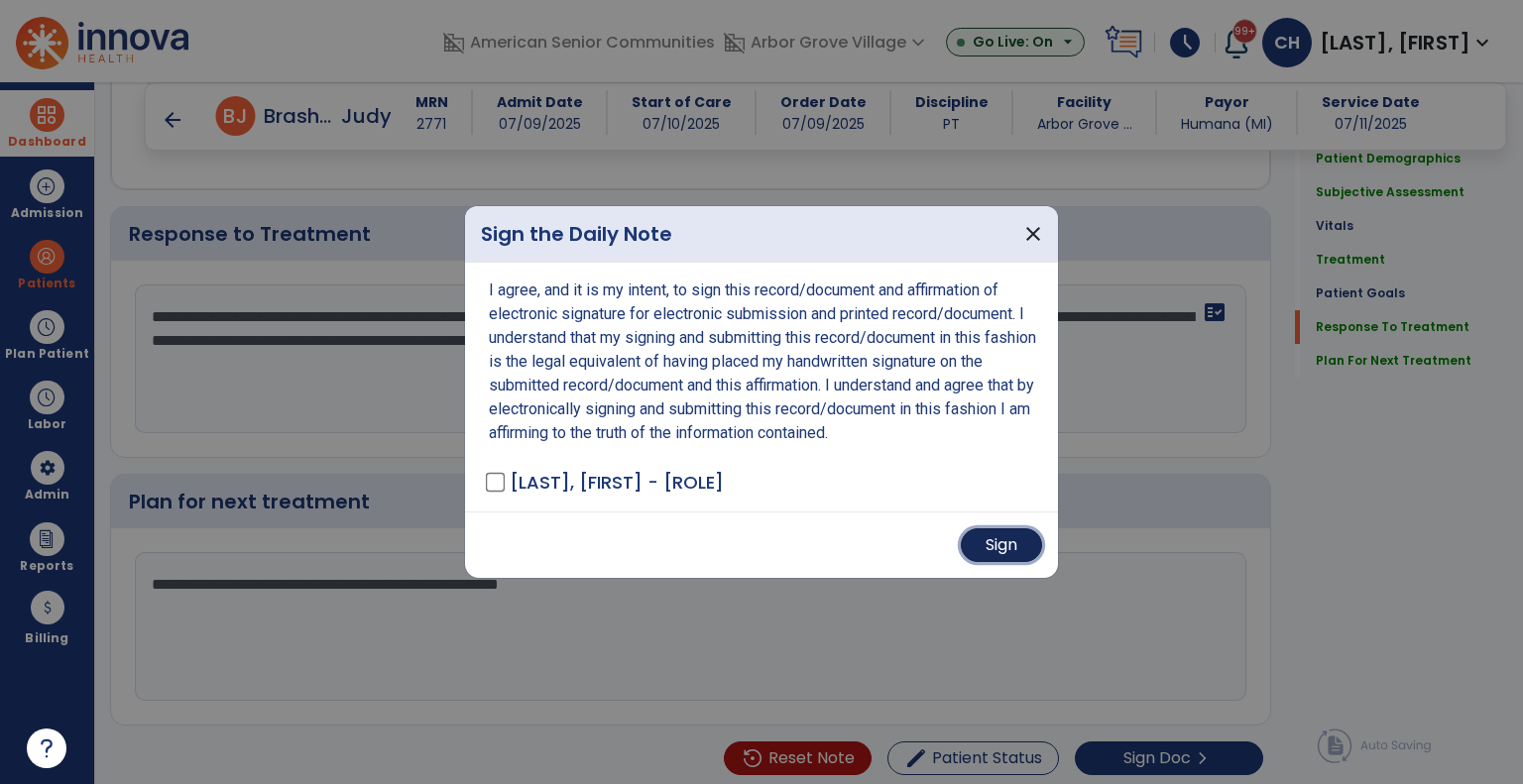 click on "Sign" at bounding box center [1001, 545] 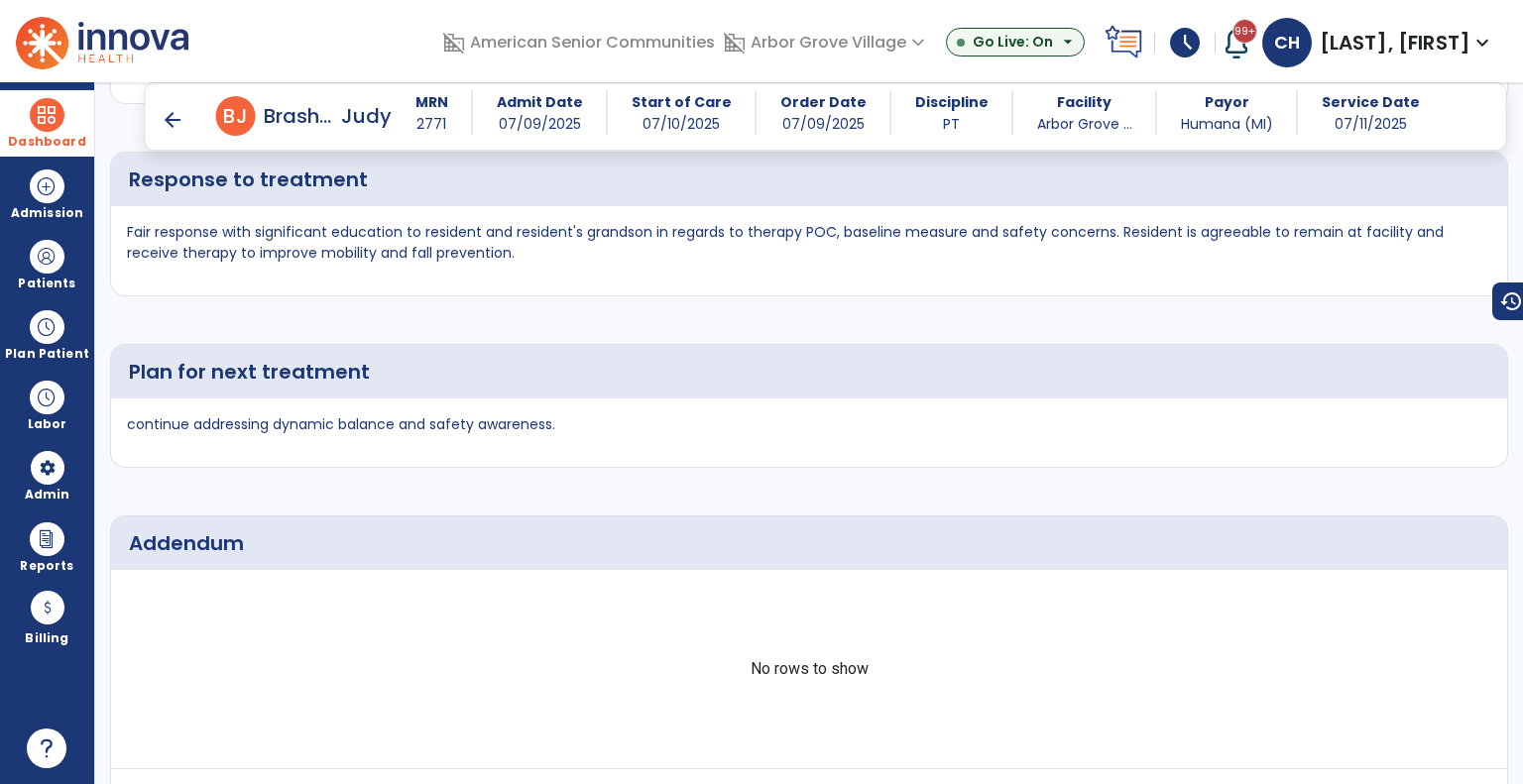 scroll, scrollTop: 3500, scrollLeft: 0, axis: vertical 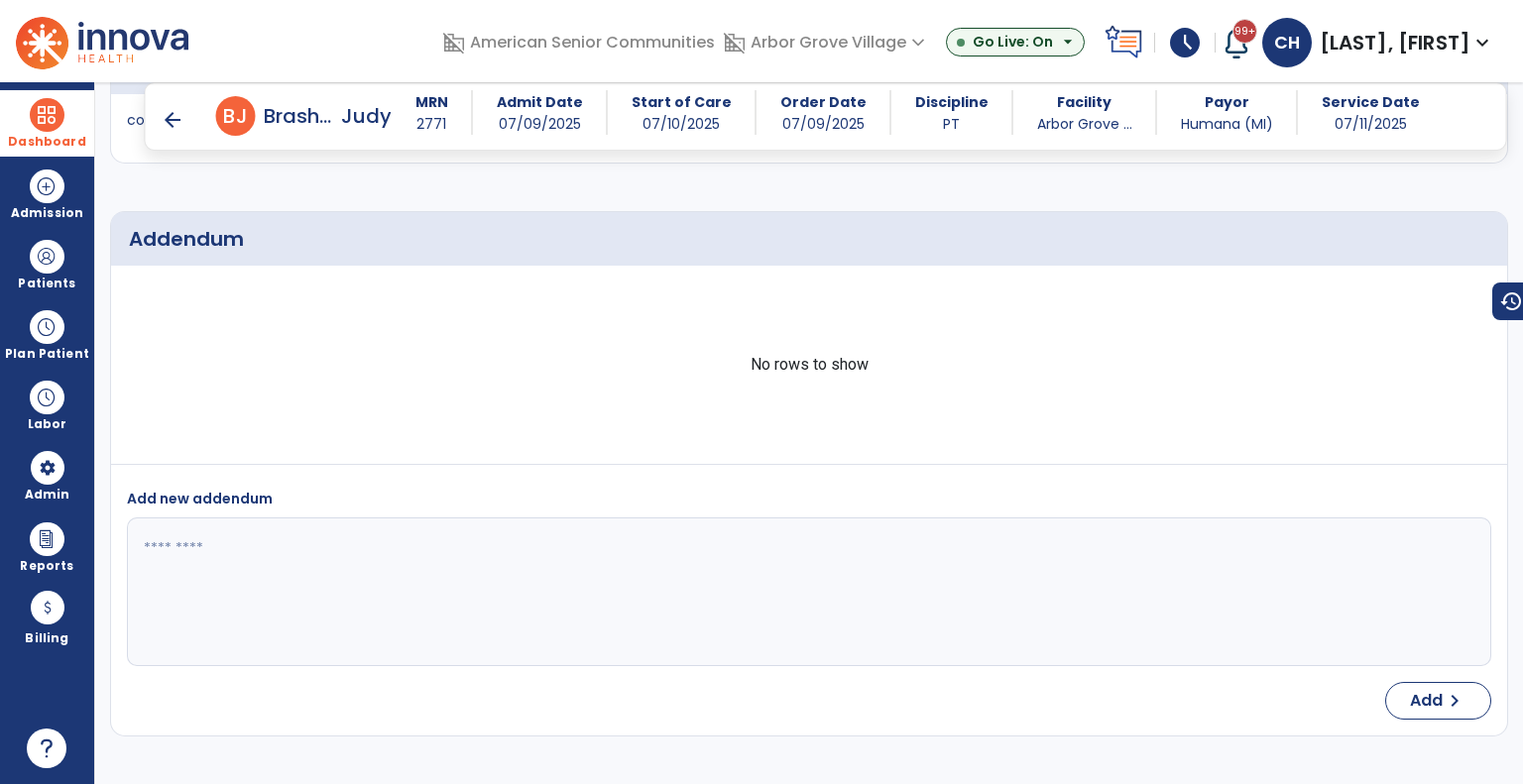 click on "[LAST], [FIRST]  - PTA MRN [NUMBER] Admit Date [DATE] Start of Care [DATE] Order Date [DATE] Discipline PT Facility [LOCATION] ... Payor [PAYOR] ([STATE]) Service Date [DATE]" at bounding box center (826, 116) 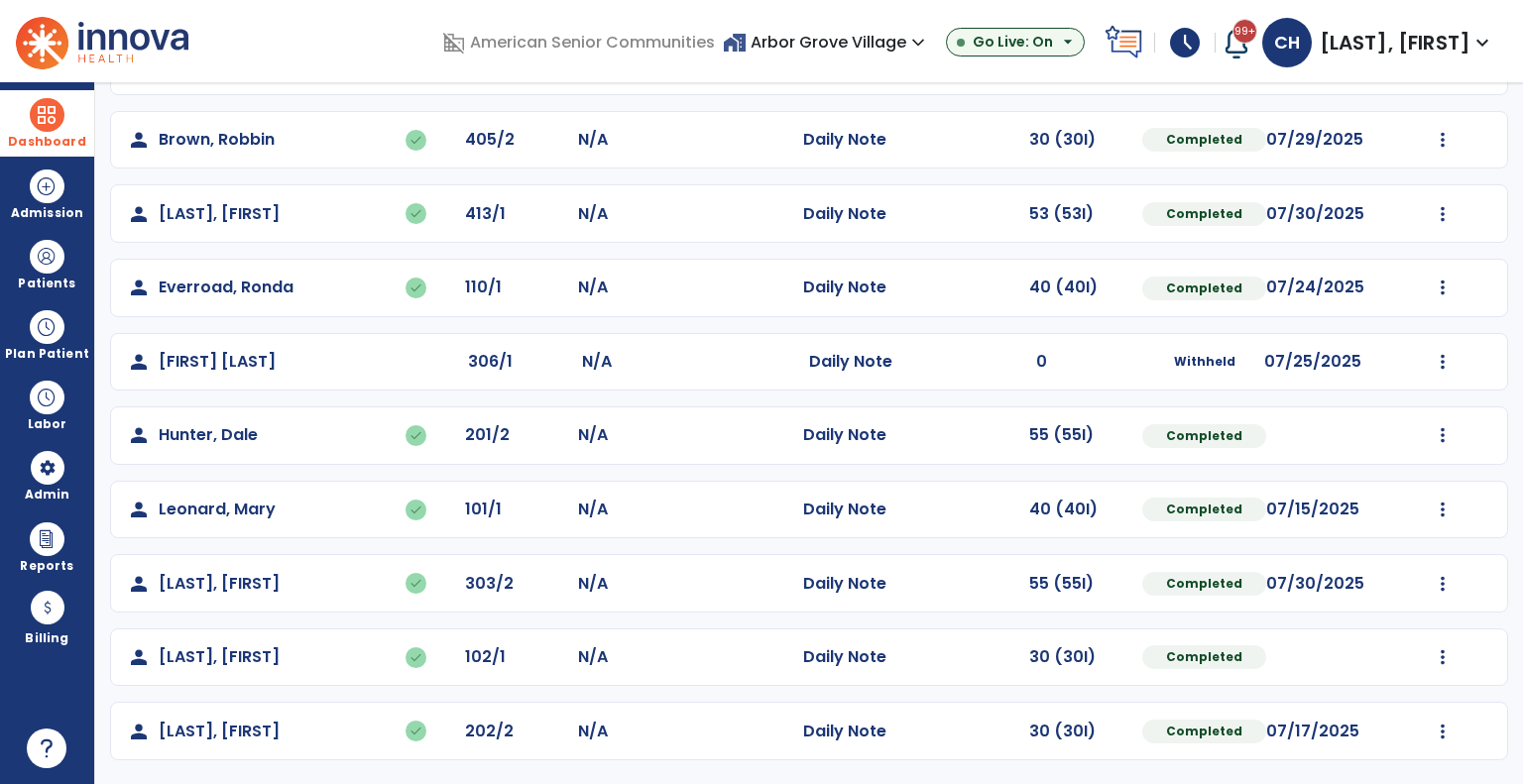scroll, scrollTop: 0, scrollLeft: 0, axis: both 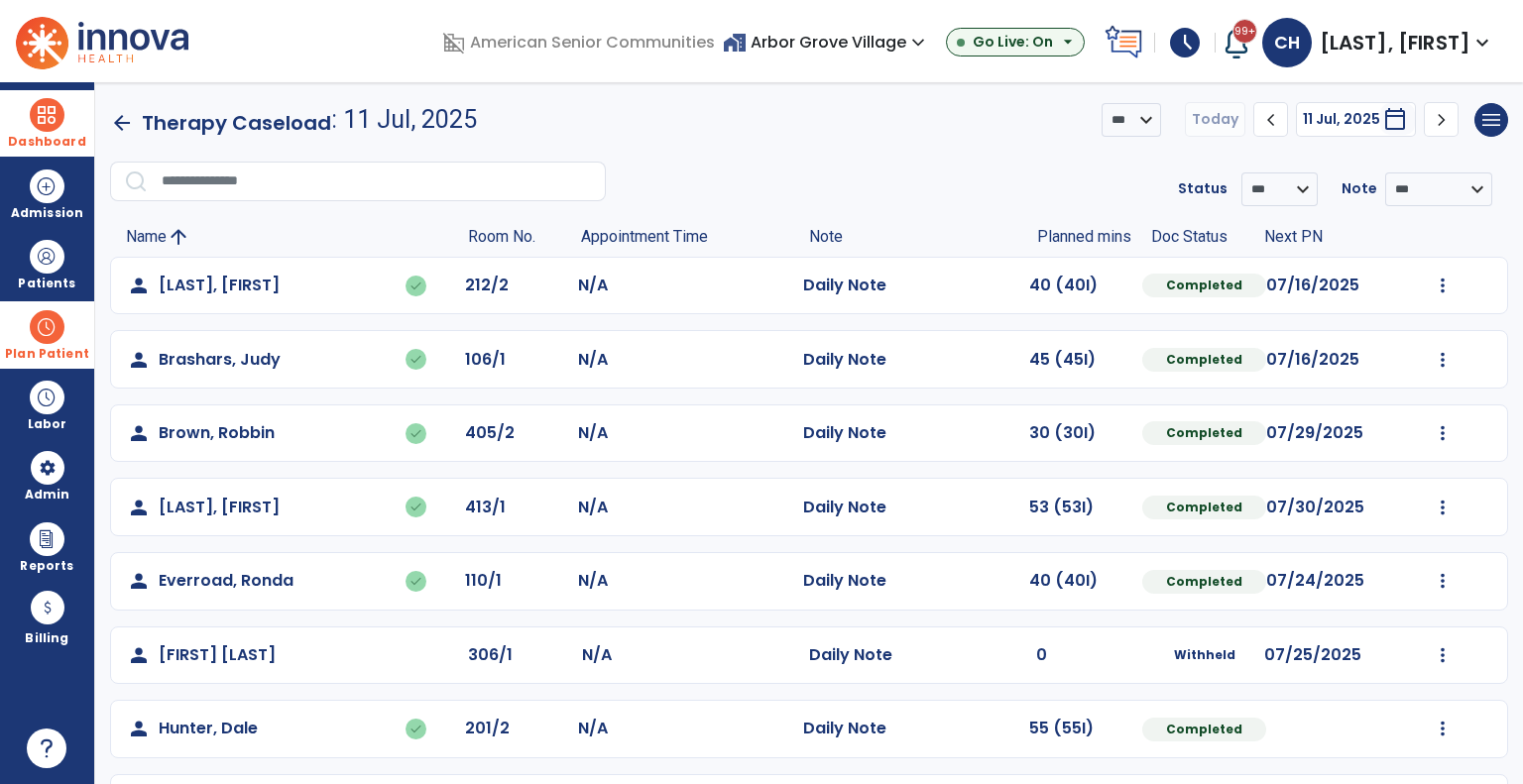 click on "Plan Patient" at bounding box center [47, 283] 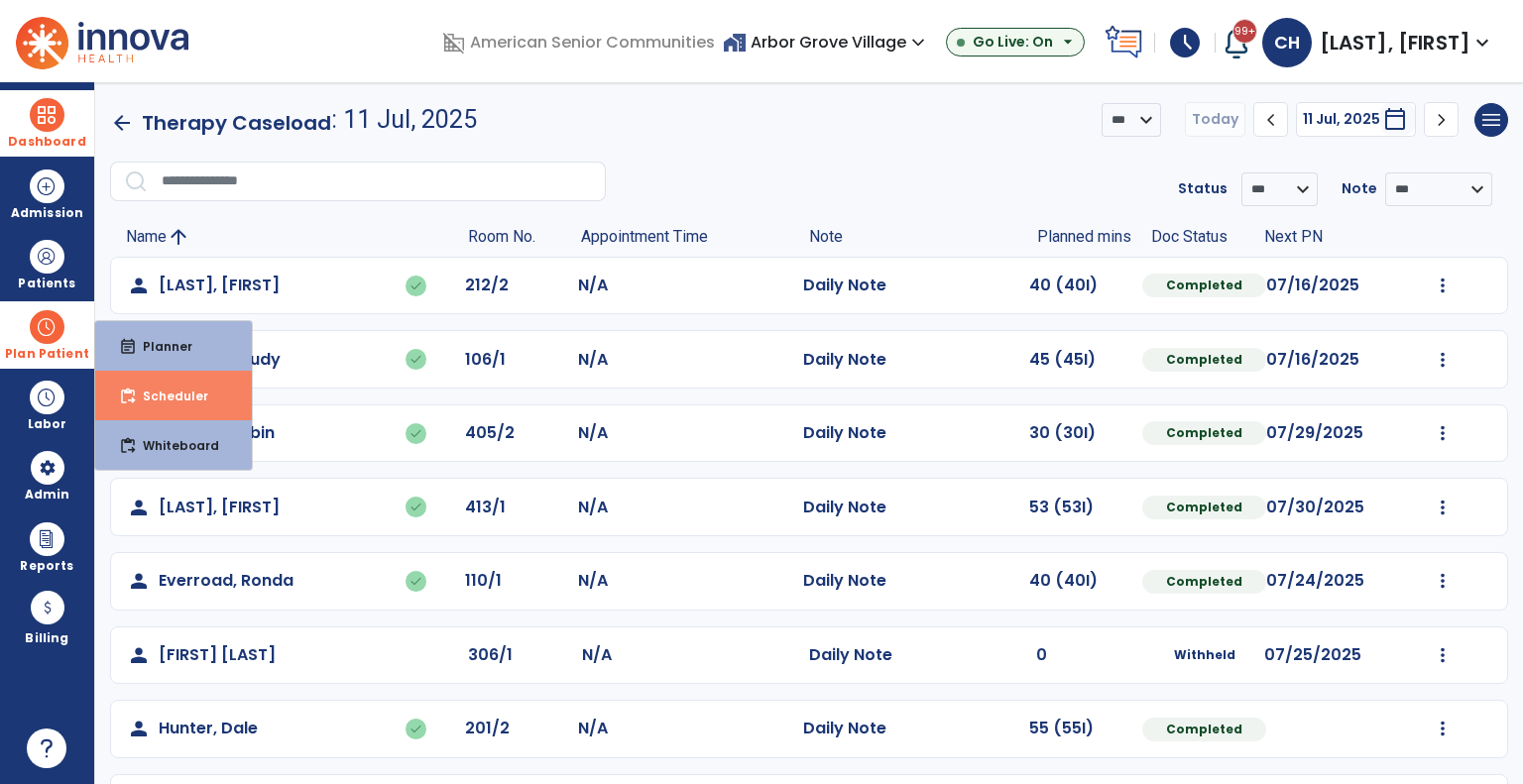click on "content_paste_go  Scheduler" at bounding box center (174, 395) 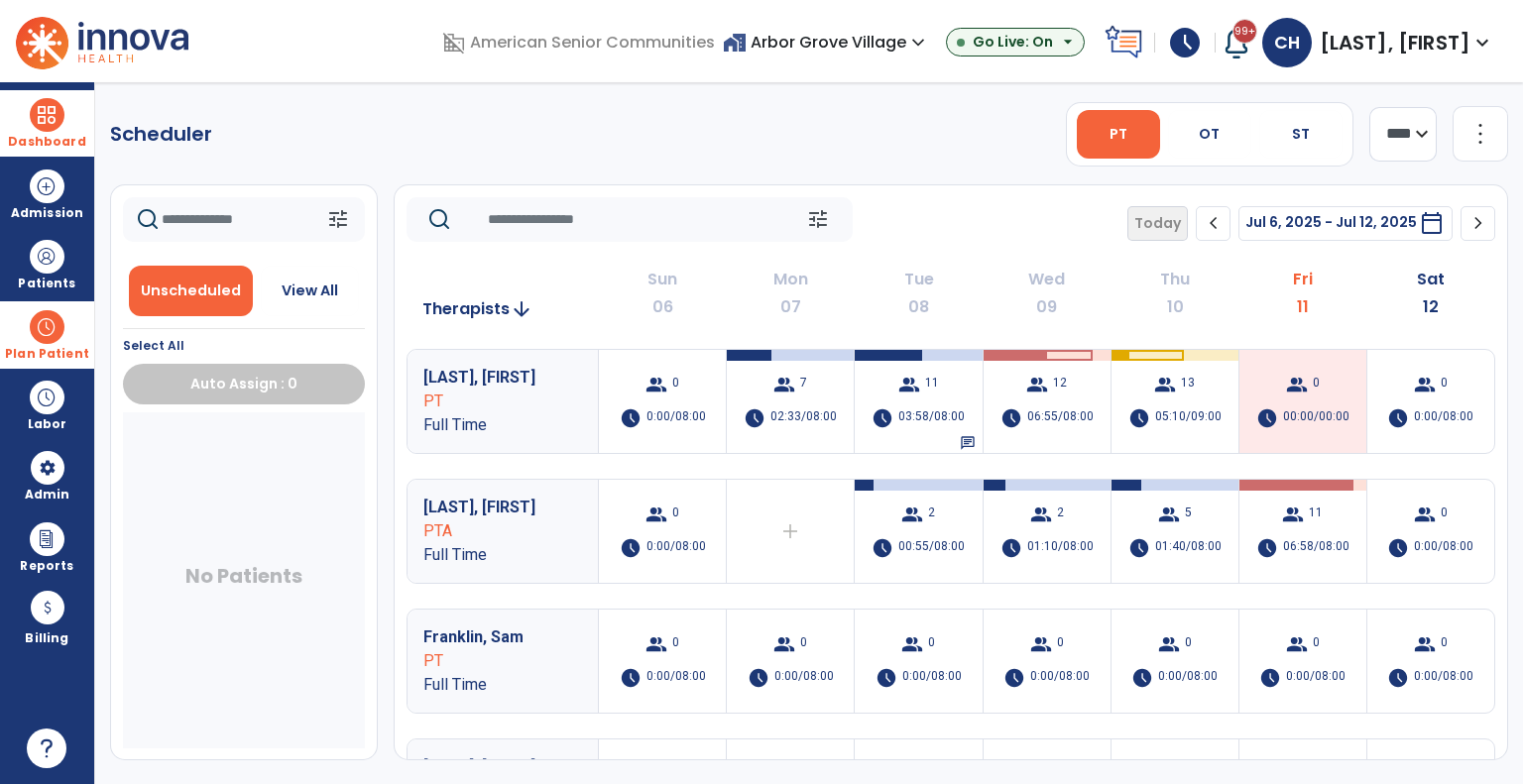 click on "chevron_right" 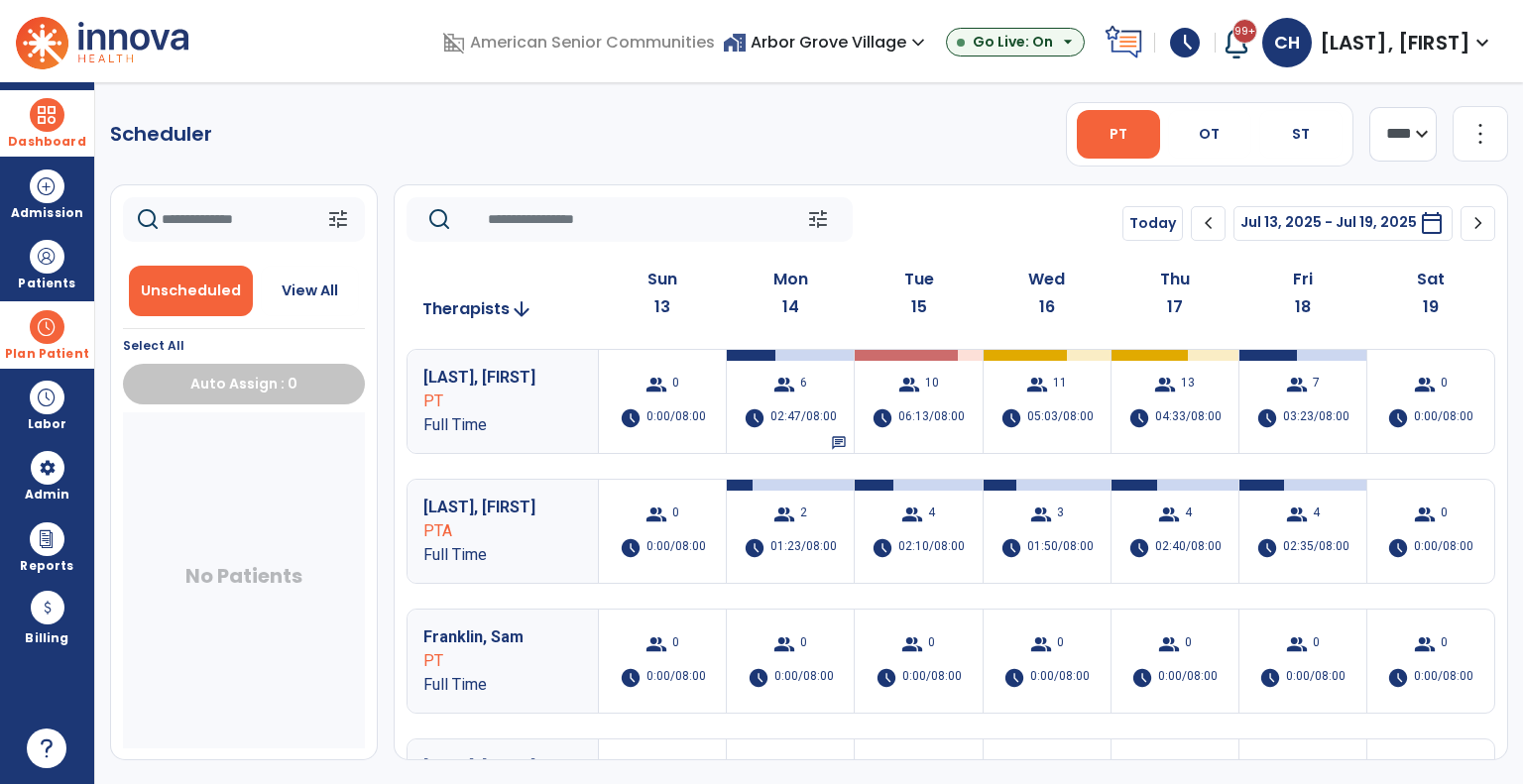 click on "02:47/08:00" at bounding box center (803, 418) 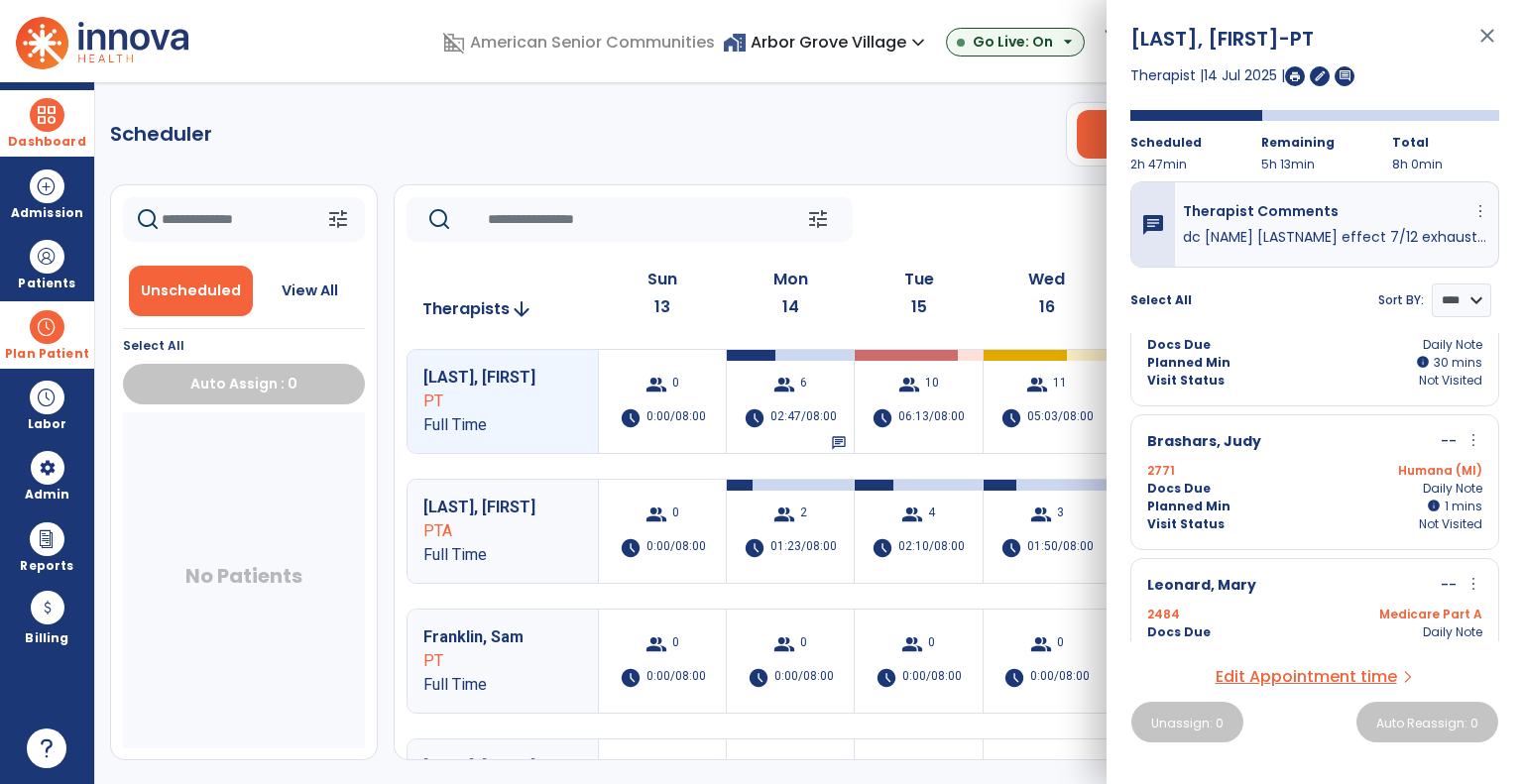 scroll, scrollTop: 550, scrollLeft: 0, axis: vertical 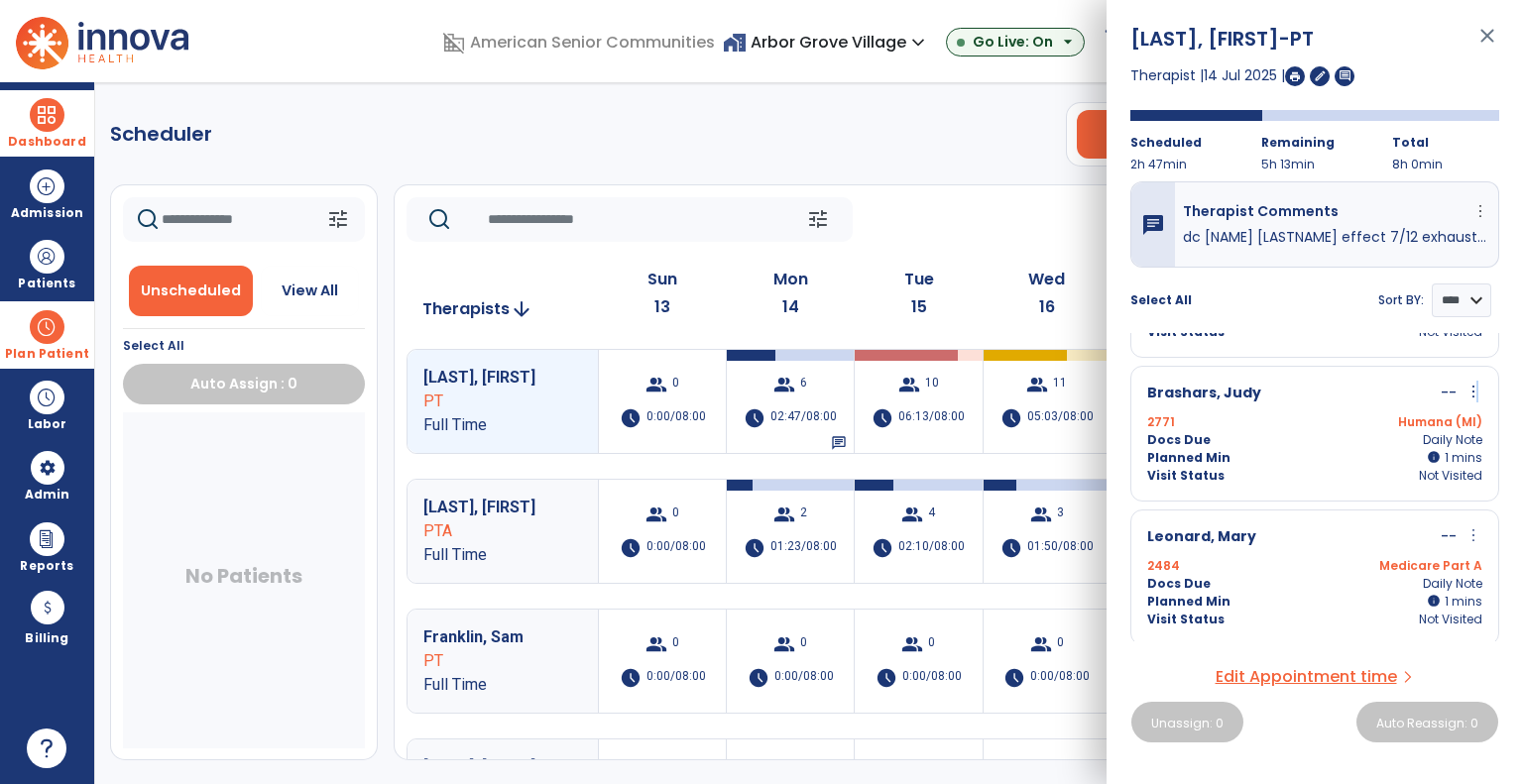 click on "more_vert" at bounding box center [1473, 392] 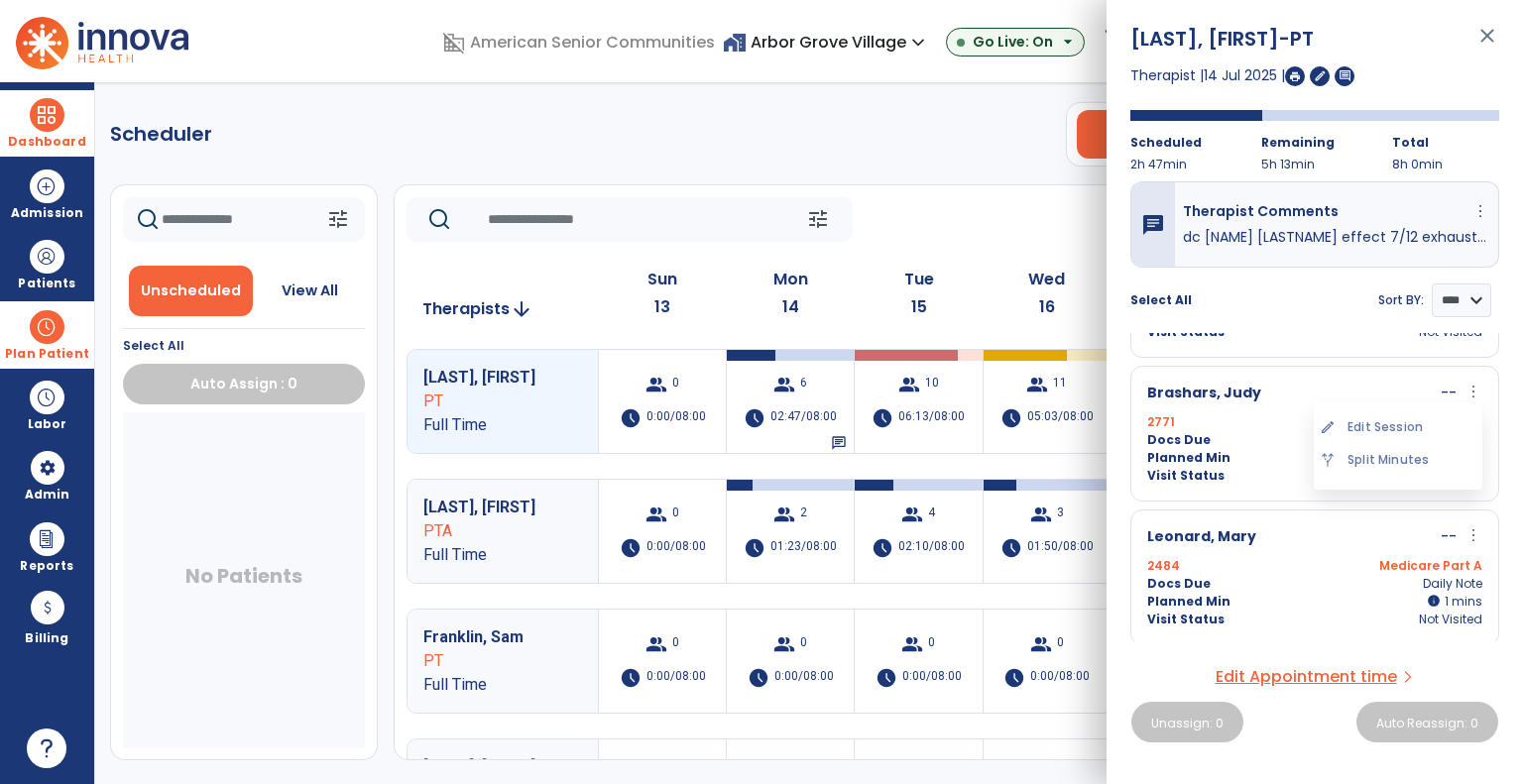 click on "edit   Edit Session" at bounding box center (1398, 427) 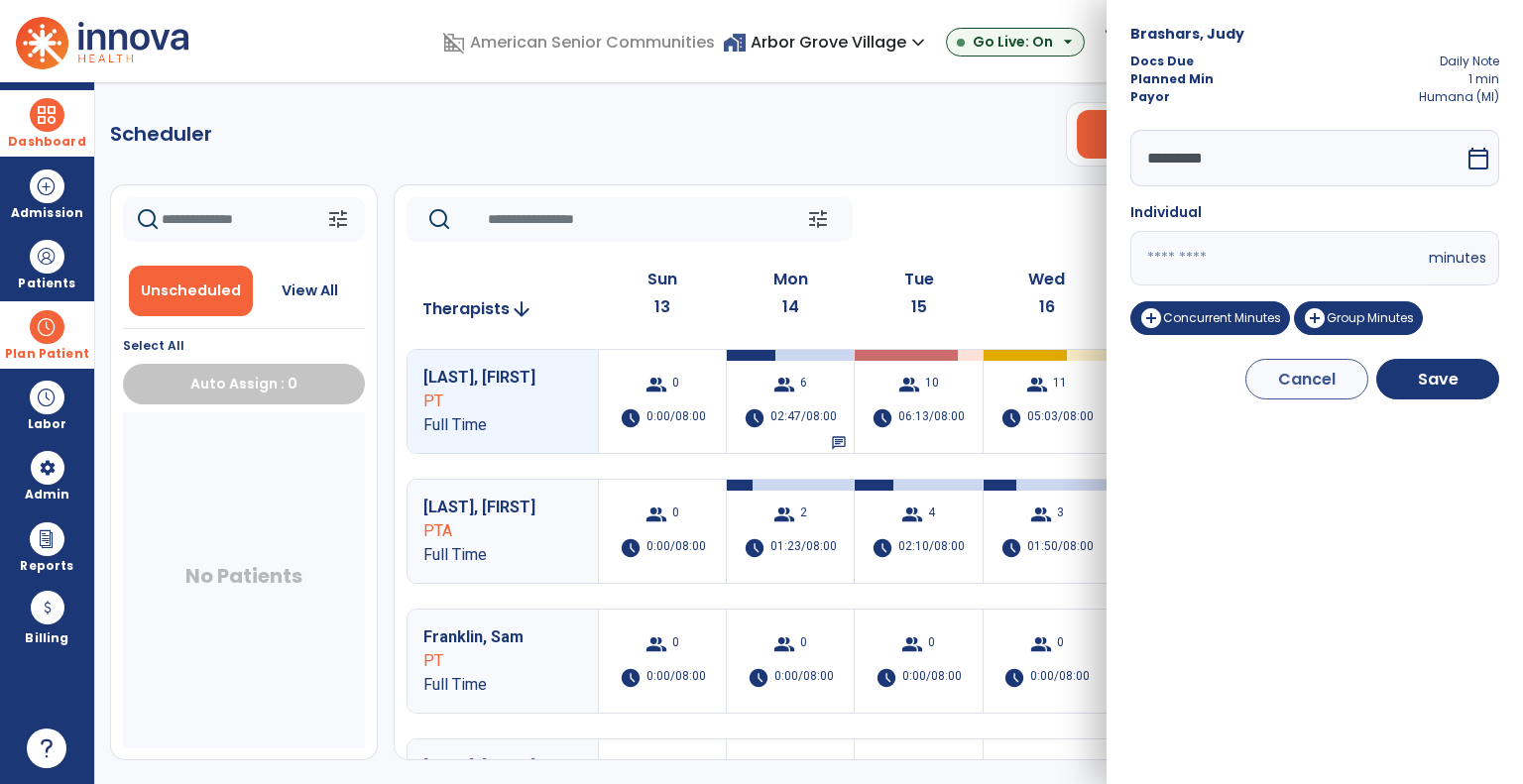 drag, startPoint x: 1288, startPoint y: 258, endPoint x: 1044, endPoint y: 256, distance: 244.0082 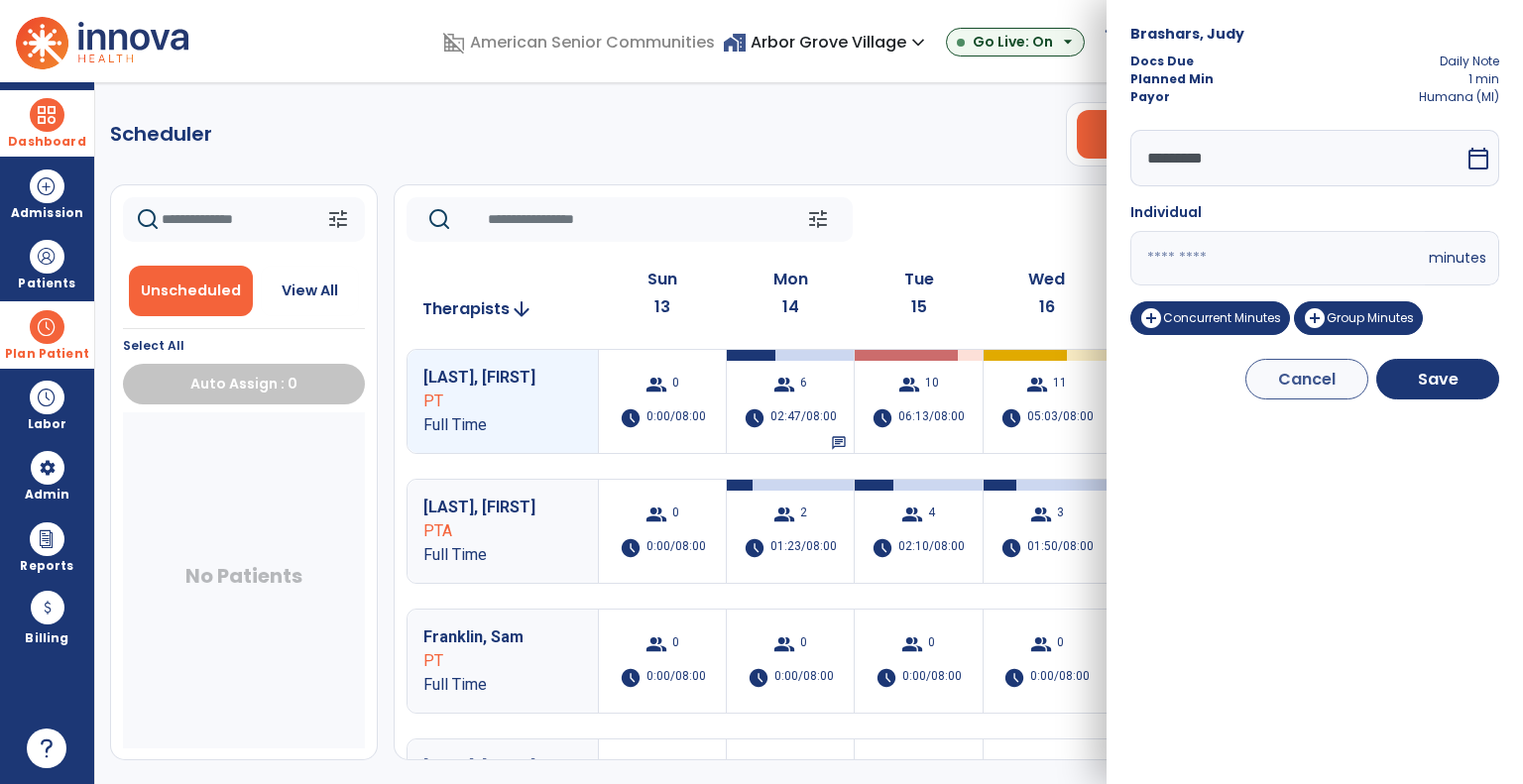 click on "Cancel   Save" at bounding box center (1315, 379) 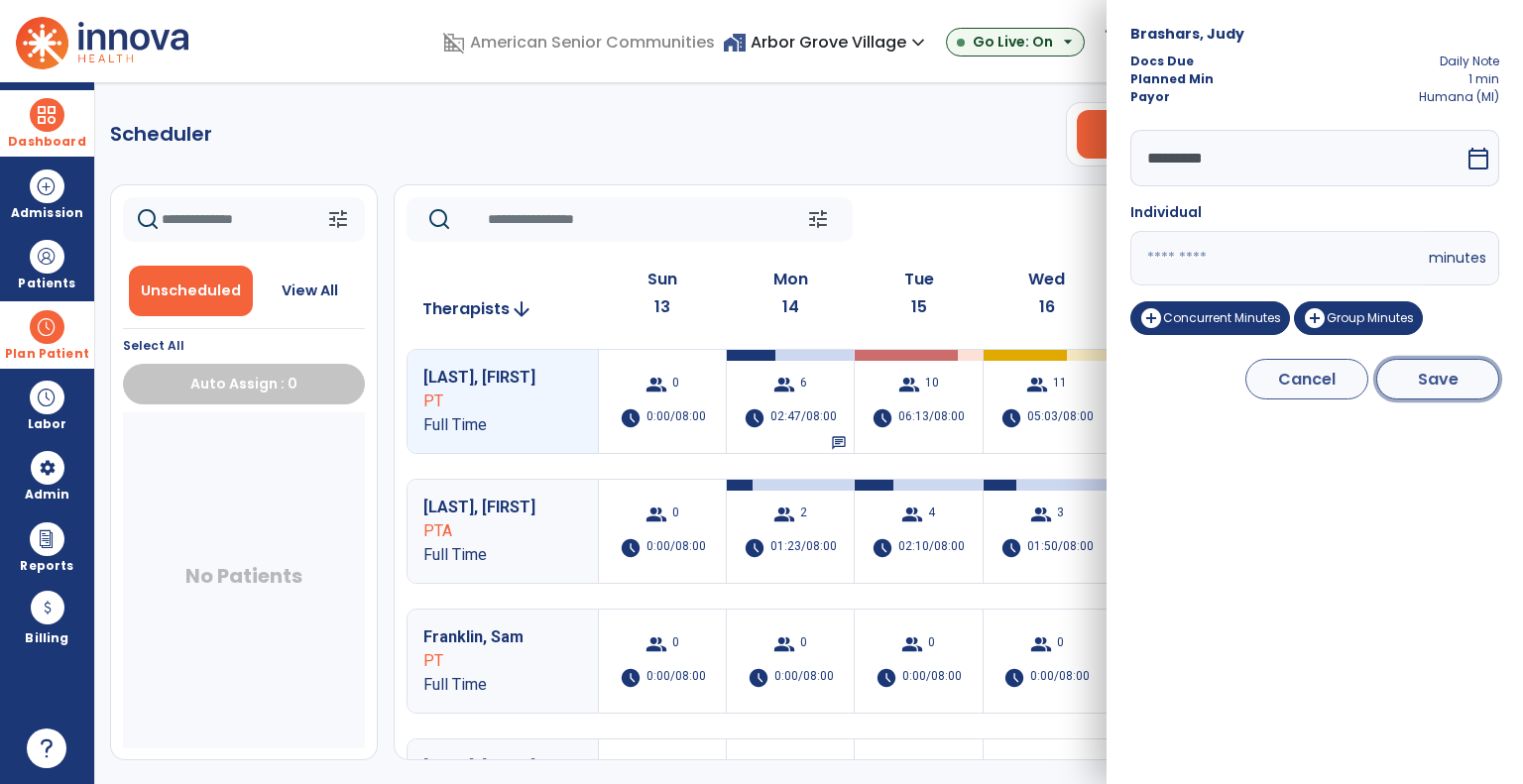click on "Save" at bounding box center (1438, 379) 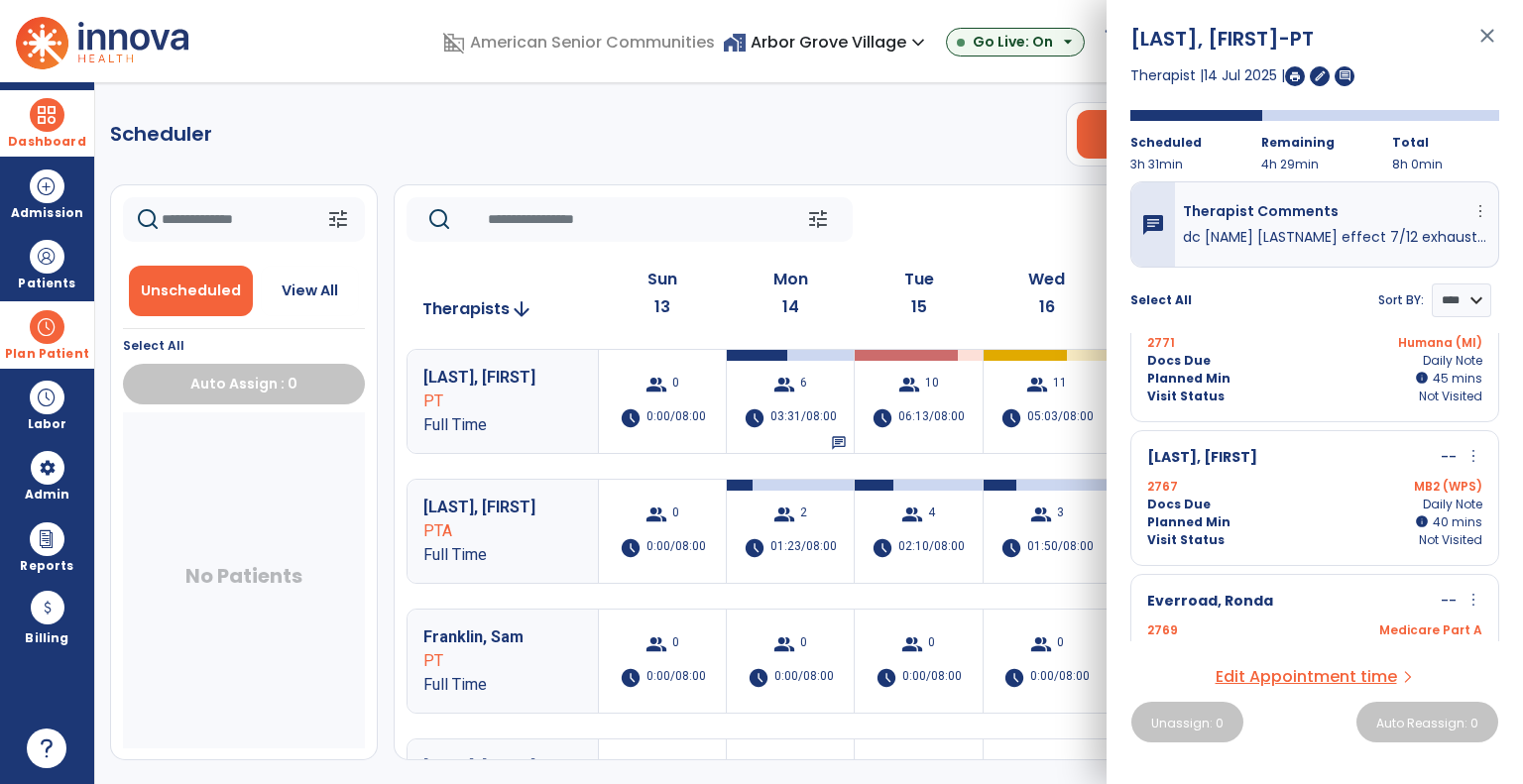 scroll, scrollTop: 200, scrollLeft: 0, axis: vertical 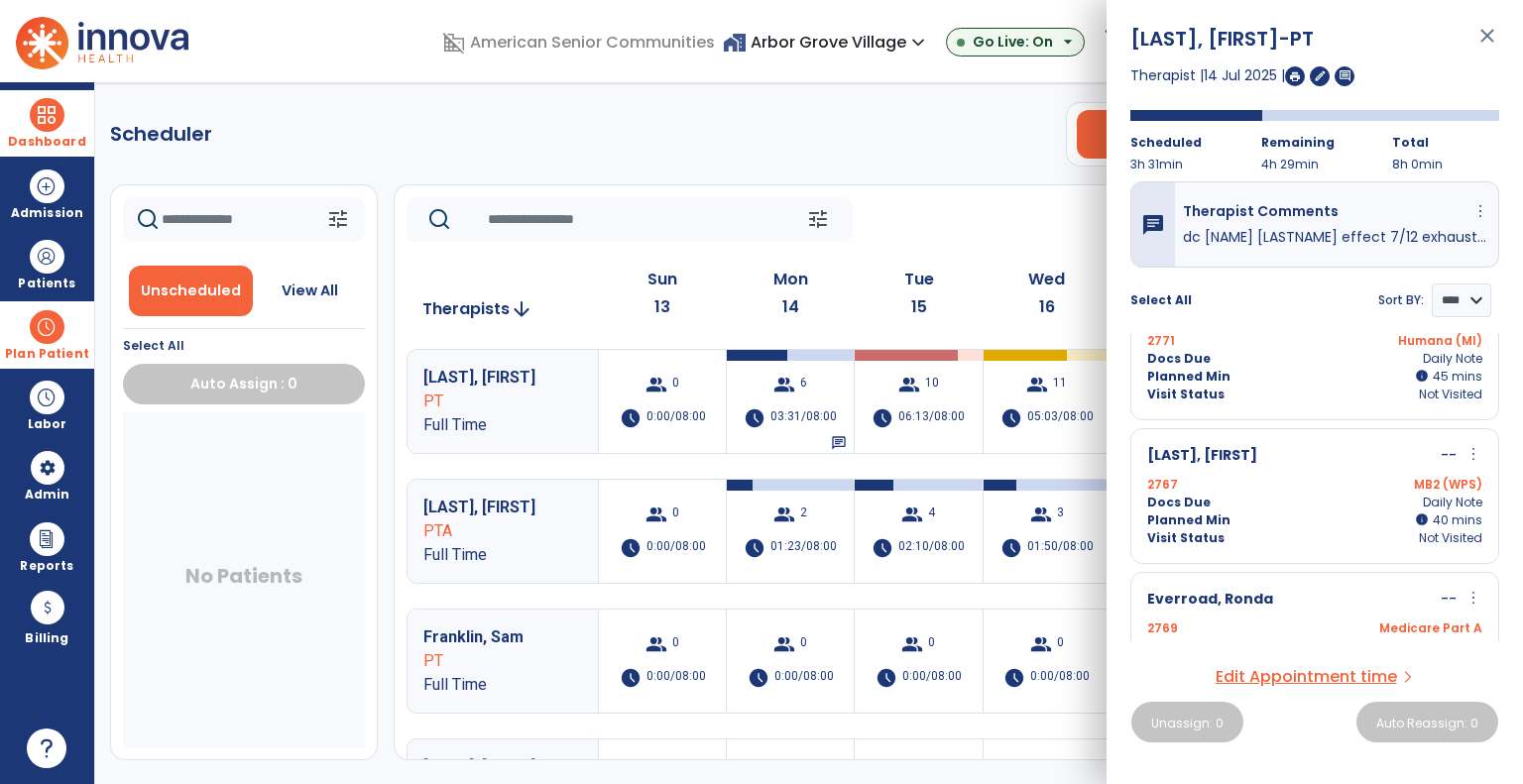 click on "Docs Due Daily Note" at bounding box center [1315, 503] 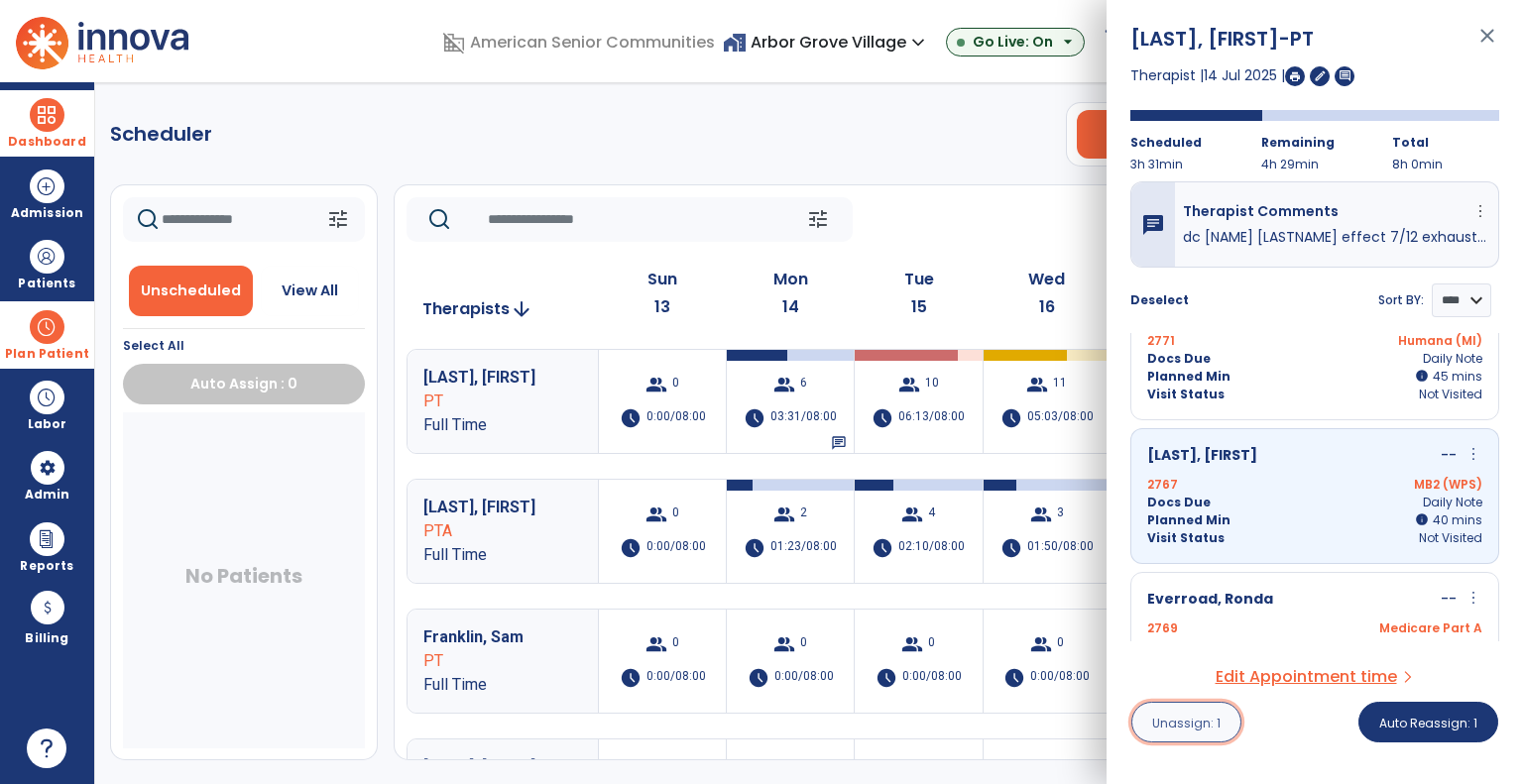 click on "Unassign: 1" at bounding box center (1186, 723) 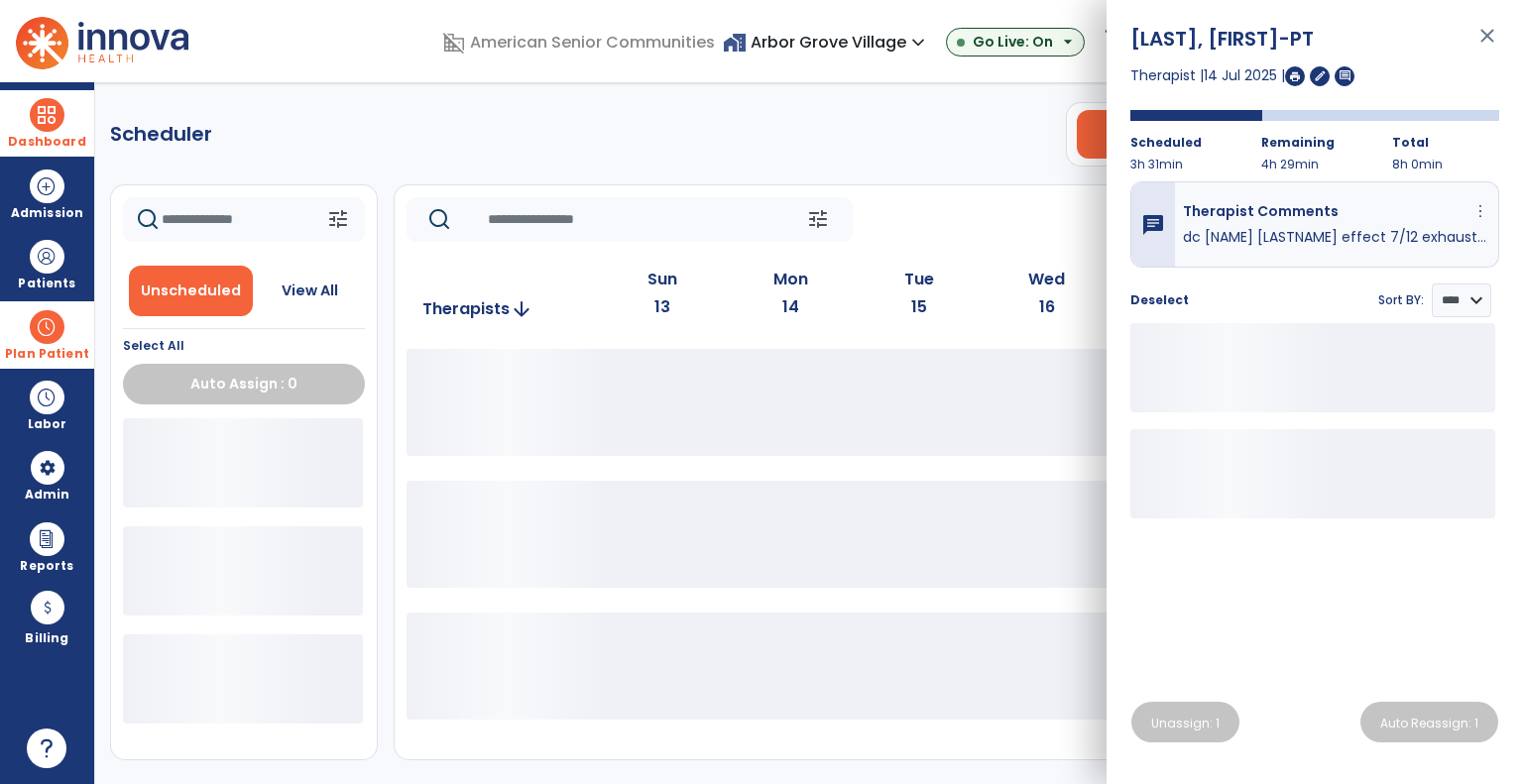click on "Scheduler   PT   OT   ST  **** *** more_vert  Manage Labor   View All Therapists   Print" 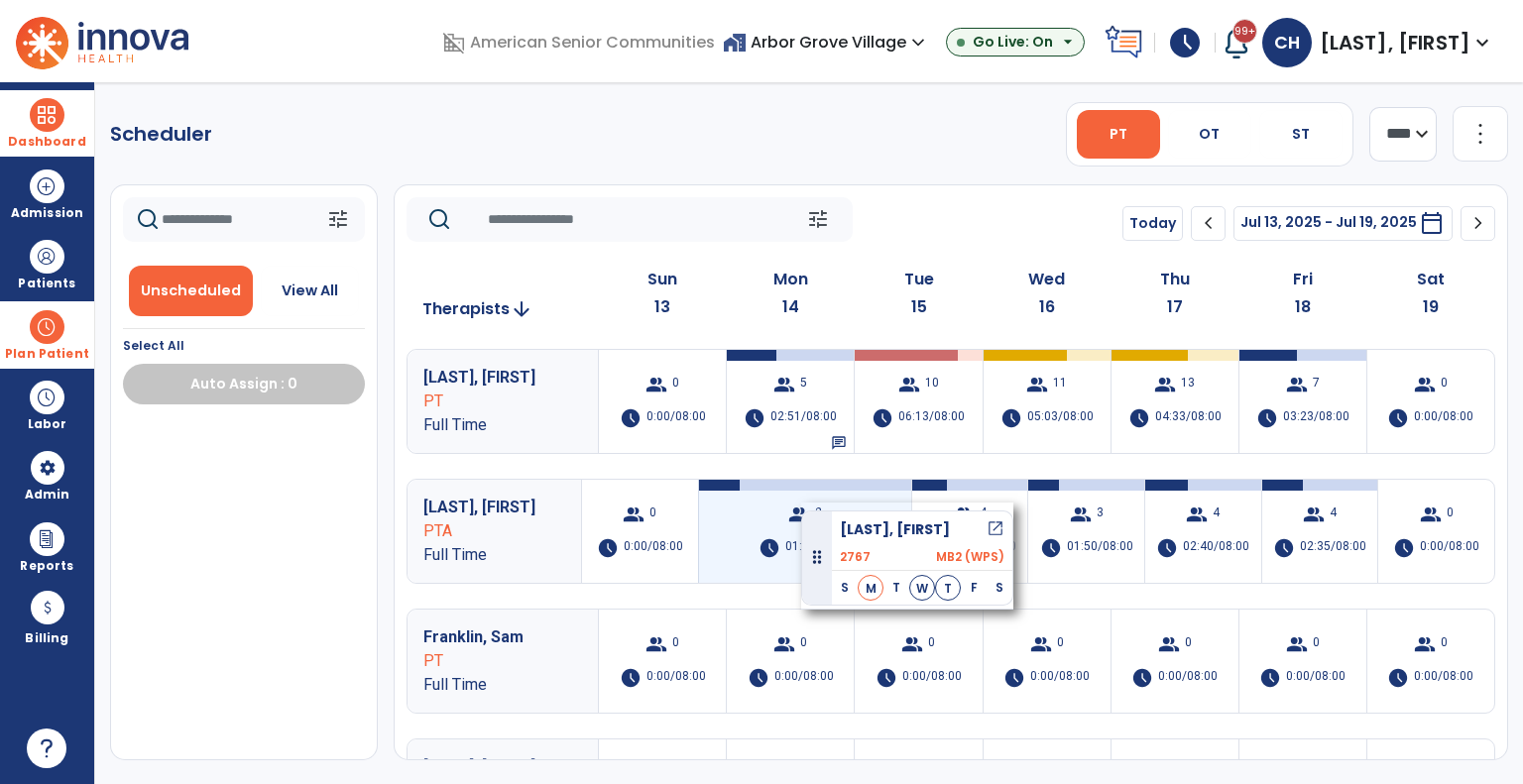 drag, startPoint x: 247, startPoint y: 452, endPoint x: 802, endPoint y: 503, distance: 557.3383 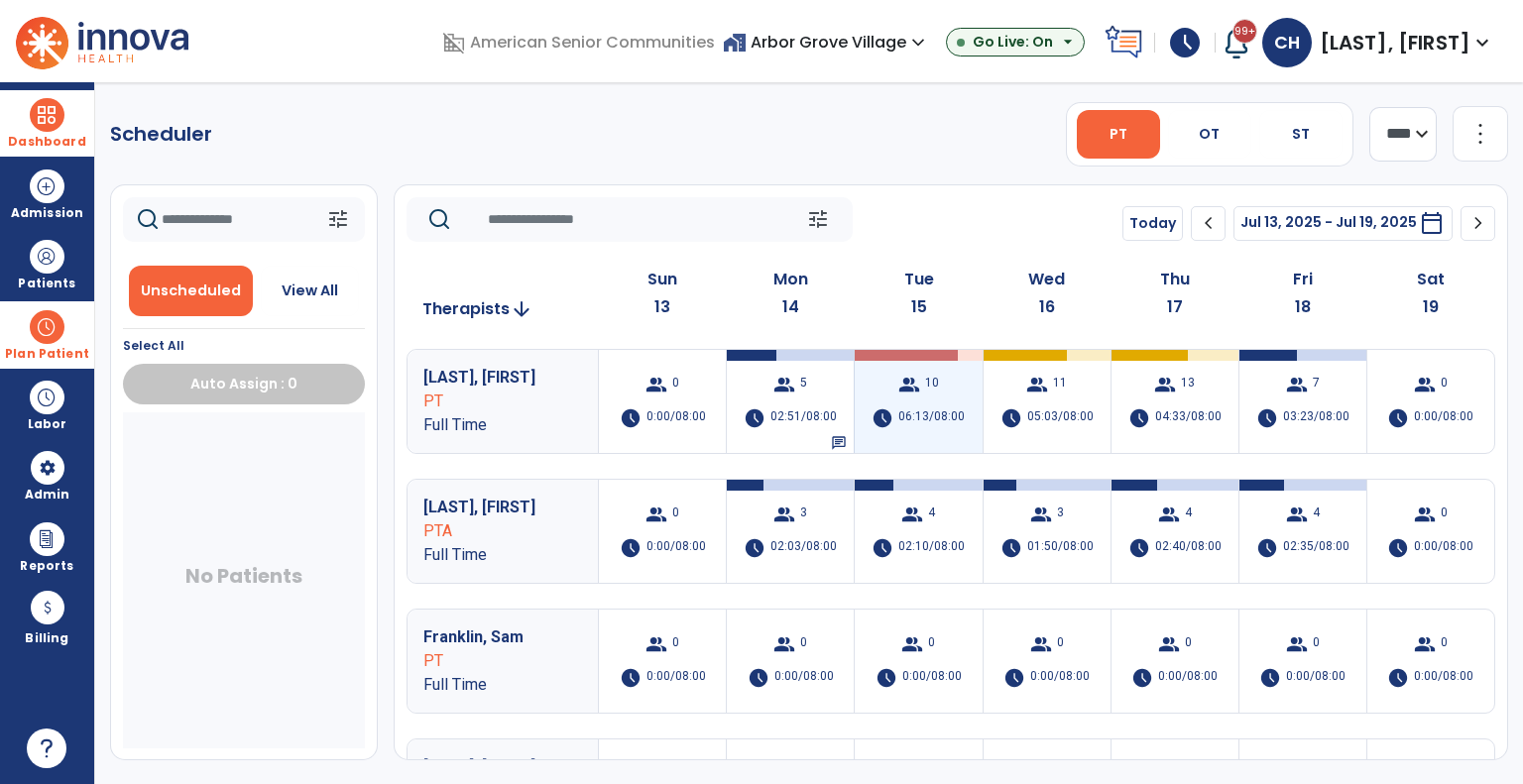 click on "06:13/08:00" at bounding box center [931, 418] 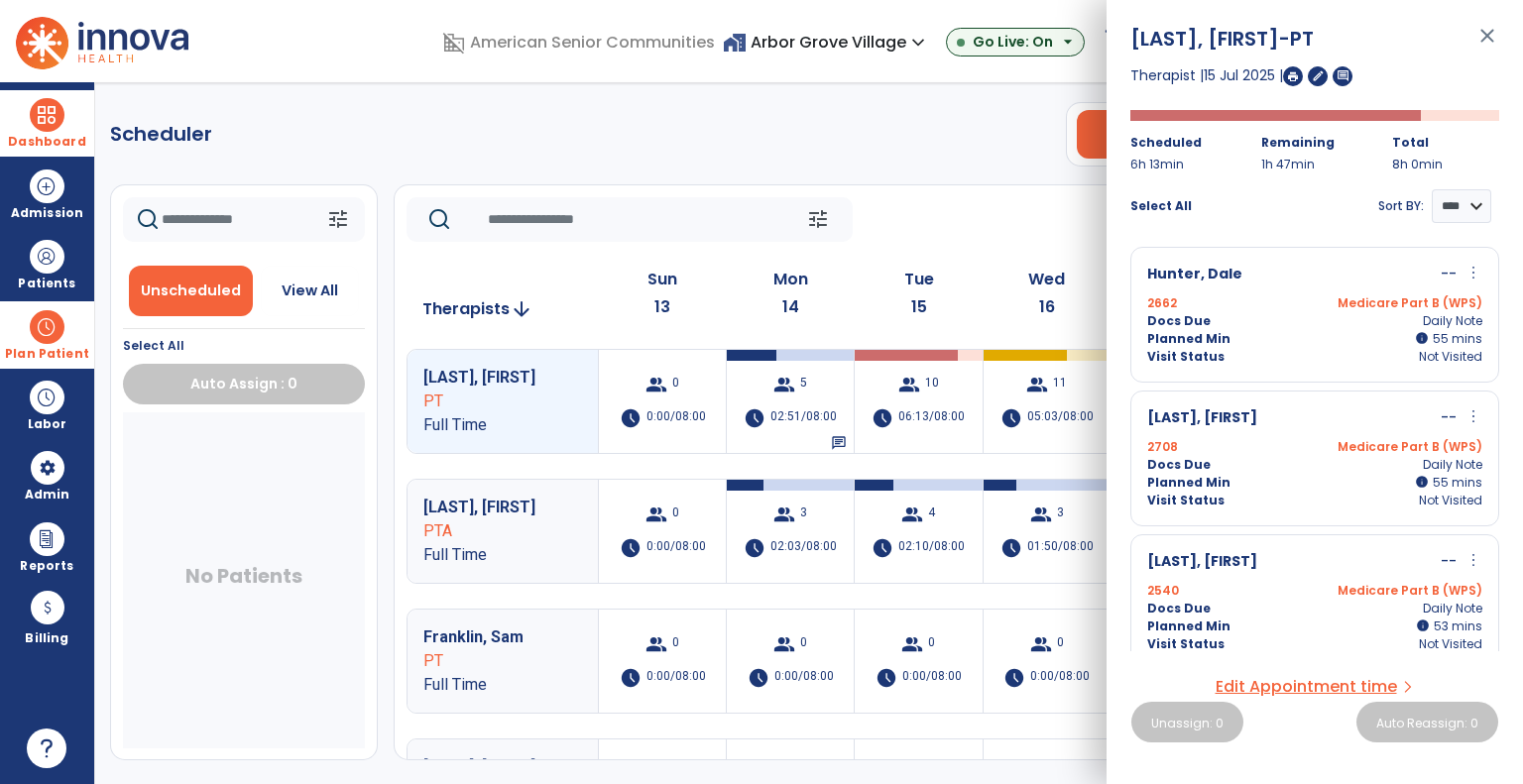 click on "more_vert" at bounding box center (1473, 273) 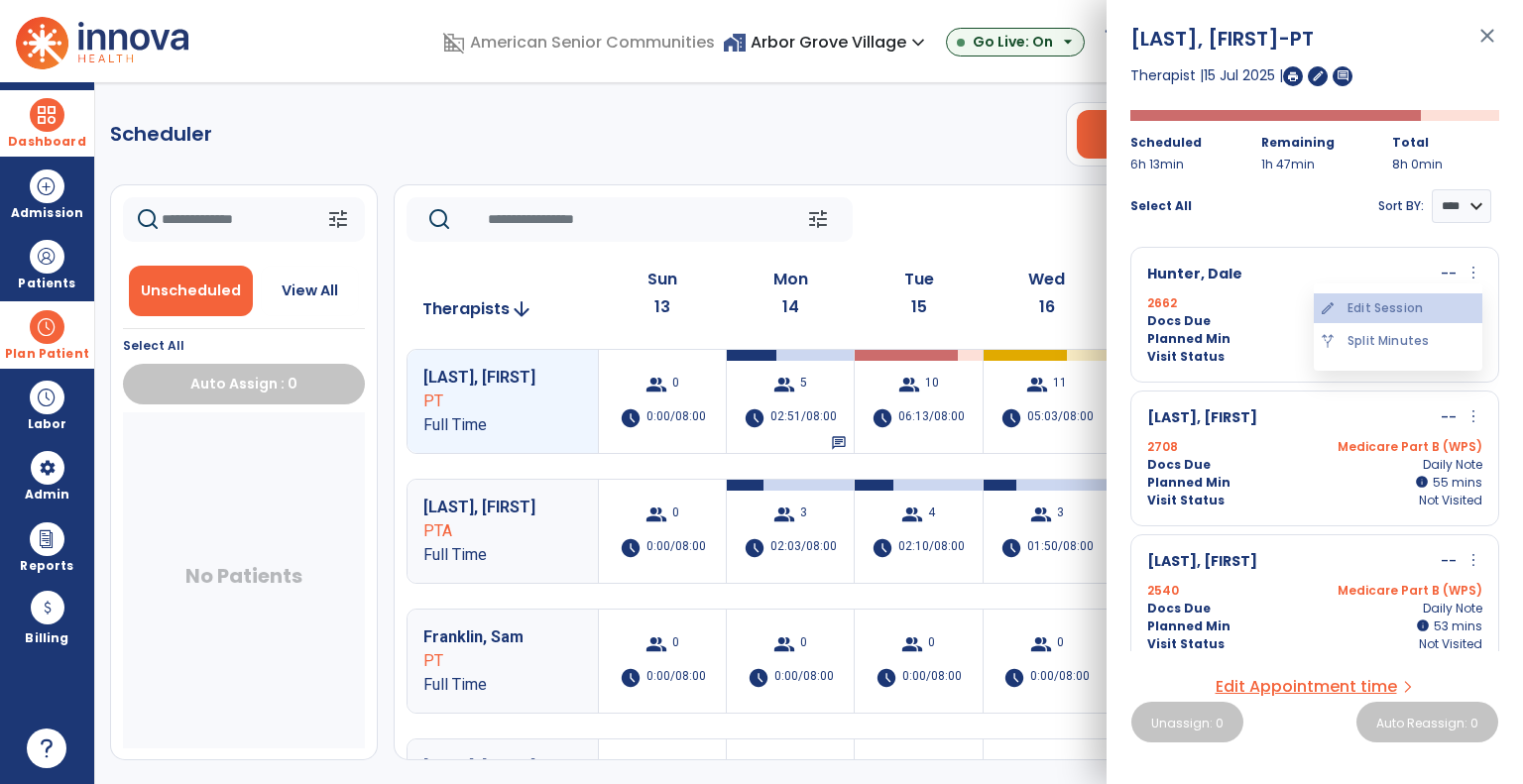 click on "edit   Edit Session" at bounding box center [1398, 308] 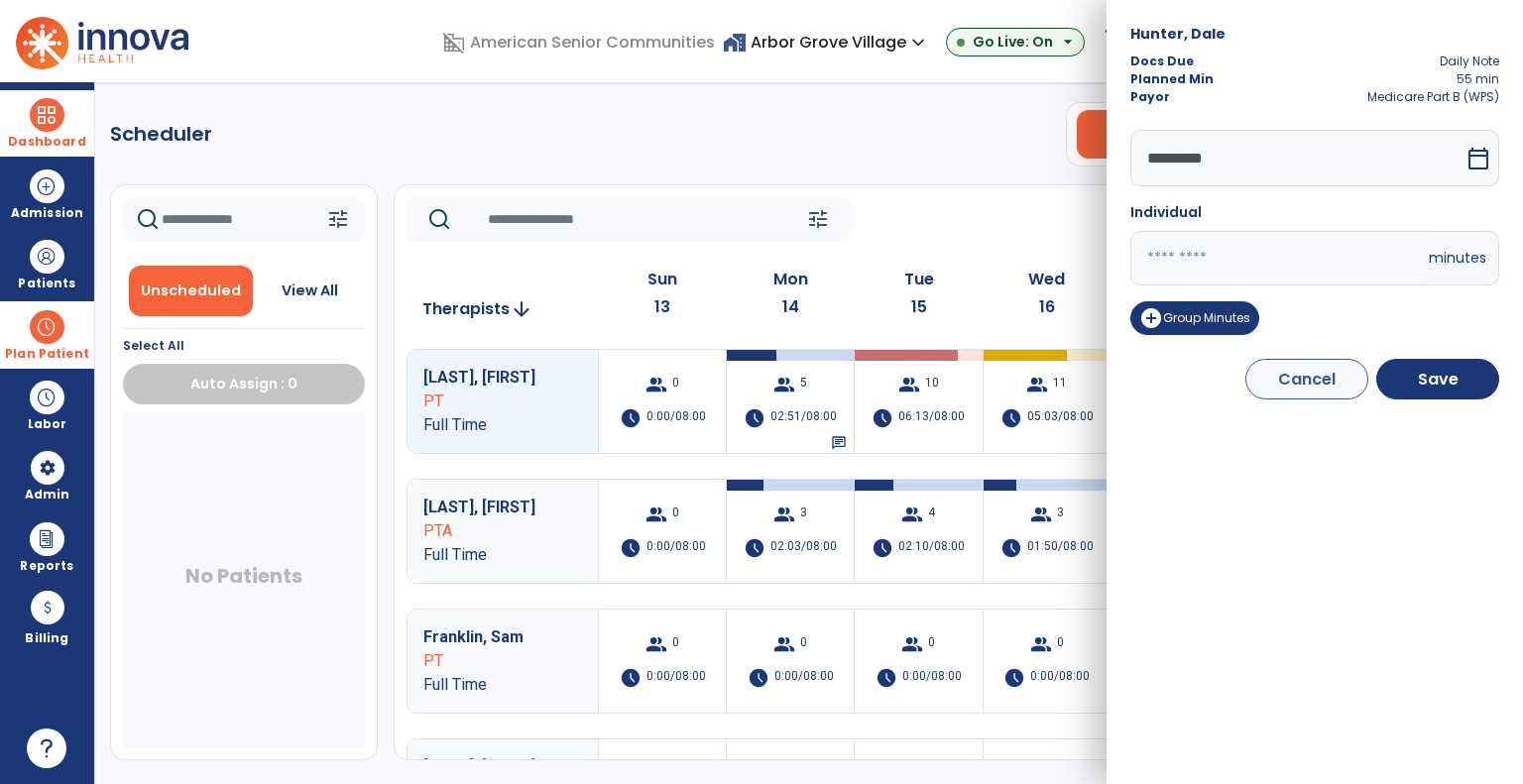 click on "calendar_today" at bounding box center (1478, 159) 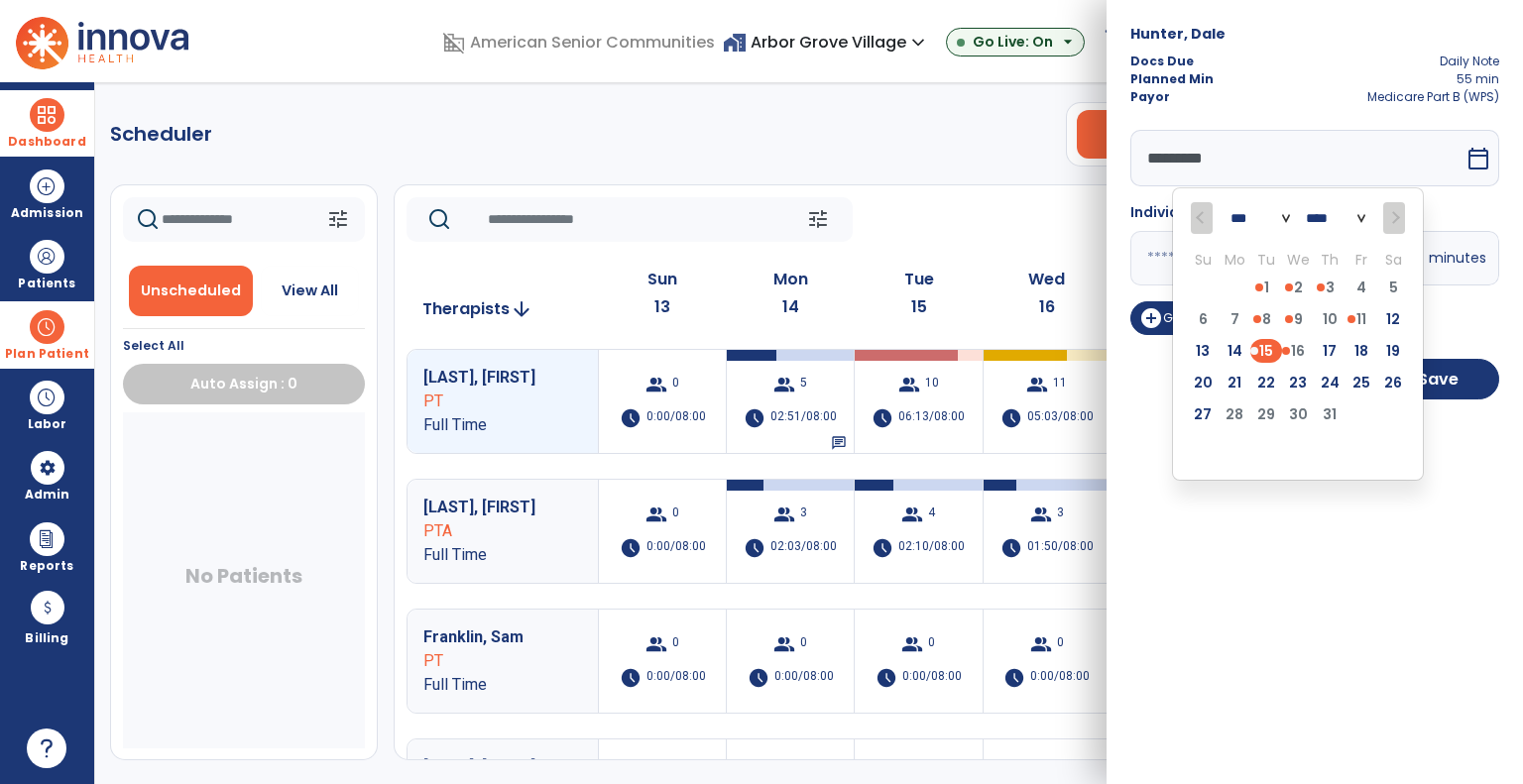 click on "14" at bounding box center (1234, 351) 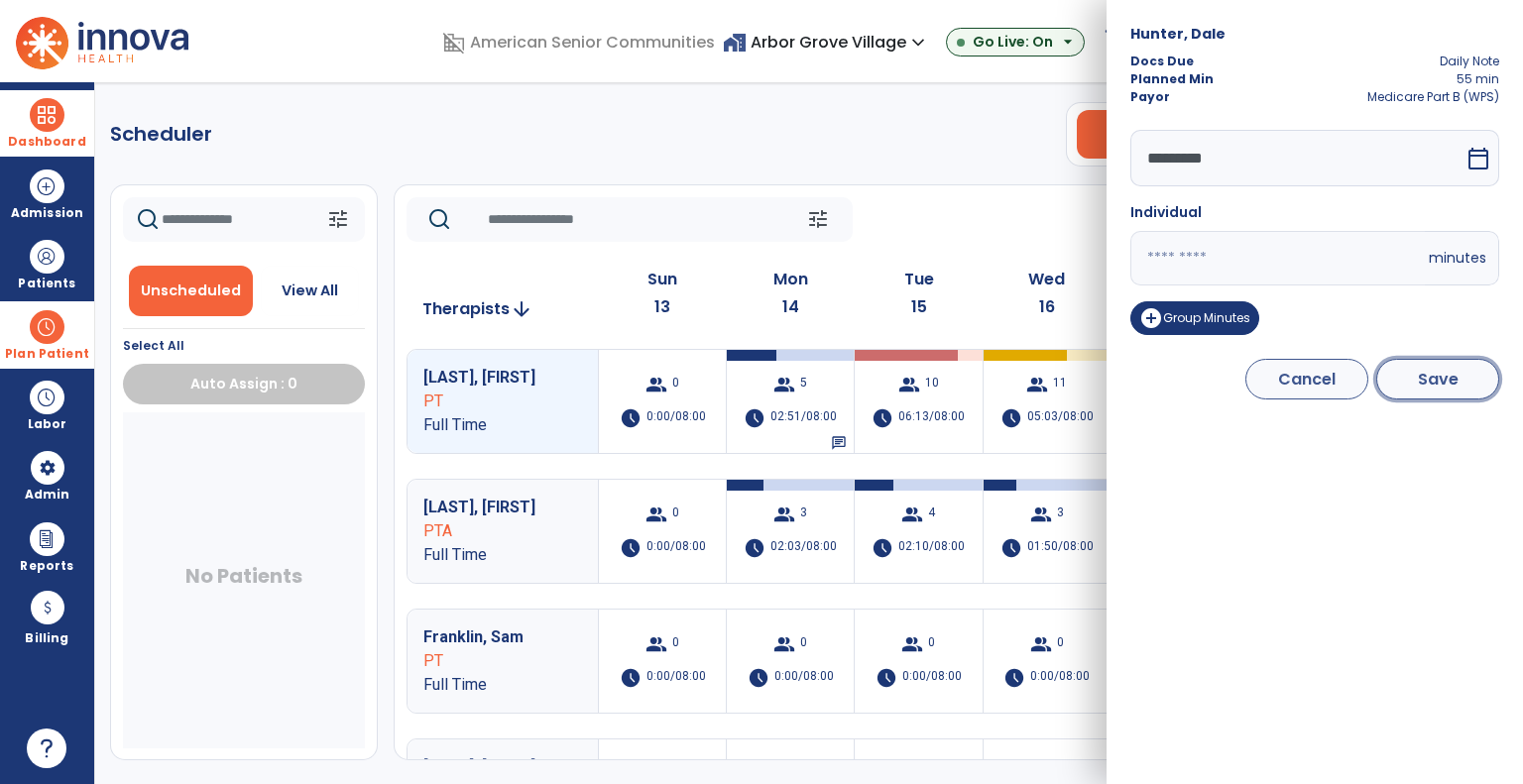 click on "Save" at bounding box center [1438, 379] 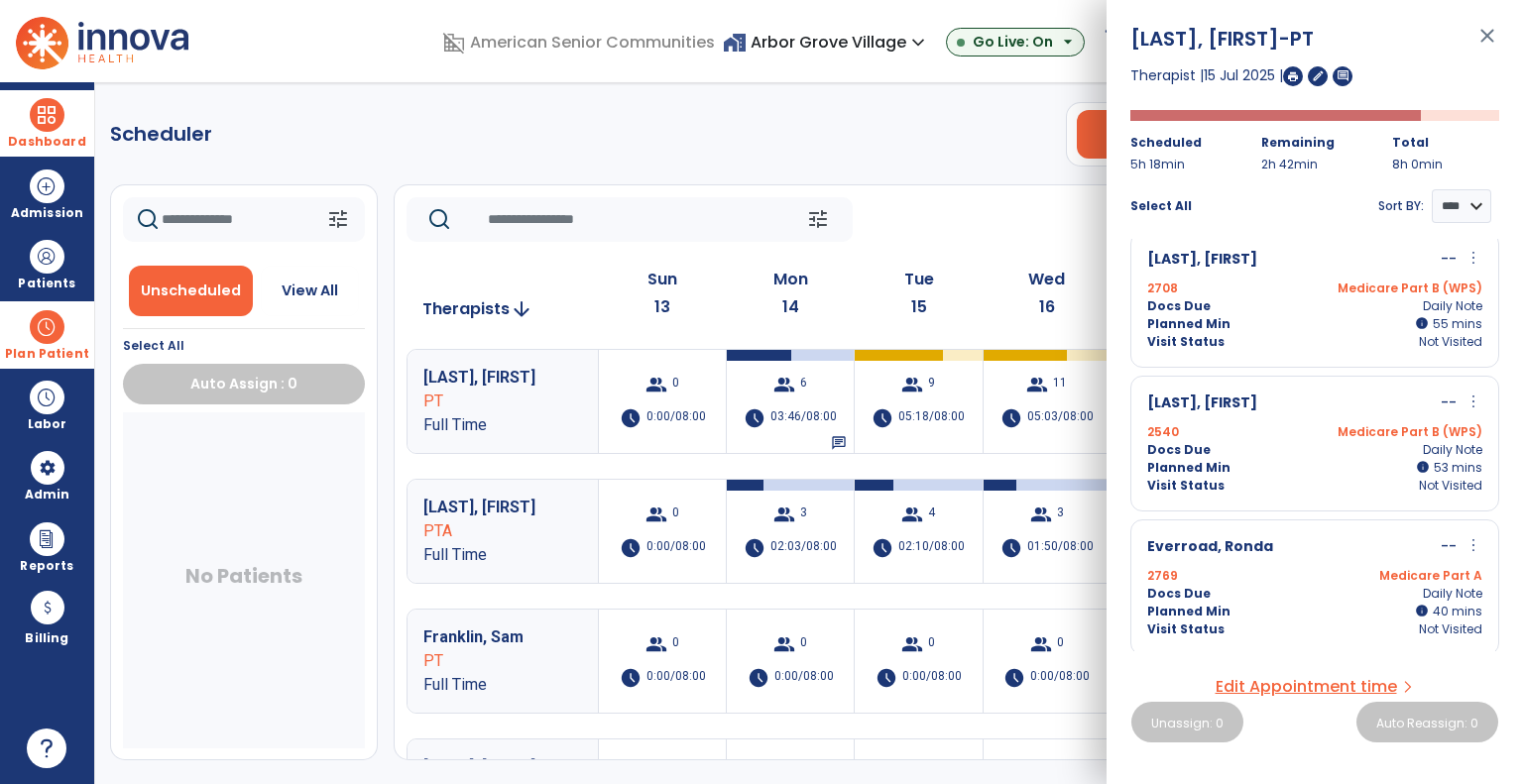 scroll, scrollTop: 16, scrollLeft: 0, axis: vertical 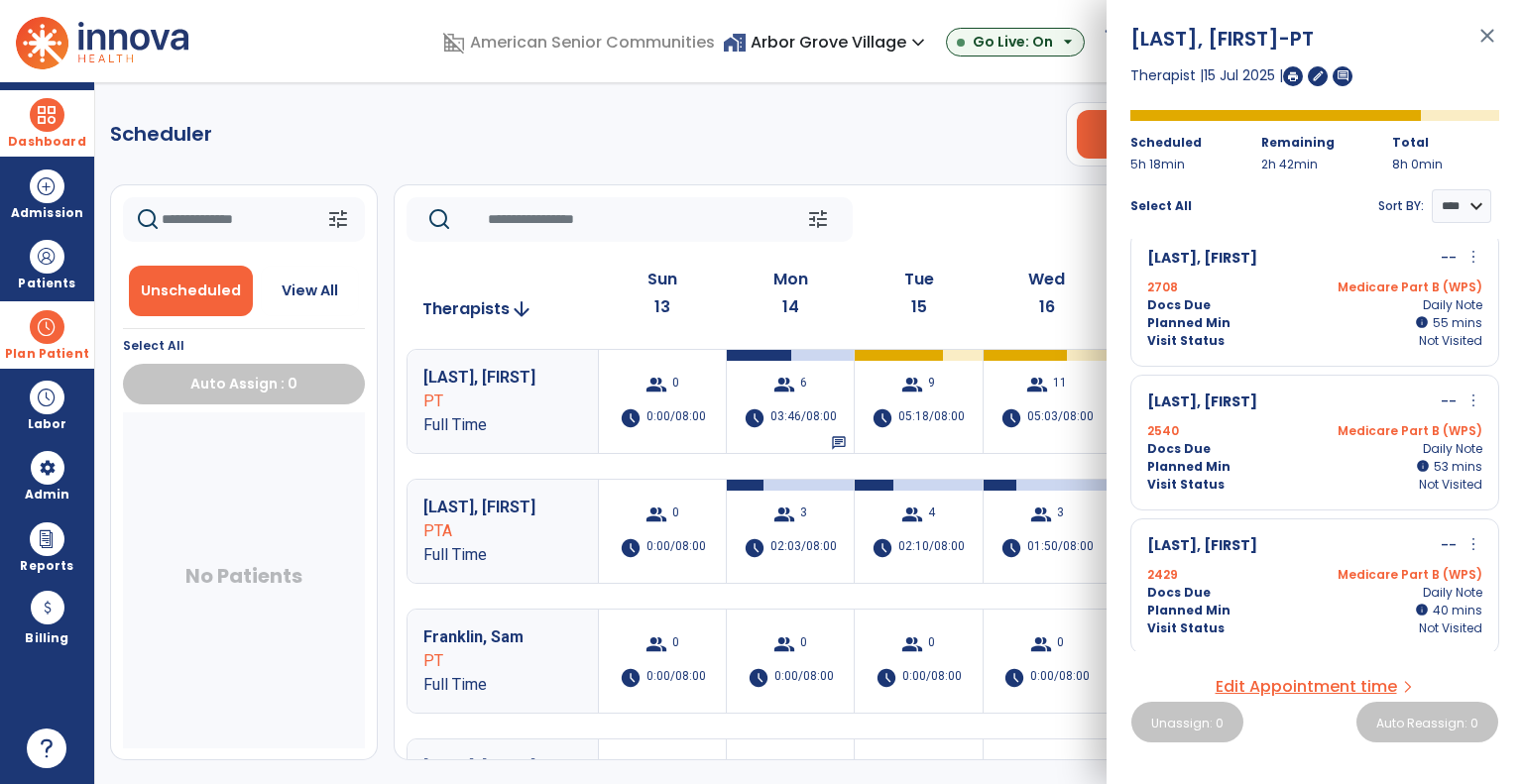 click on "more_vert" at bounding box center (1473, 400) 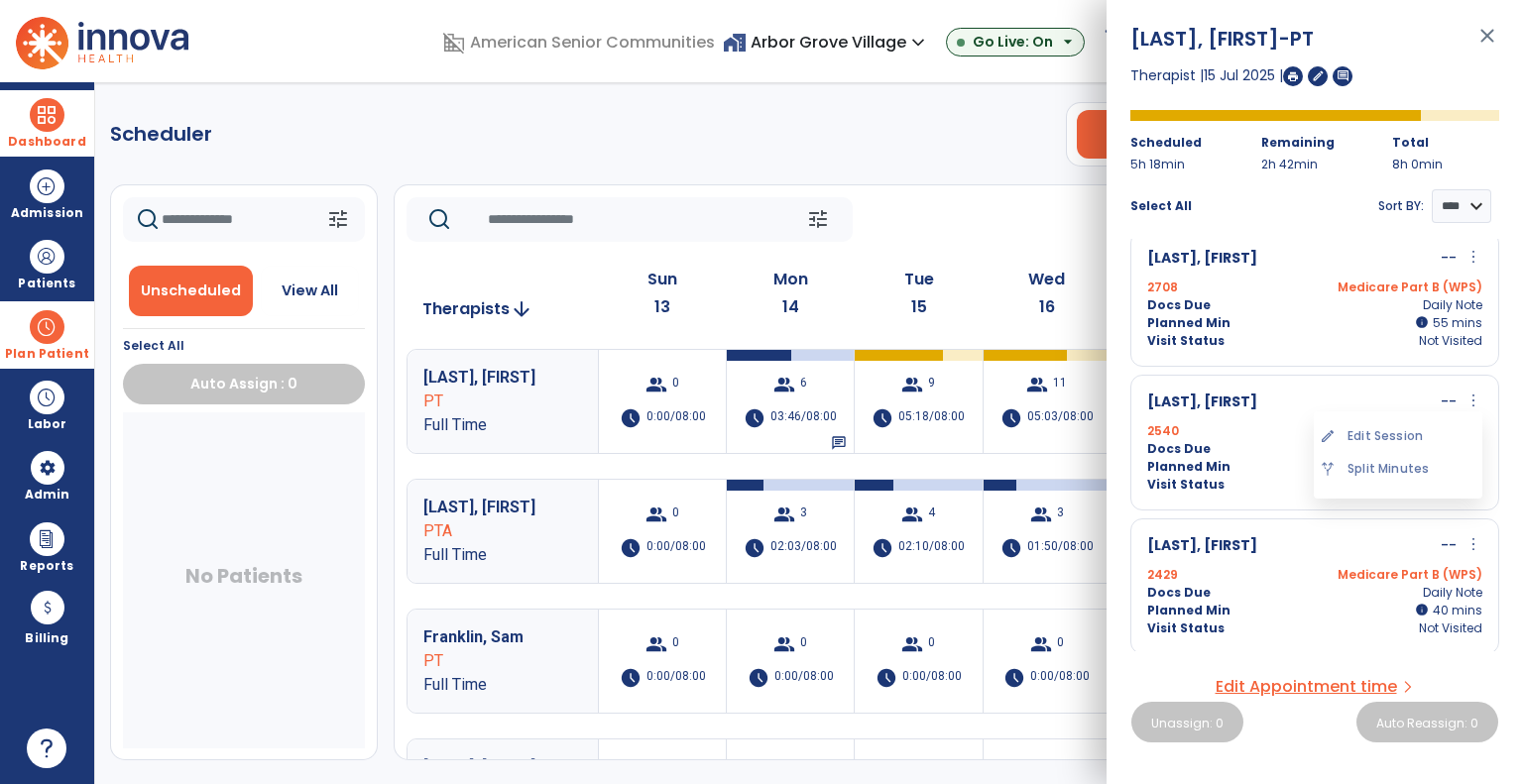 click on "edit   Edit Session" at bounding box center [1398, 436] 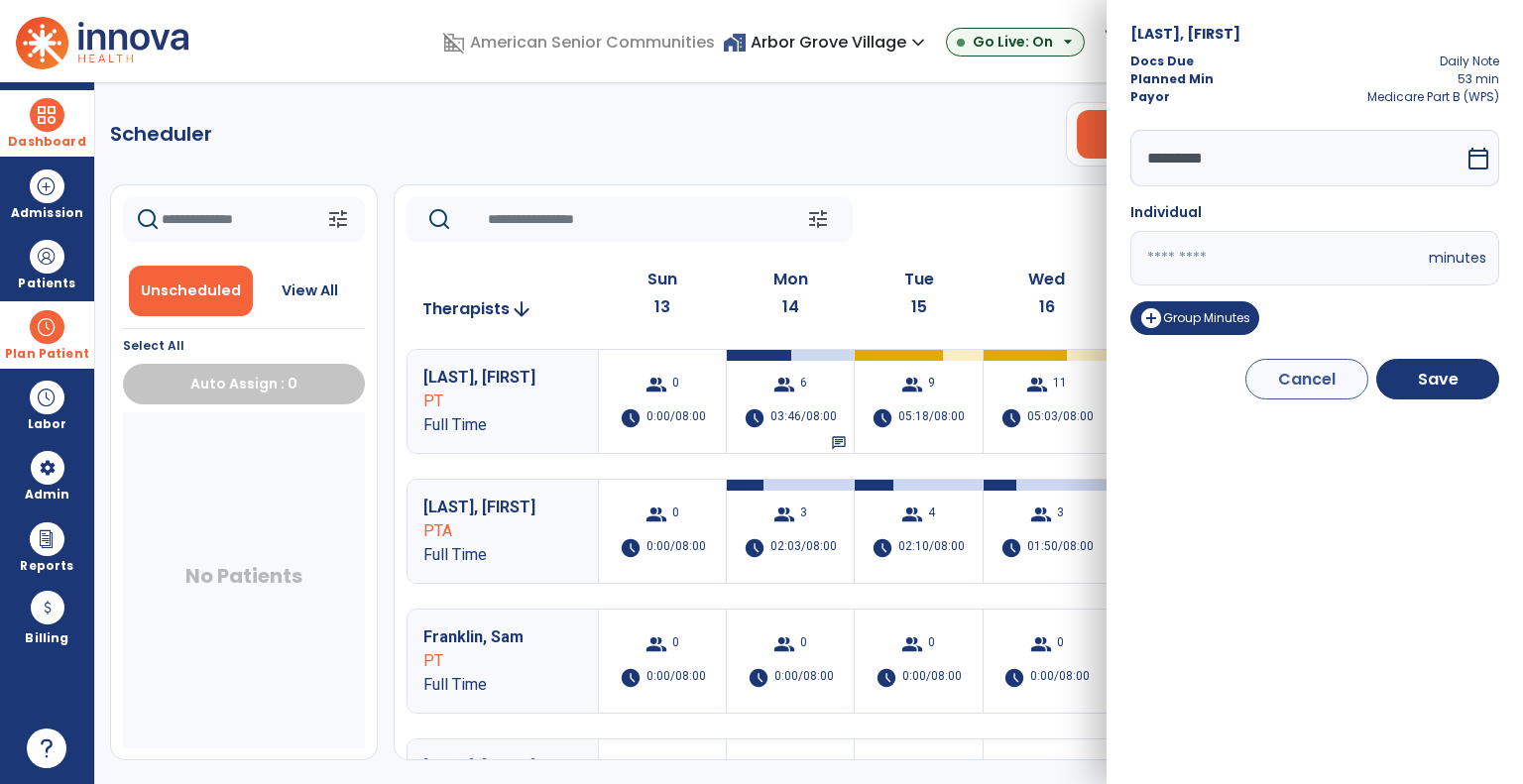 drag, startPoint x: 1212, startPoint y: 226, endPoint x: 883, endPoint y: 198, distance: 330.1893 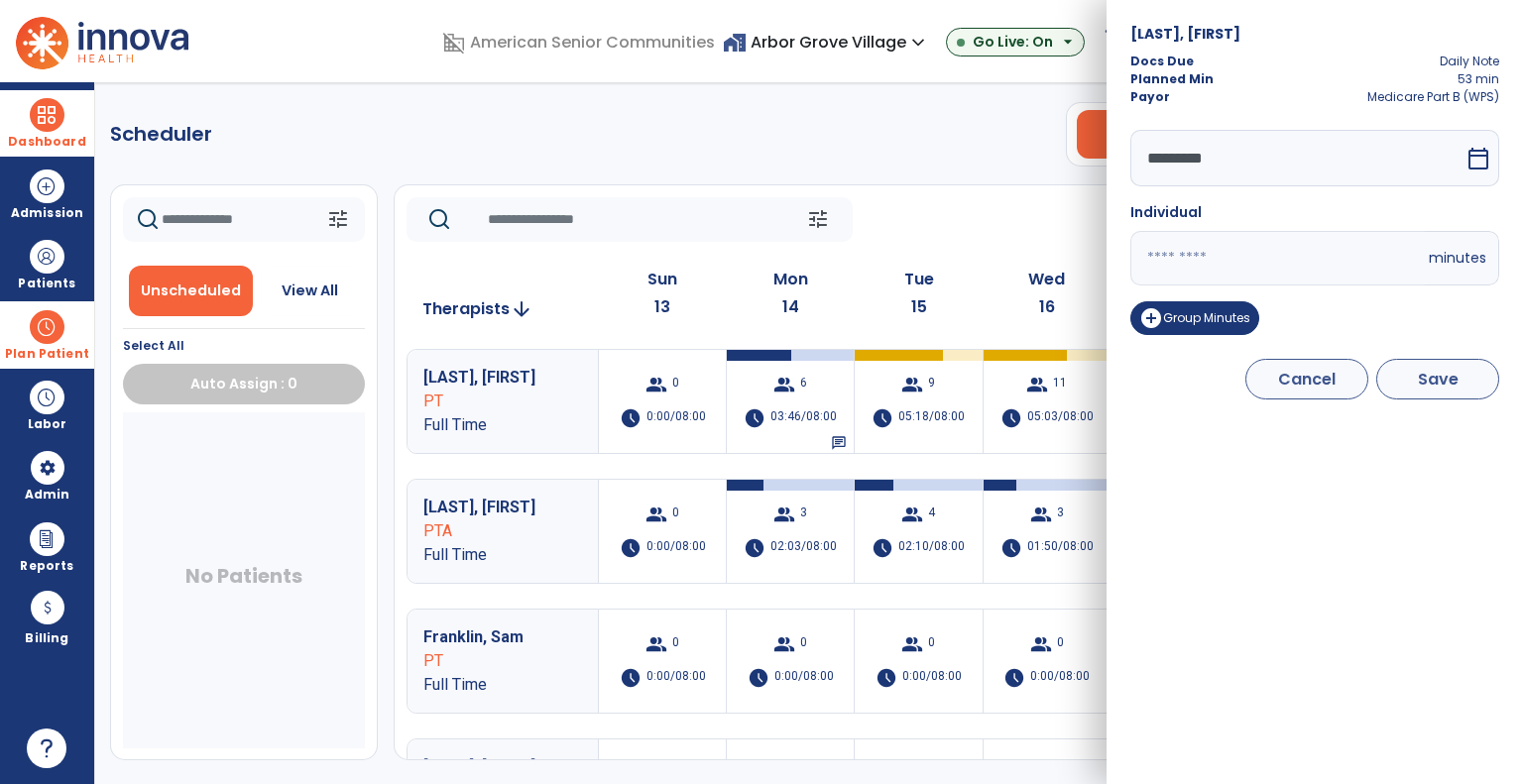 type on "**" 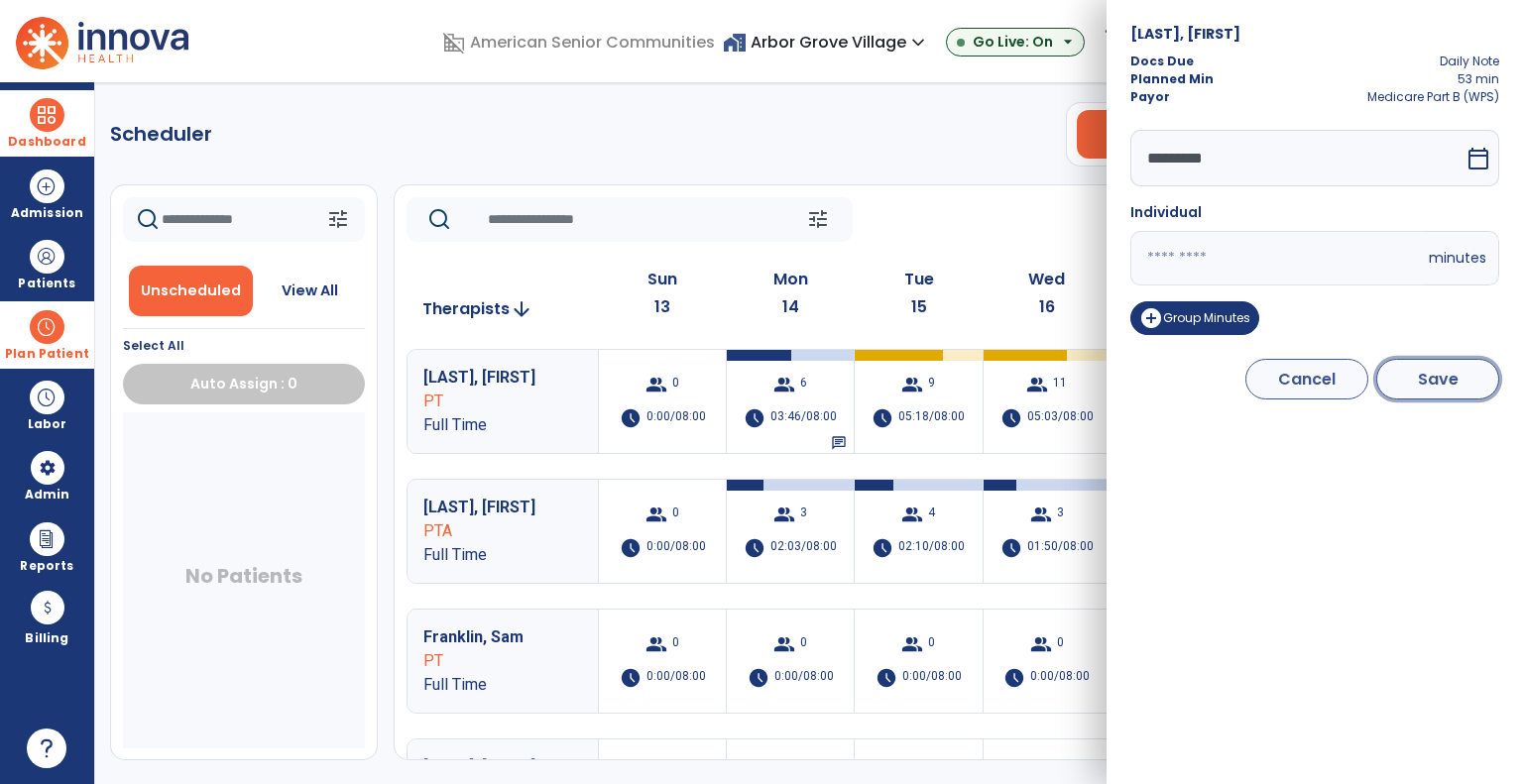 click on "Save" at bounding box center [1438, 379] 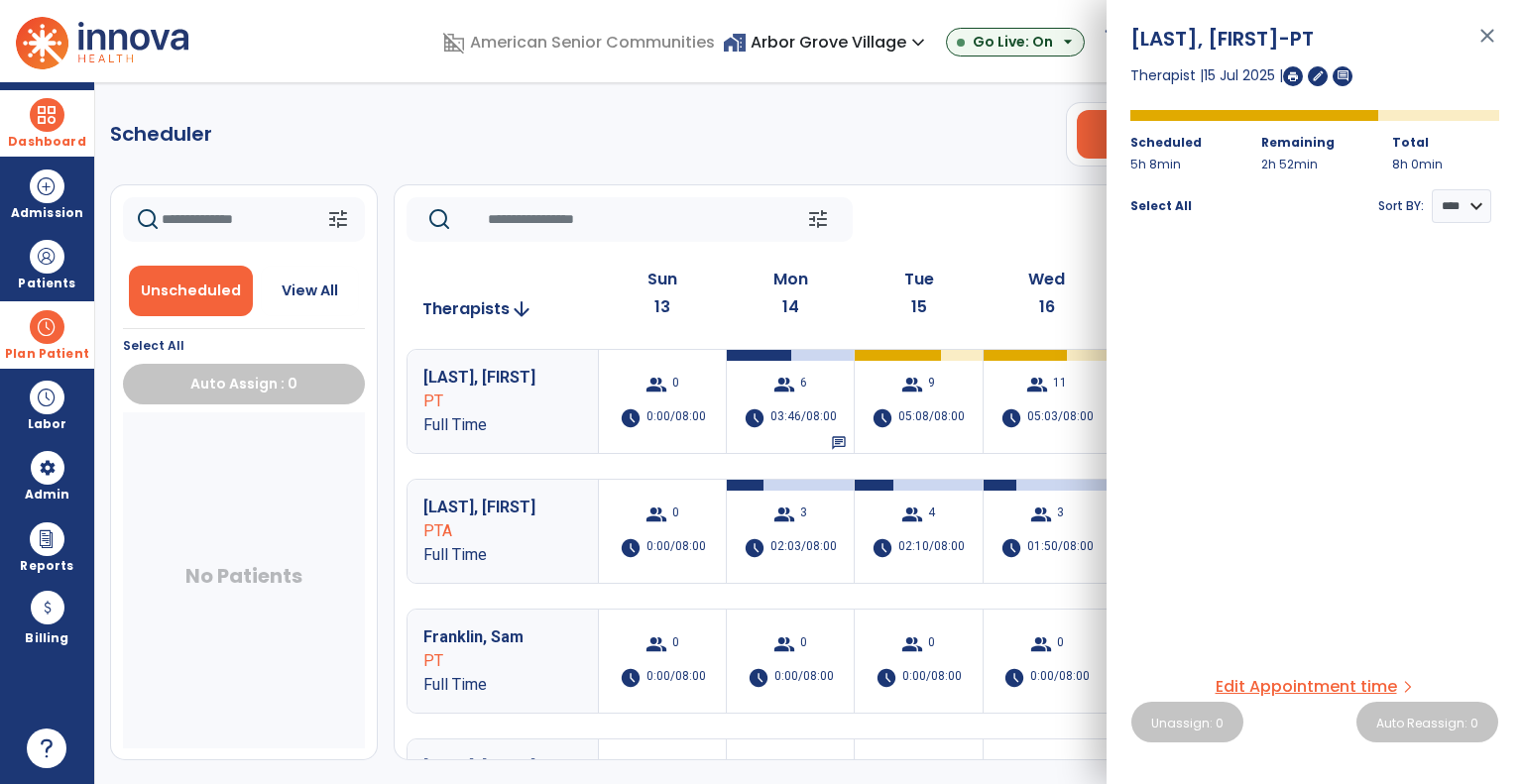 click on "Scheduler   PT   OT   ST  **** *** more_vert  Manage Labor   View All Therapists   Print" 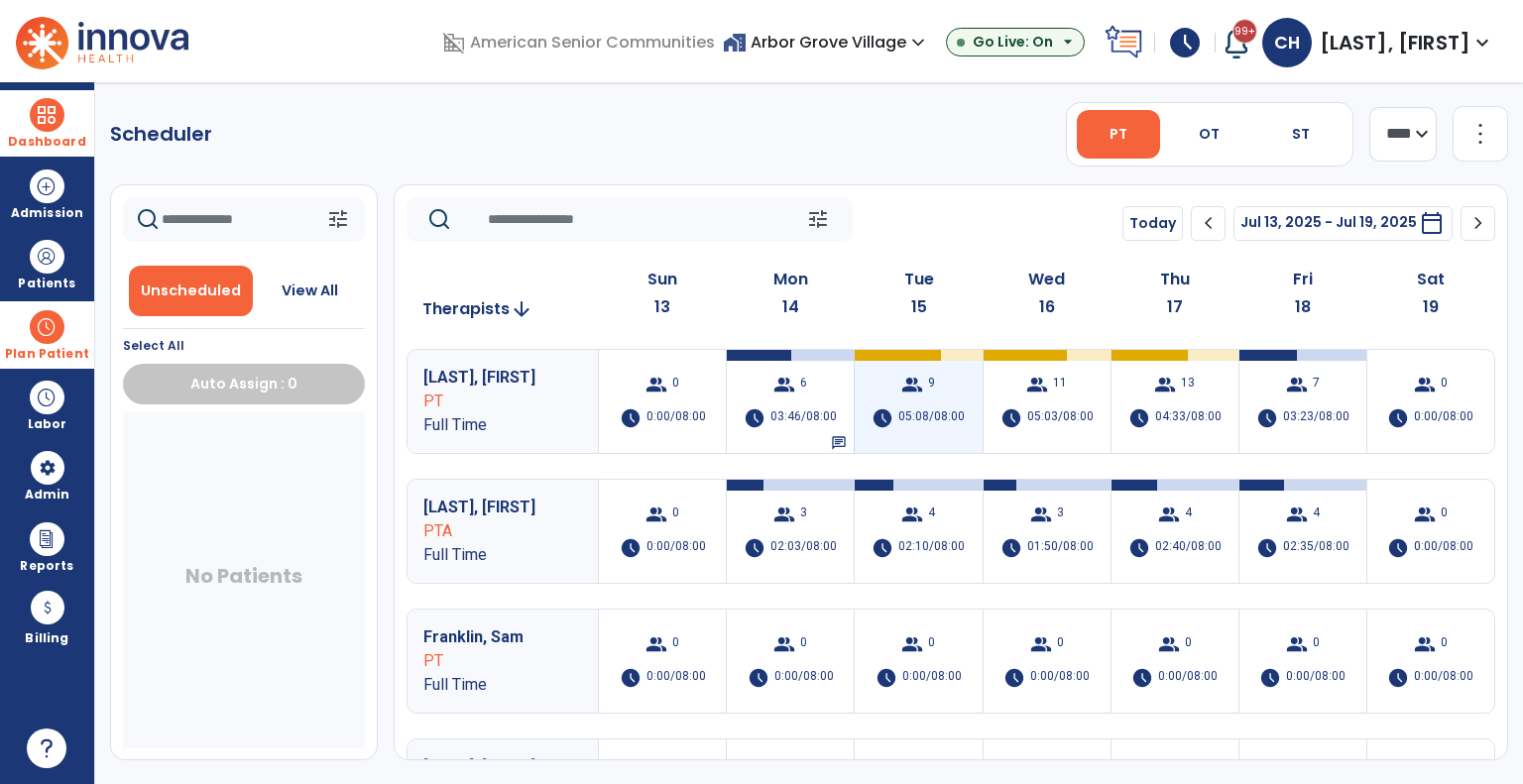 click on "group 9 schedule 05:08/08:00" at bounding box center (918, 401) 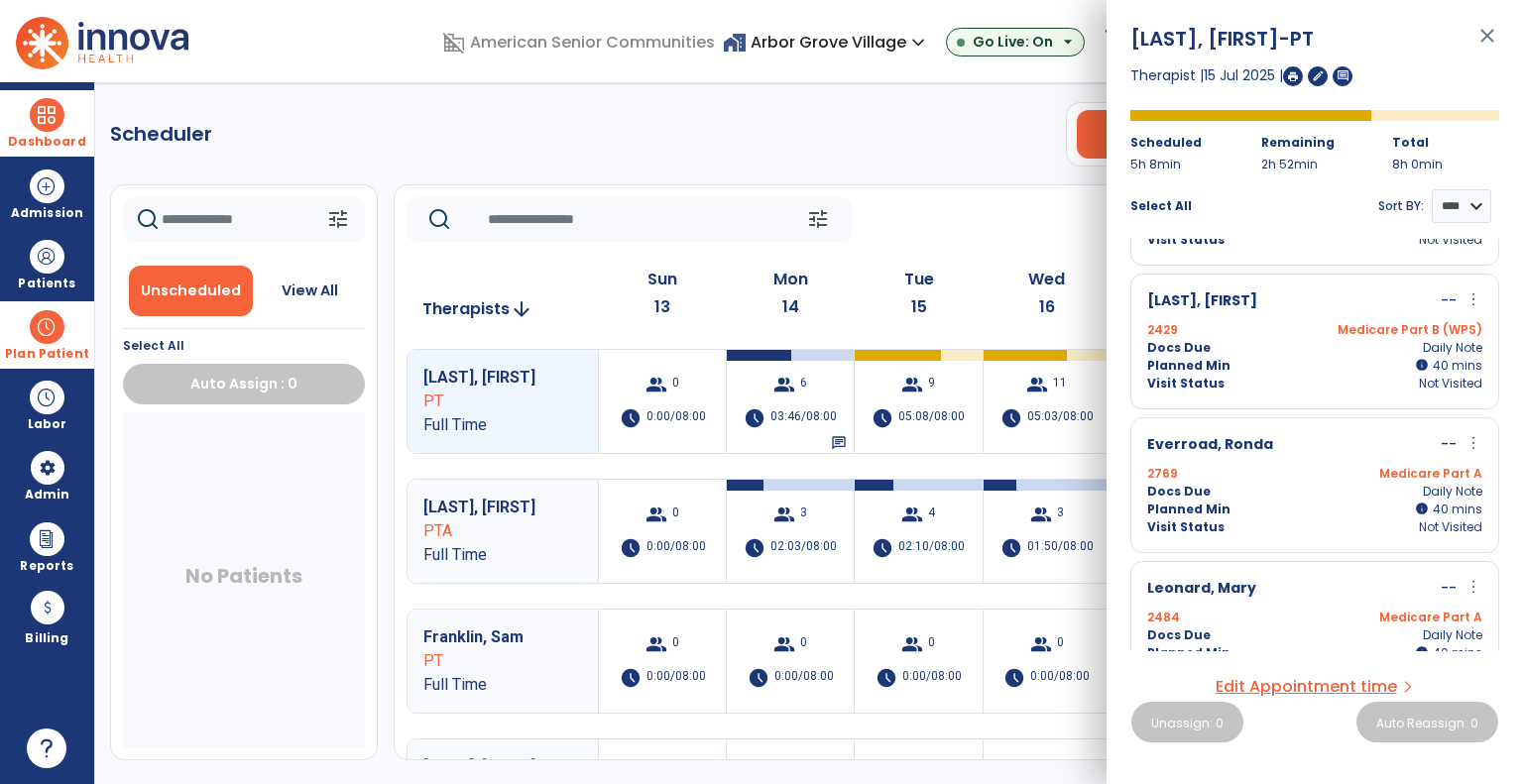 scroll, scrollTop: 272, scrollLeft: 0, axis: vertical 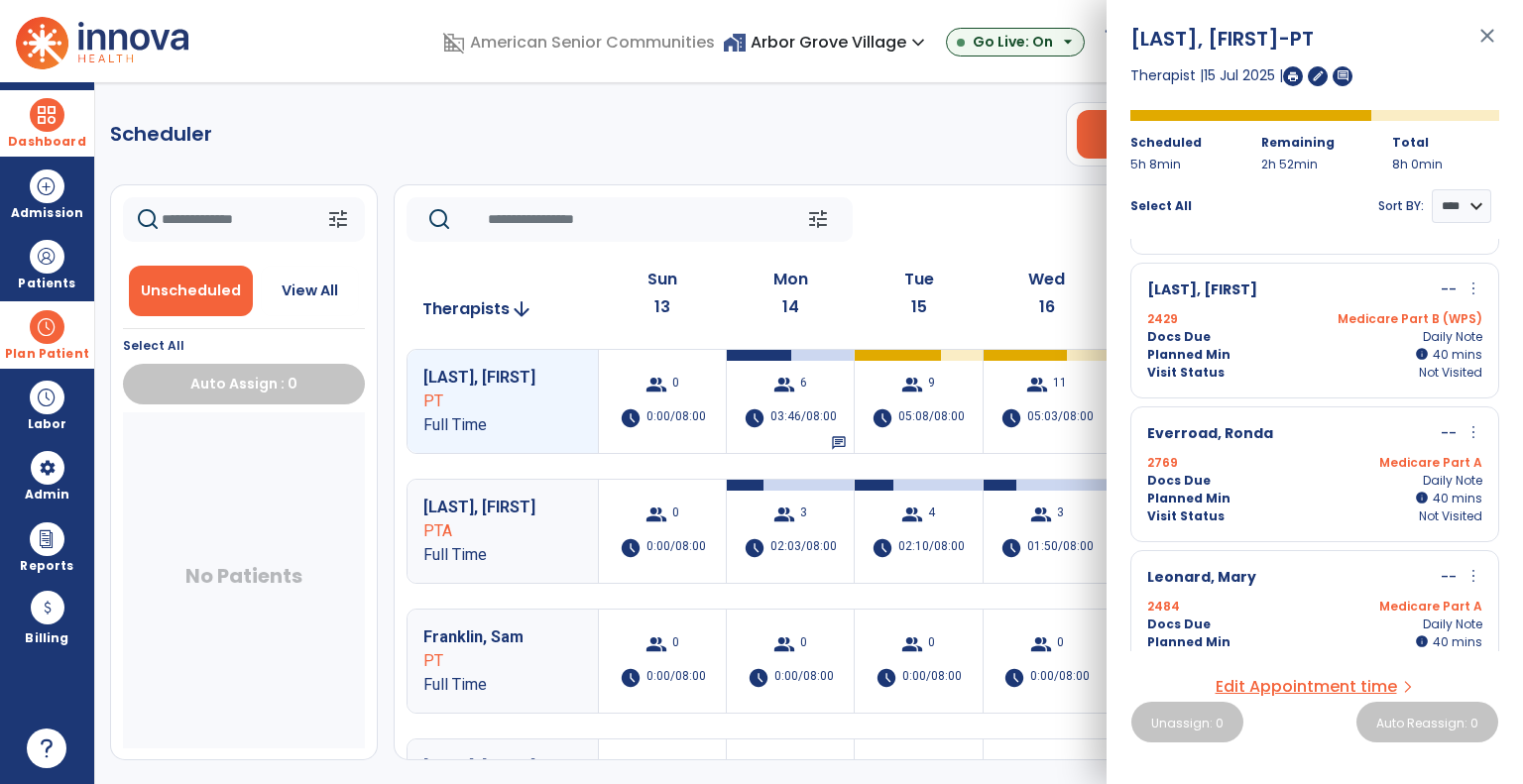 click on "more_vert" at bounding box center (1473, 288) 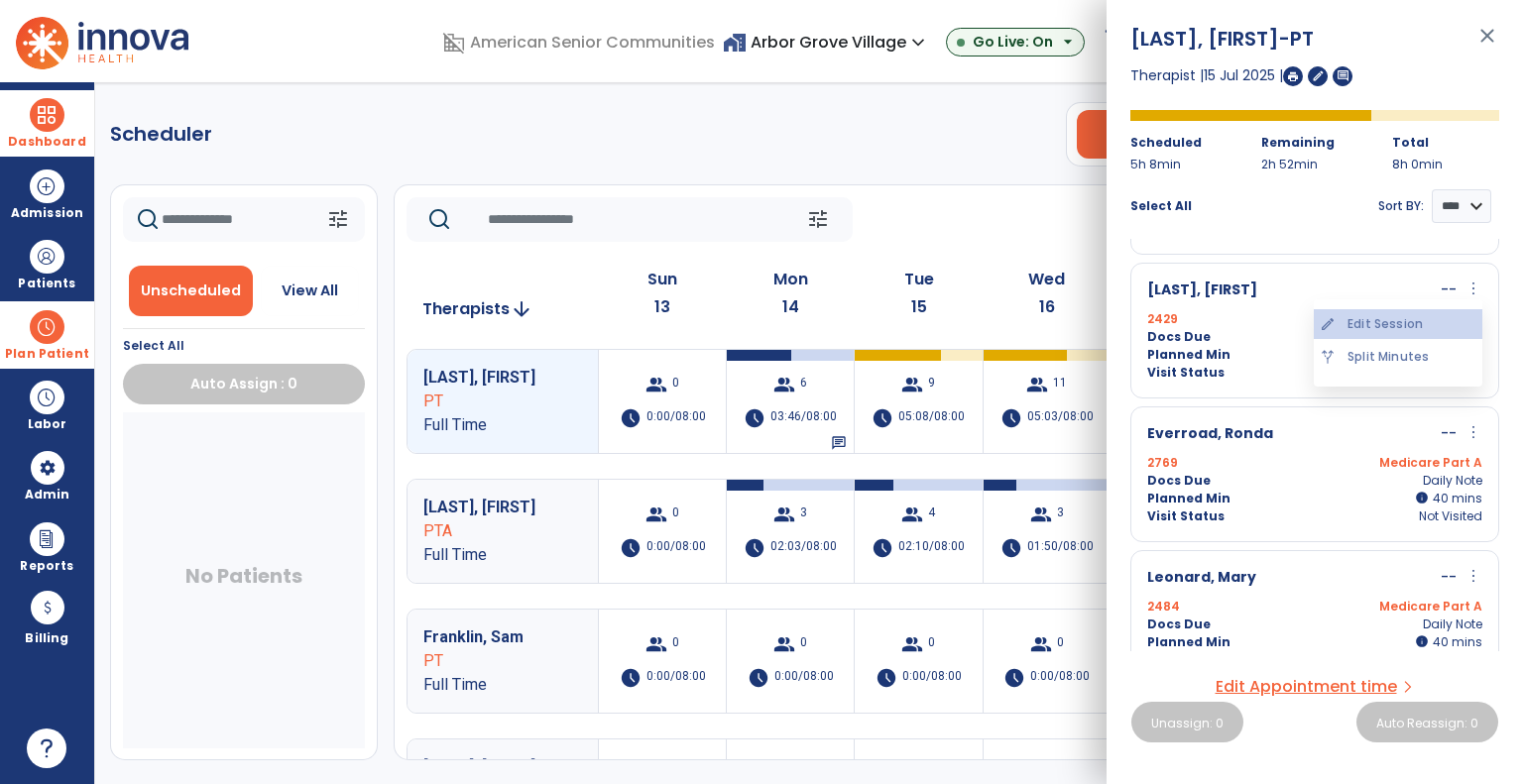 click on "edit   Edit Session" at bounding box center [1398, 324] 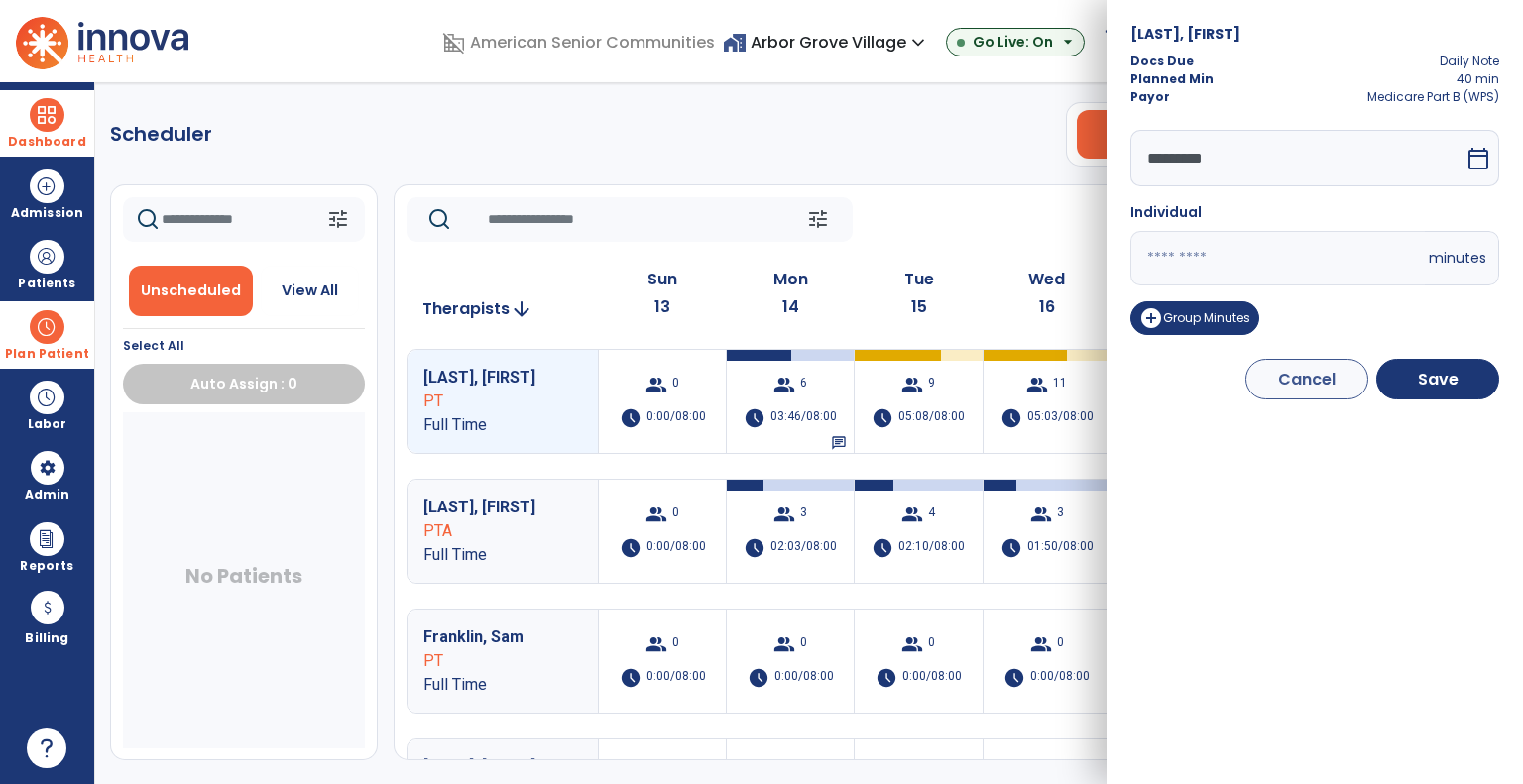 click on "calendar_today" at bounding box center (1480, 158) 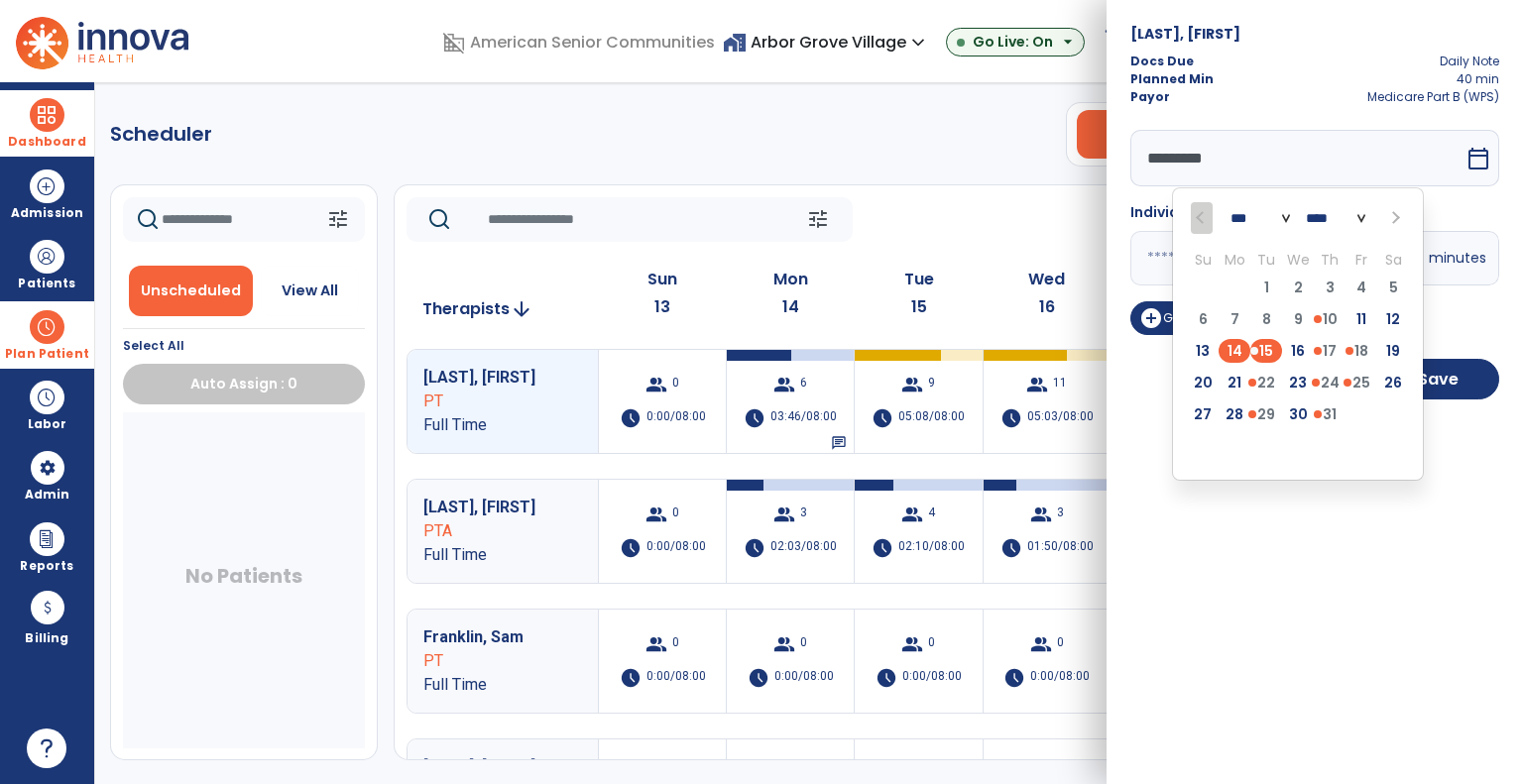 click on "14" at bounding box center (1234, 351) 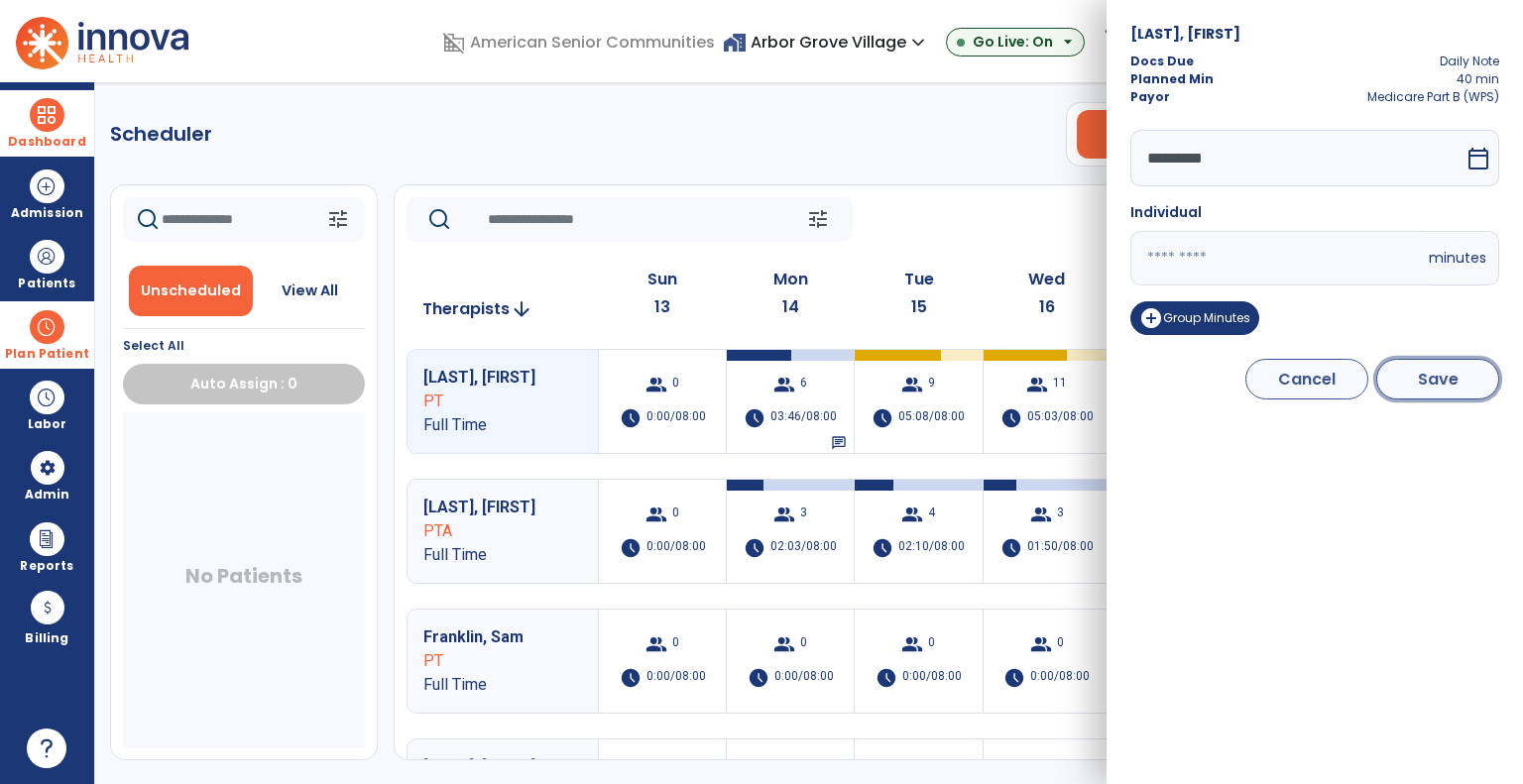 click on "Save" at bounding box center [1438, 379] 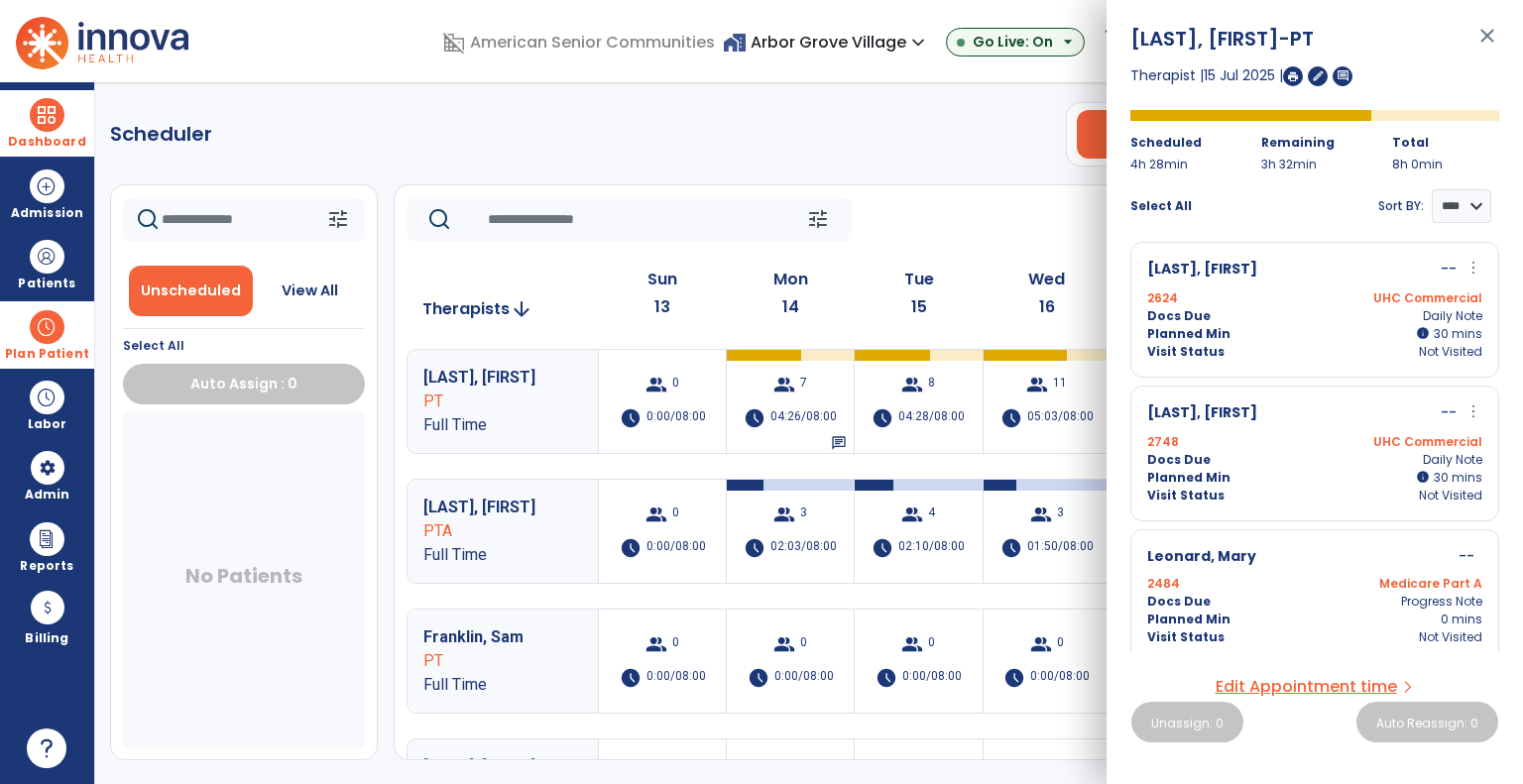 scroll, scrollTop: 729, scrollLeft: 0, axis: vertical 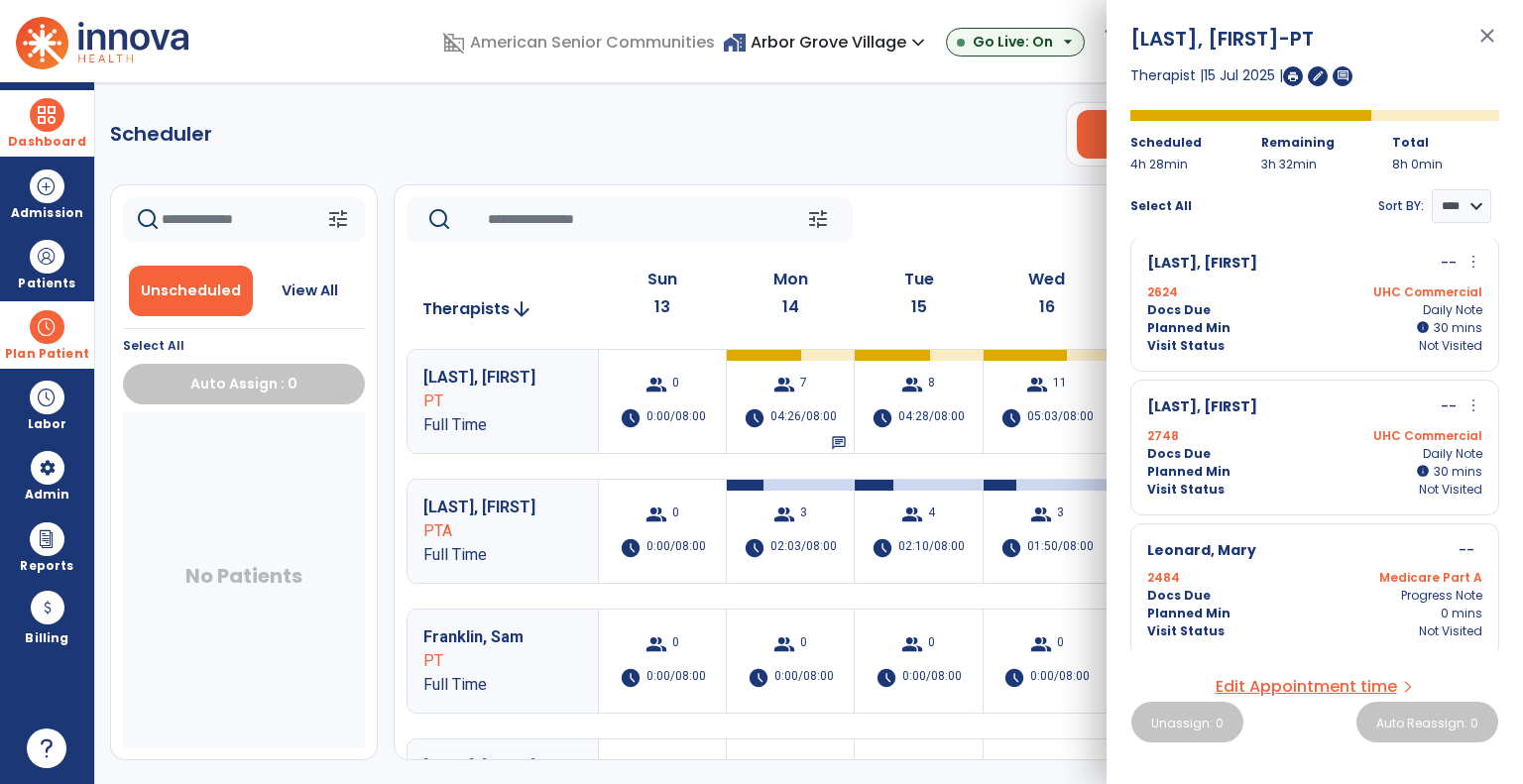 click on "more_vert" at bounding box center [1473, 405] 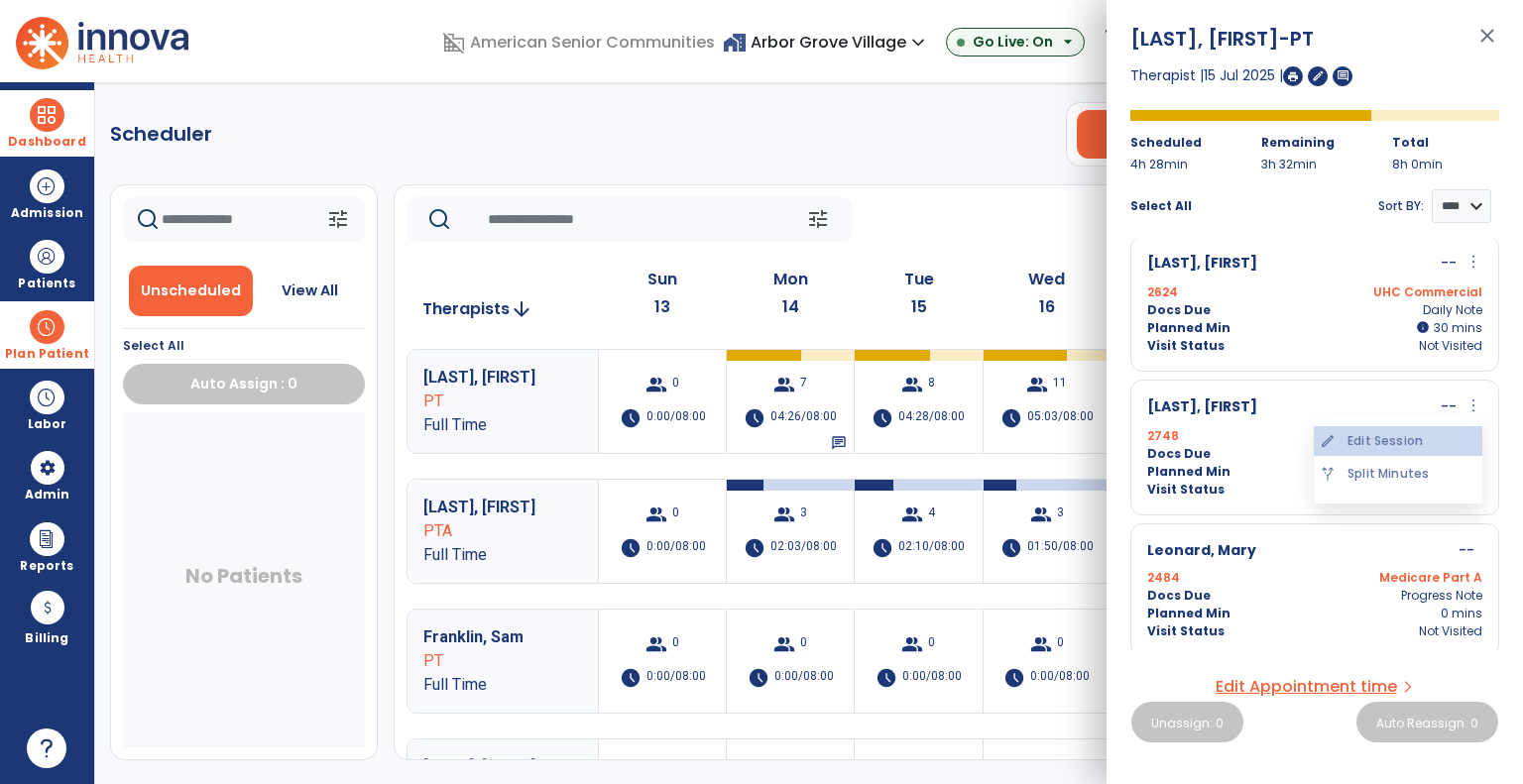 click on "edit   Edit Session" at bounding box center [1398, 441] 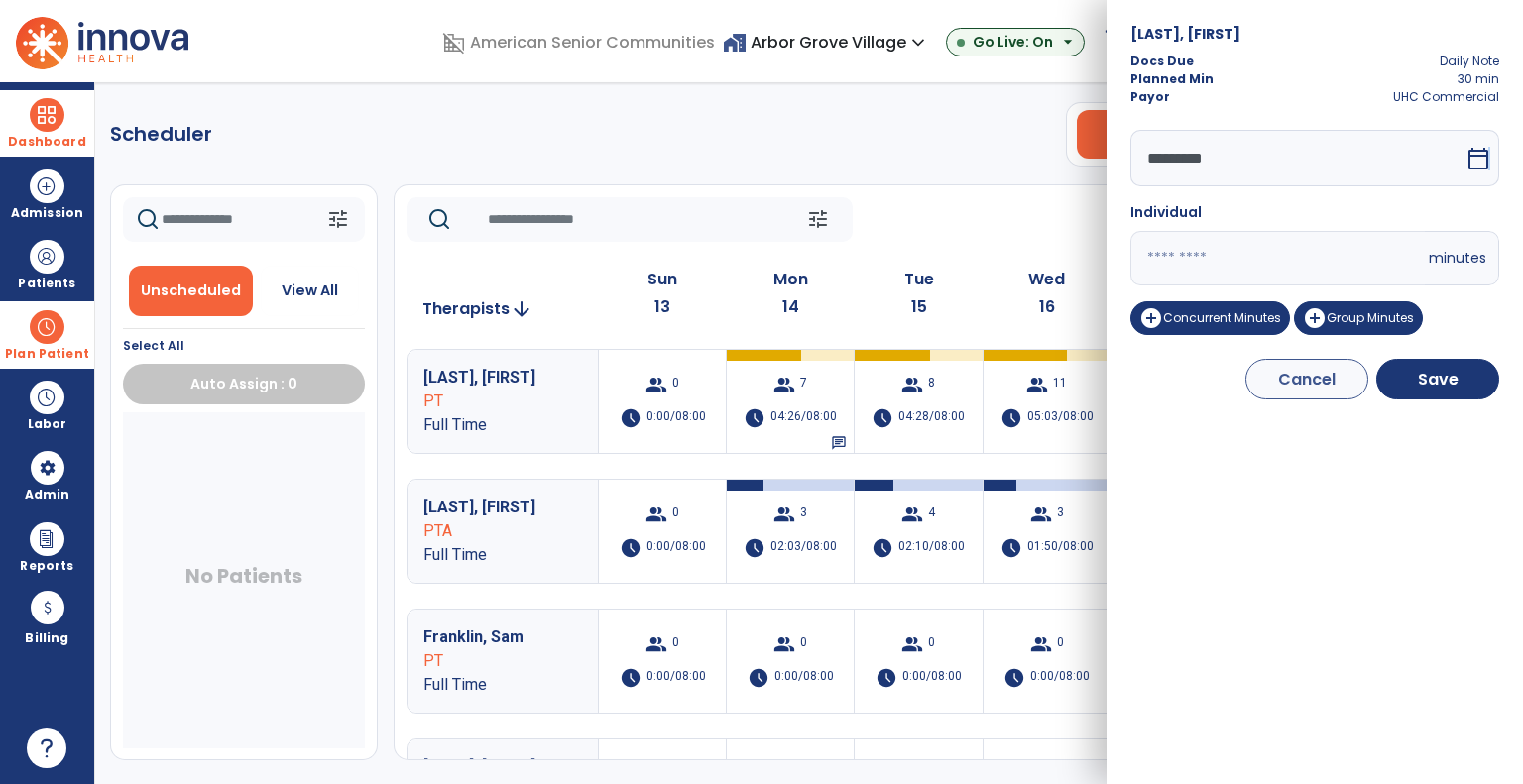 click on "calendar_today" at bounding box center [1478, 159] 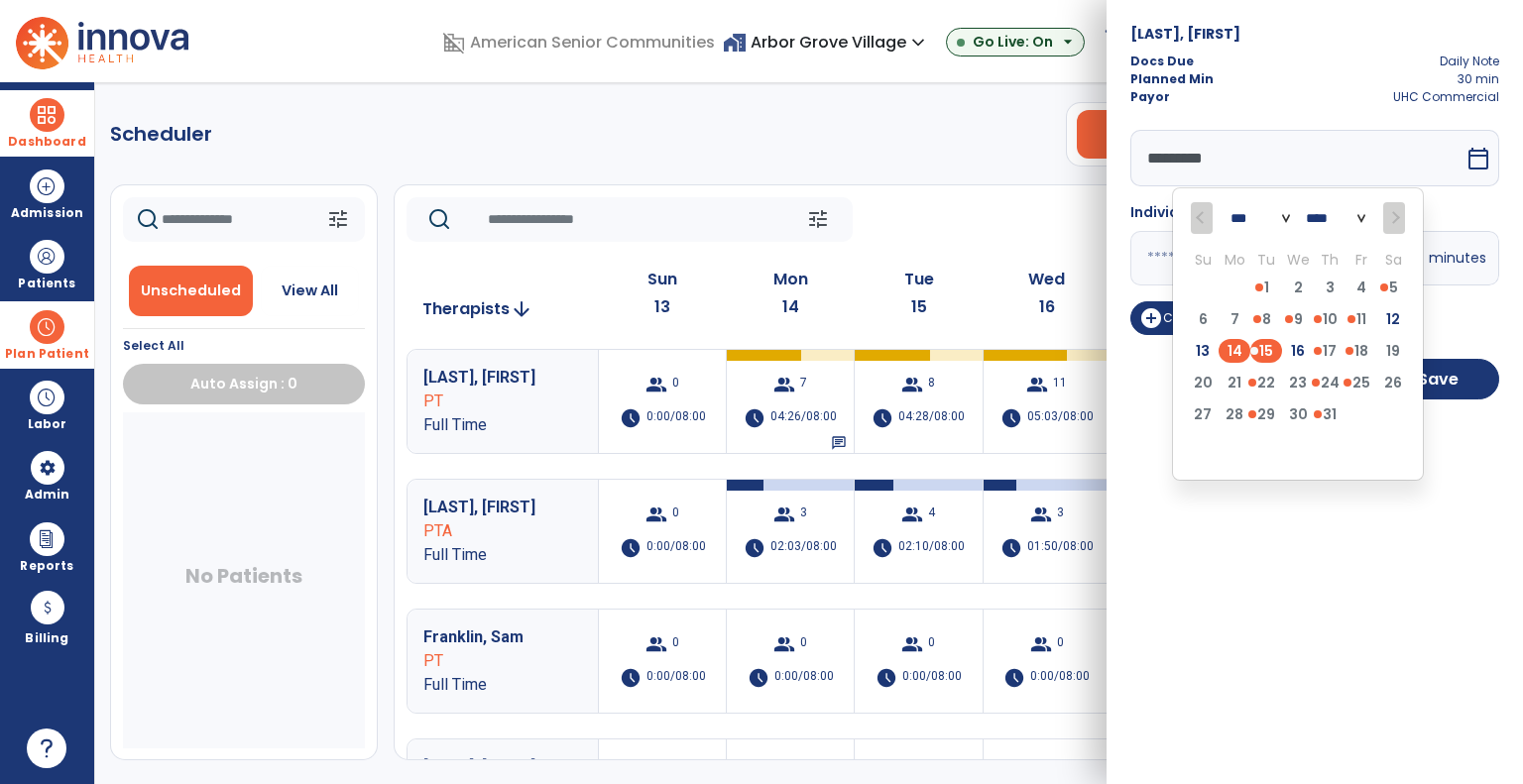 click on "14" at bounding box center (1234, 351) 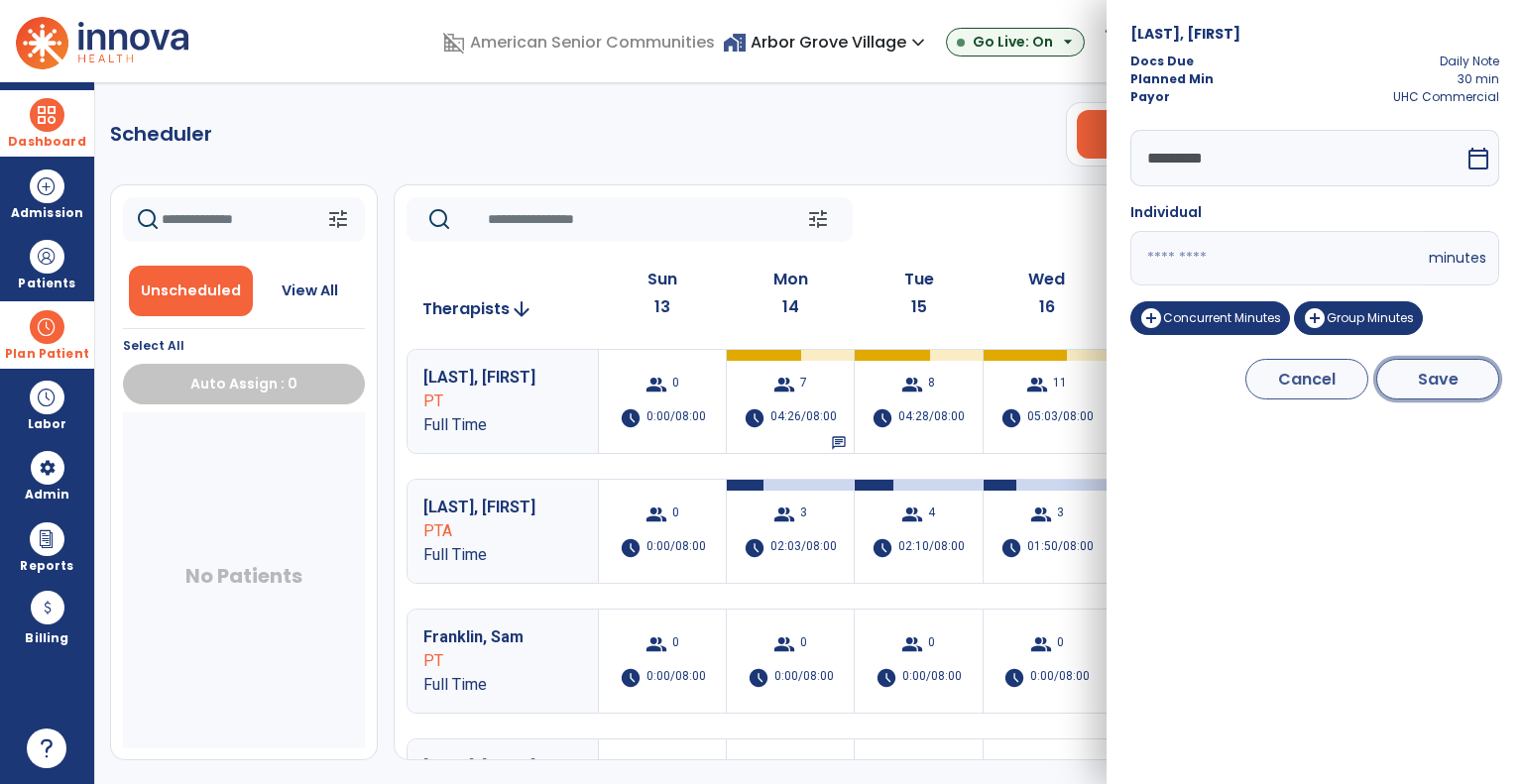 click on "Save" at bounding box center (1438, 379) 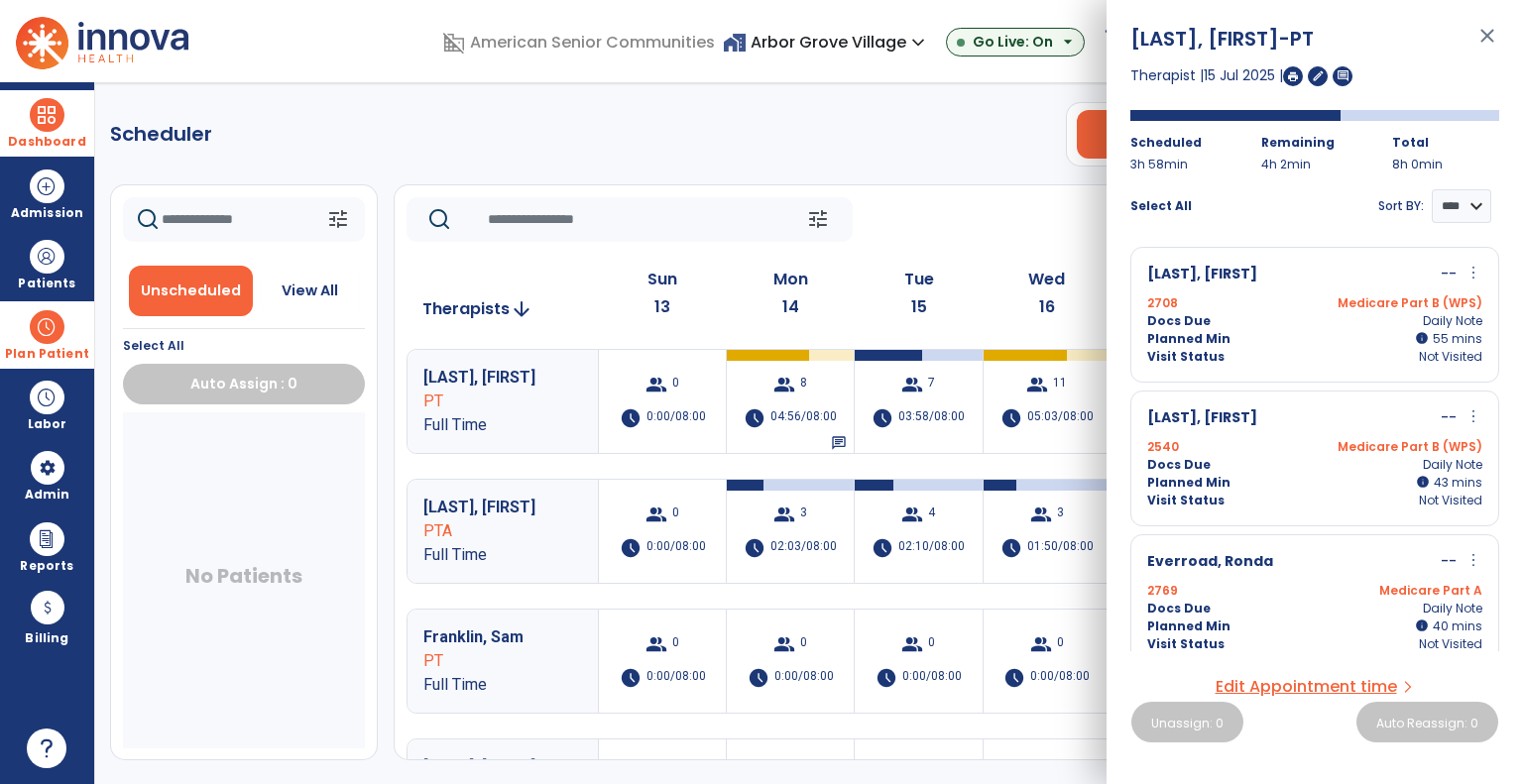click on "tune   Today  chevron_left Jul 13, 2025 - Jul 19, 2025  *********  calendar_today  chevron_right" 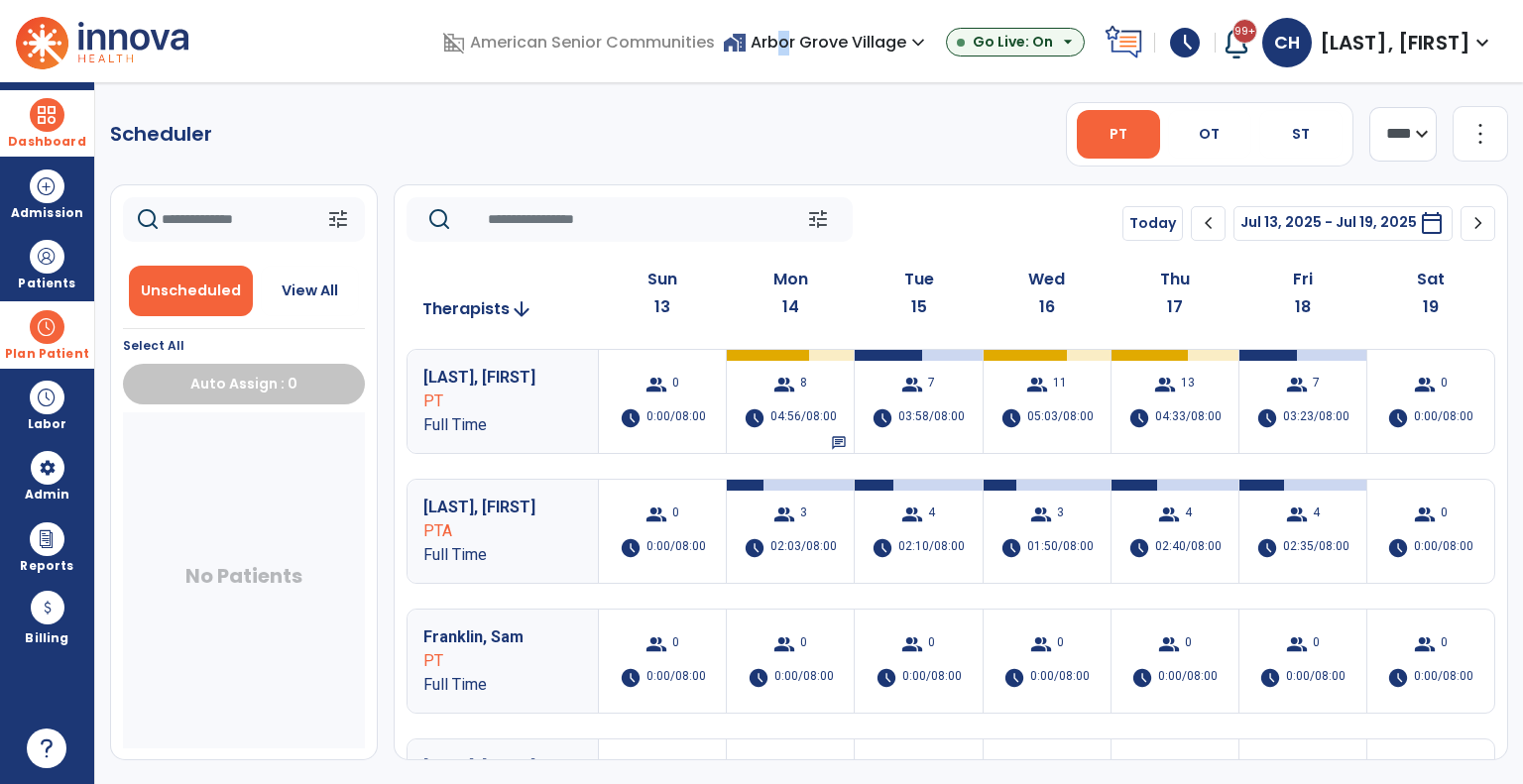 click on "home_work [ADDRESS] expand_more" at bounding box center (826, 42) 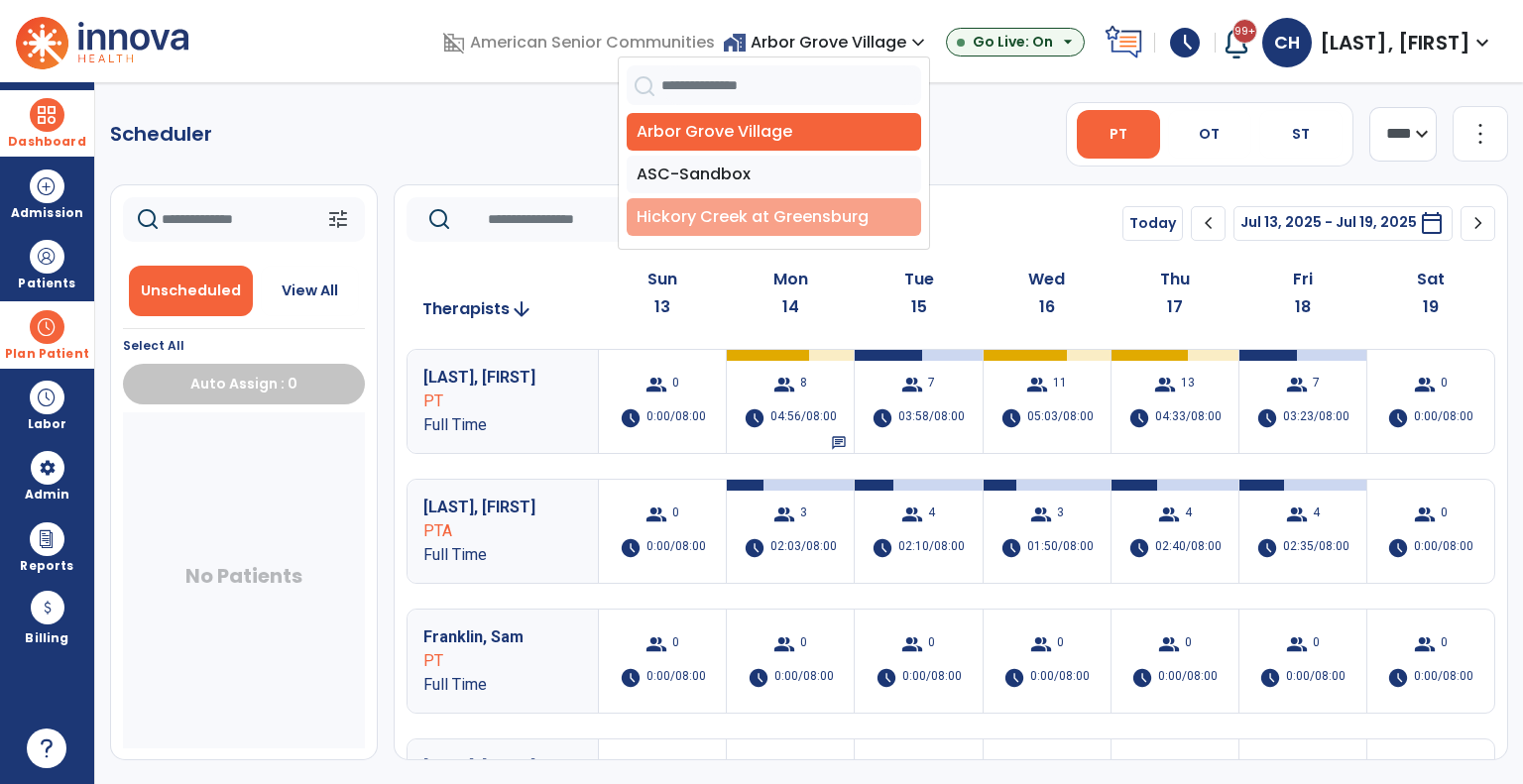 click on "Hickory Creek at Greensburg" at bounding box center [773, 217] 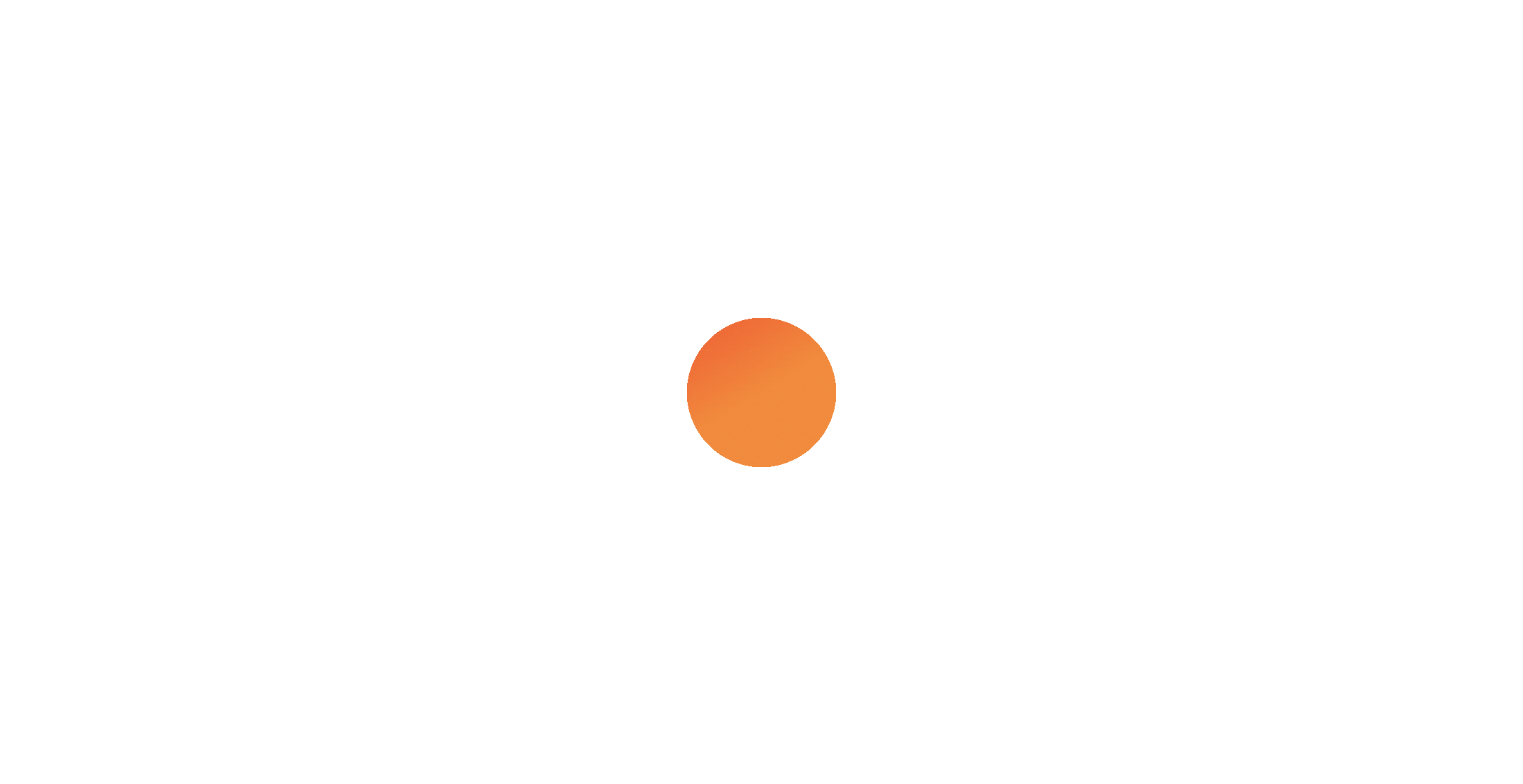 scroll, scrollTop: 0, scrollLeft: 0, axis: both 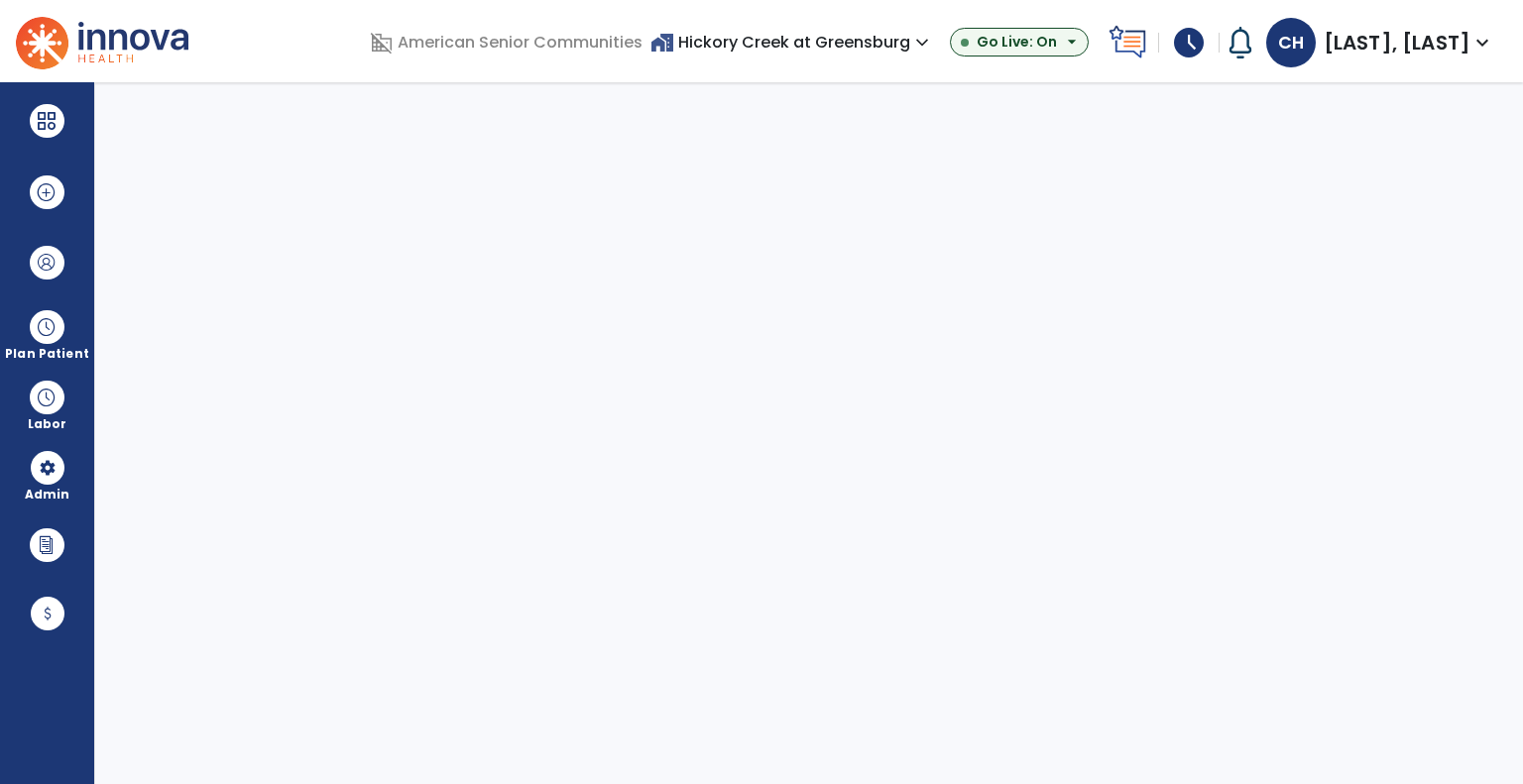 select on "***" 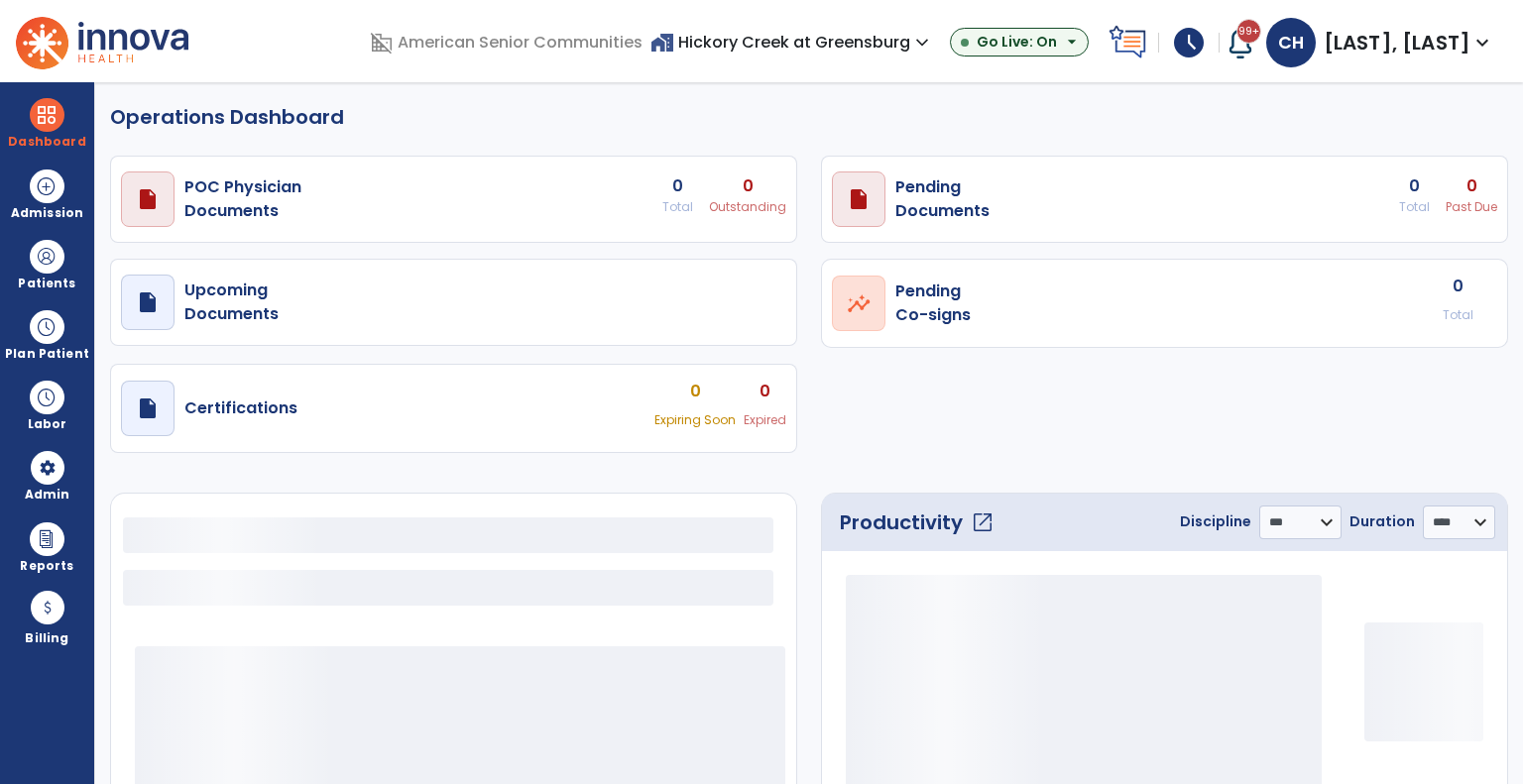 select on "***" 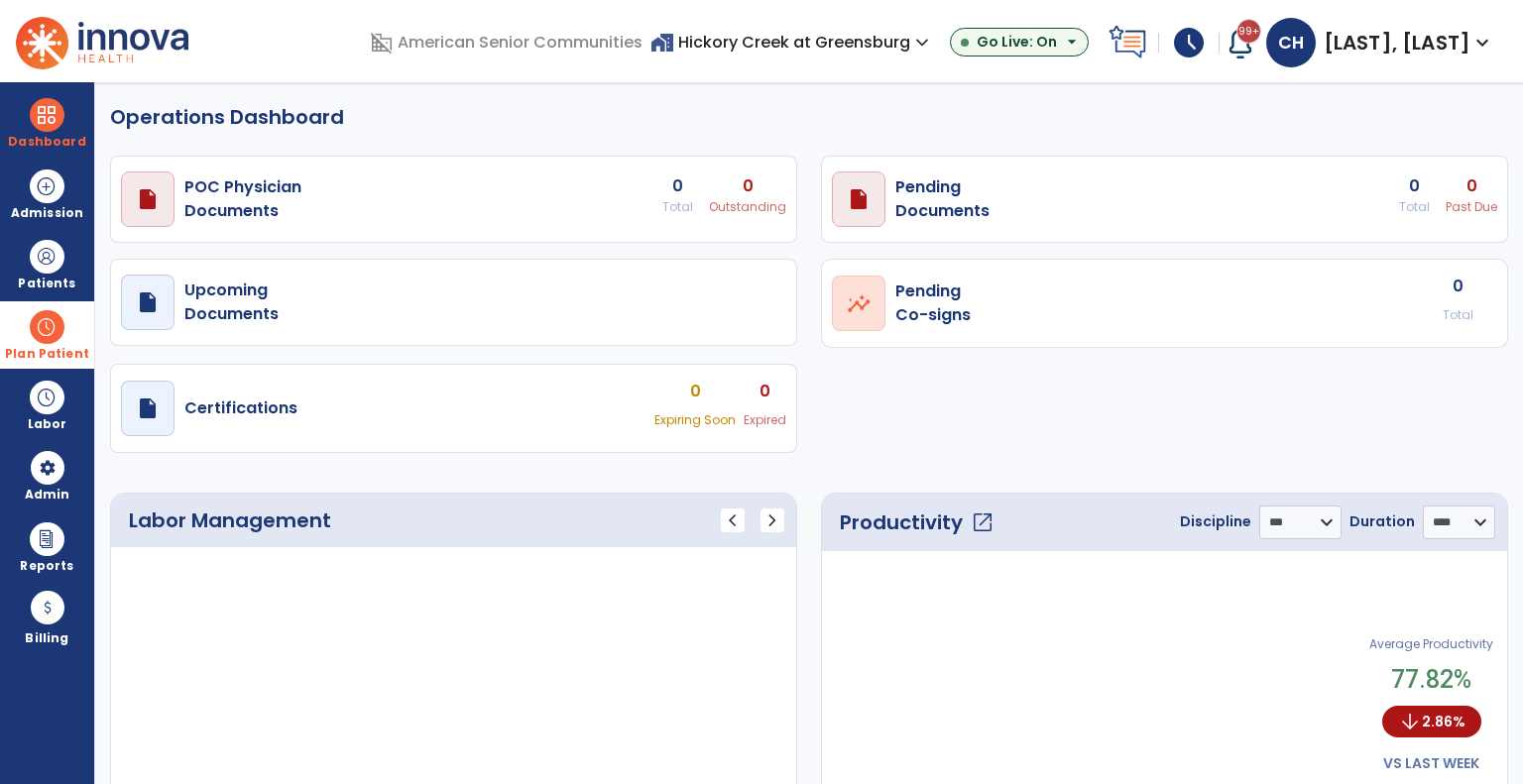 click at bounding box center [47, 327] 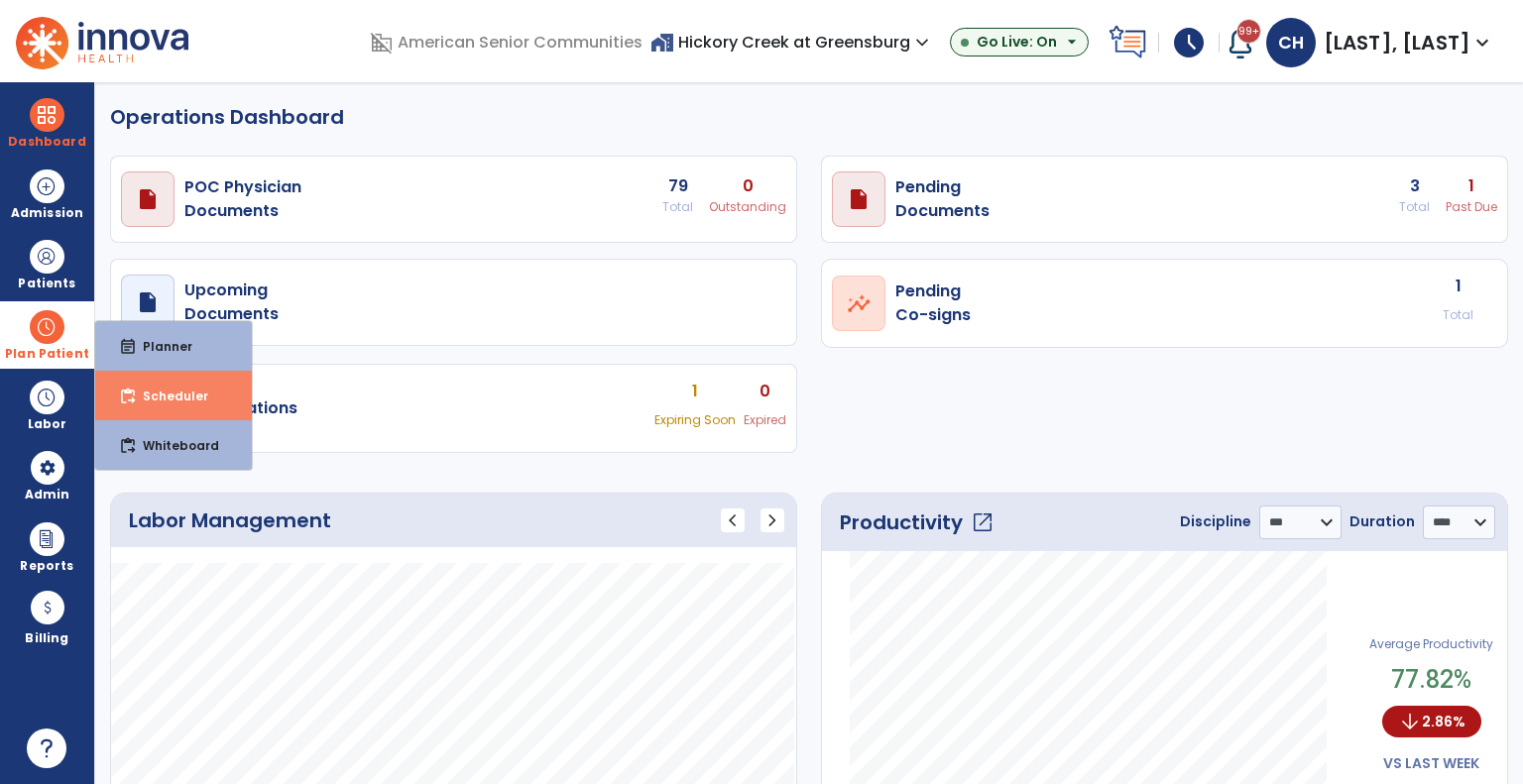 click on "content_paste_go" at bounding box center (128, 396) 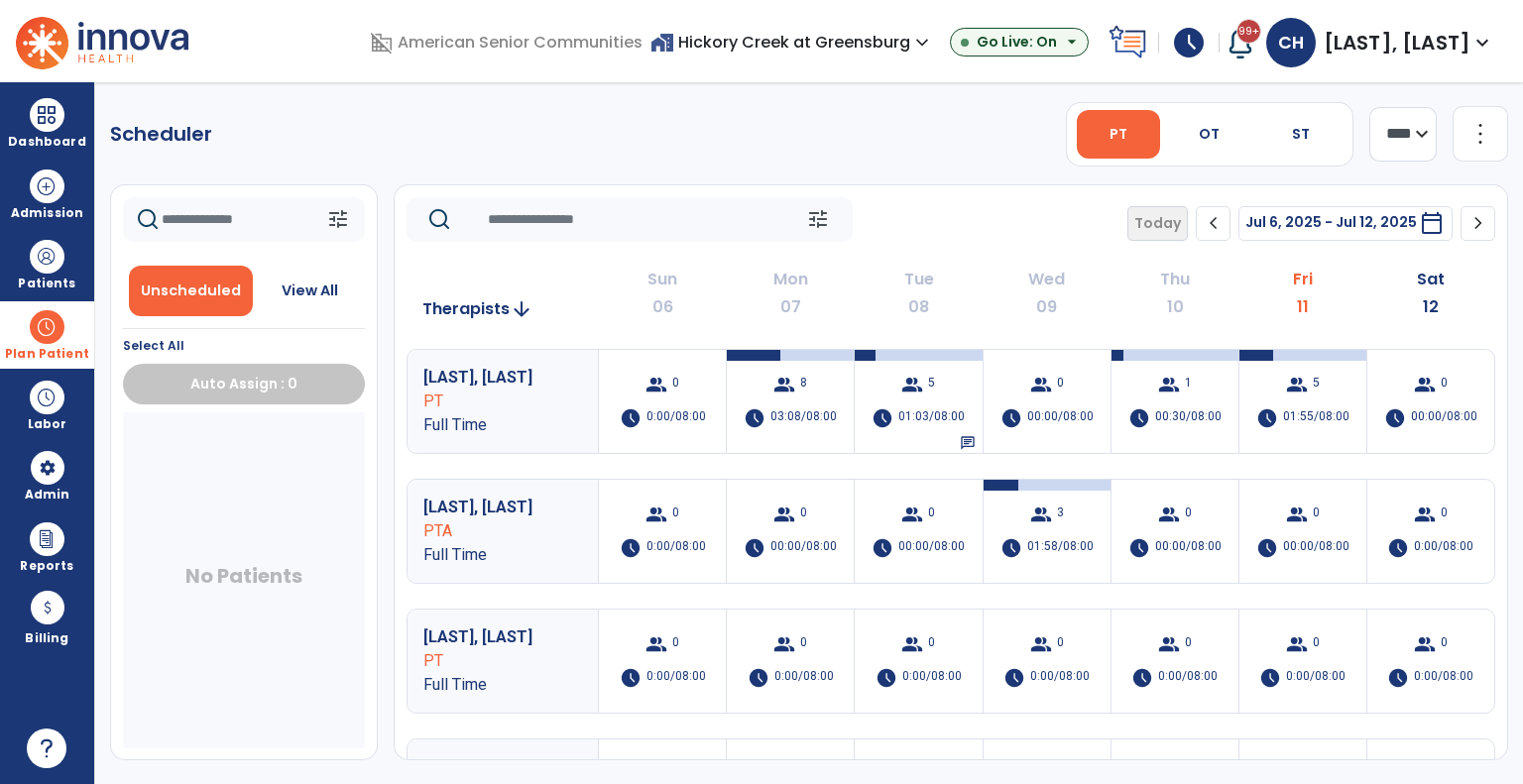 click on "chevron_right" 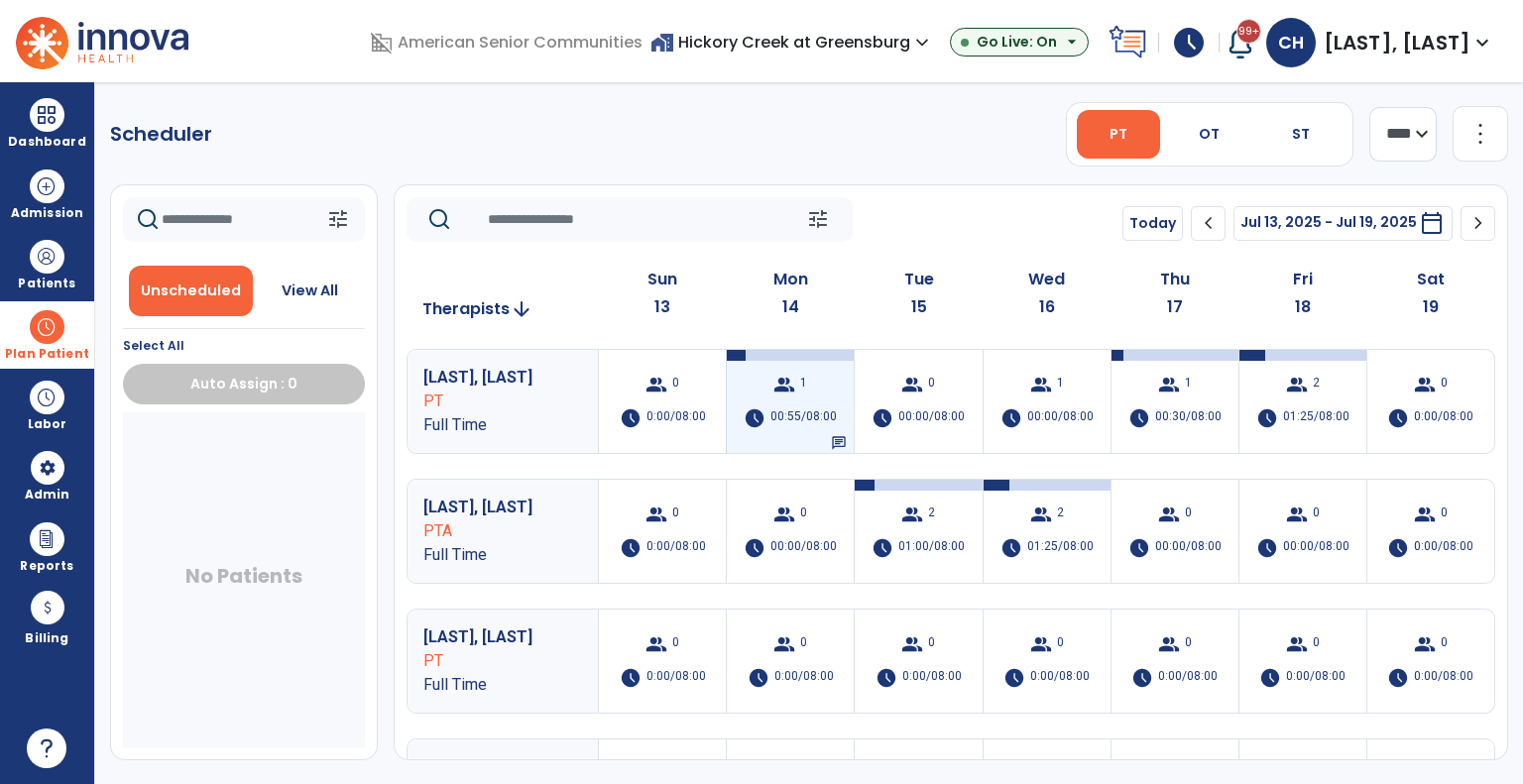 click on "group  1  schedule  00:55/08:00   chat" at bounding box center [790, 401] 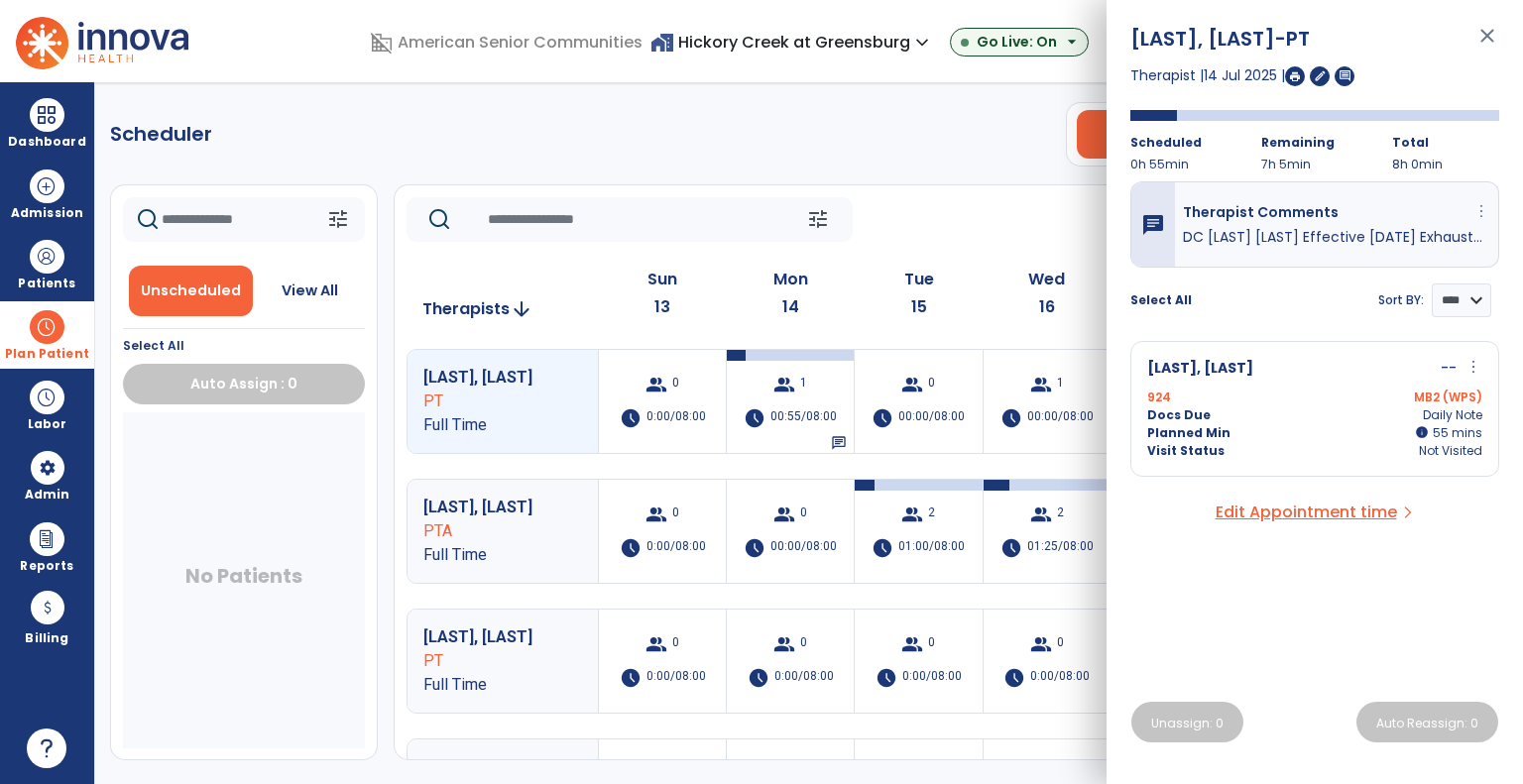click on "more_vert" at bounding box center [1481, 211] 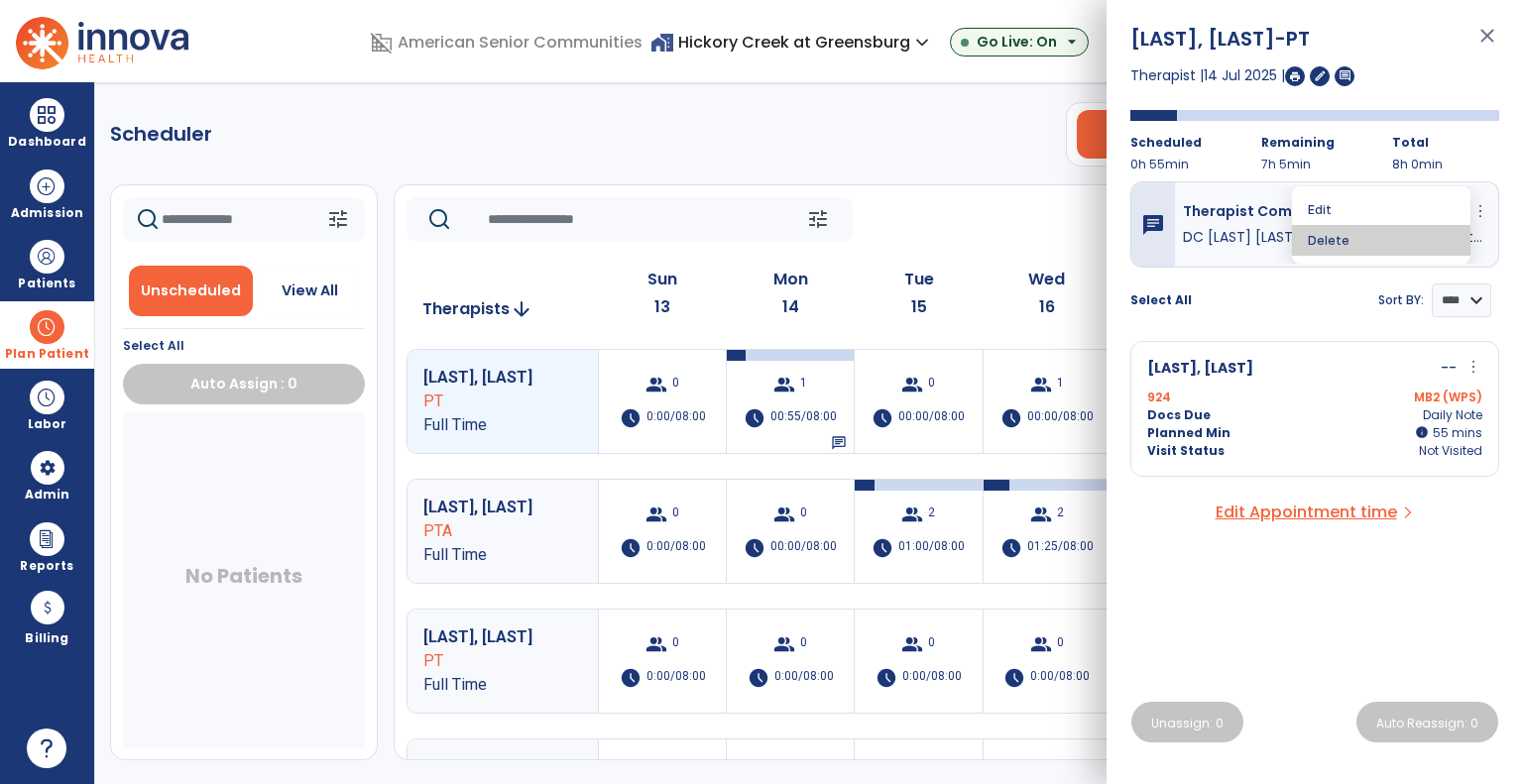 click on "Delete" at bounding box center [1381, 240] 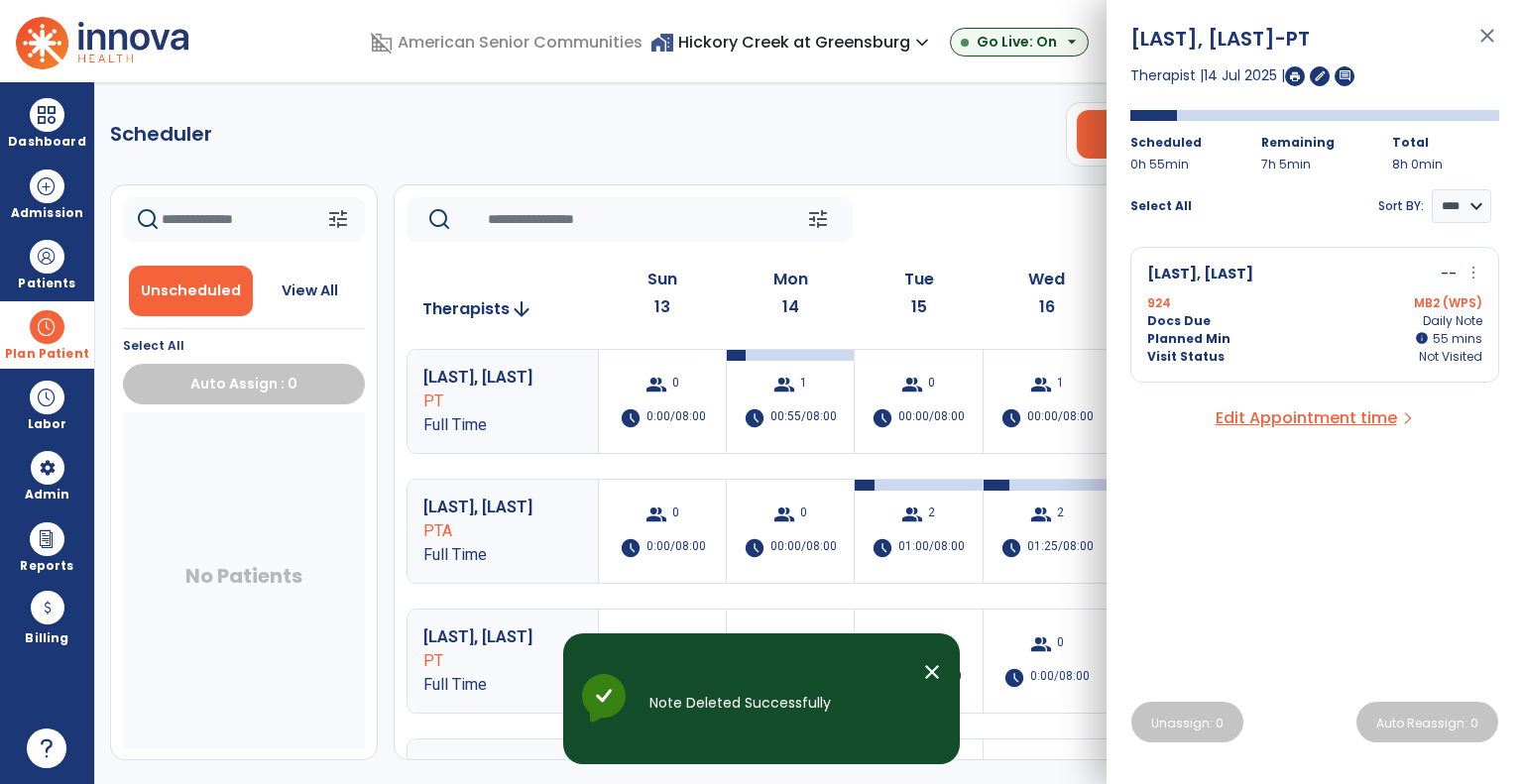click on "tune" 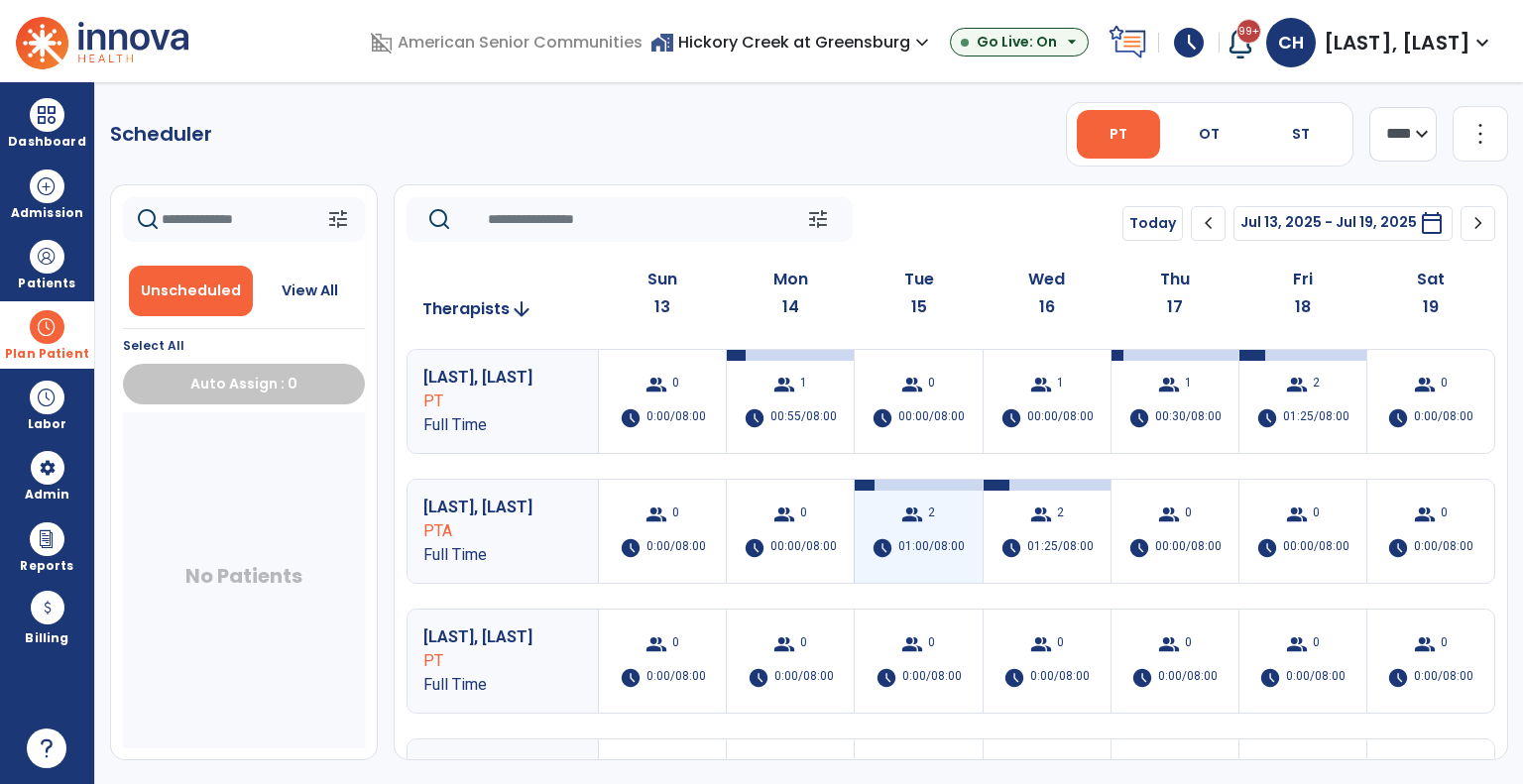 click on "group  2  schedule  01:00/08:00" at bounding box center (918, 531) 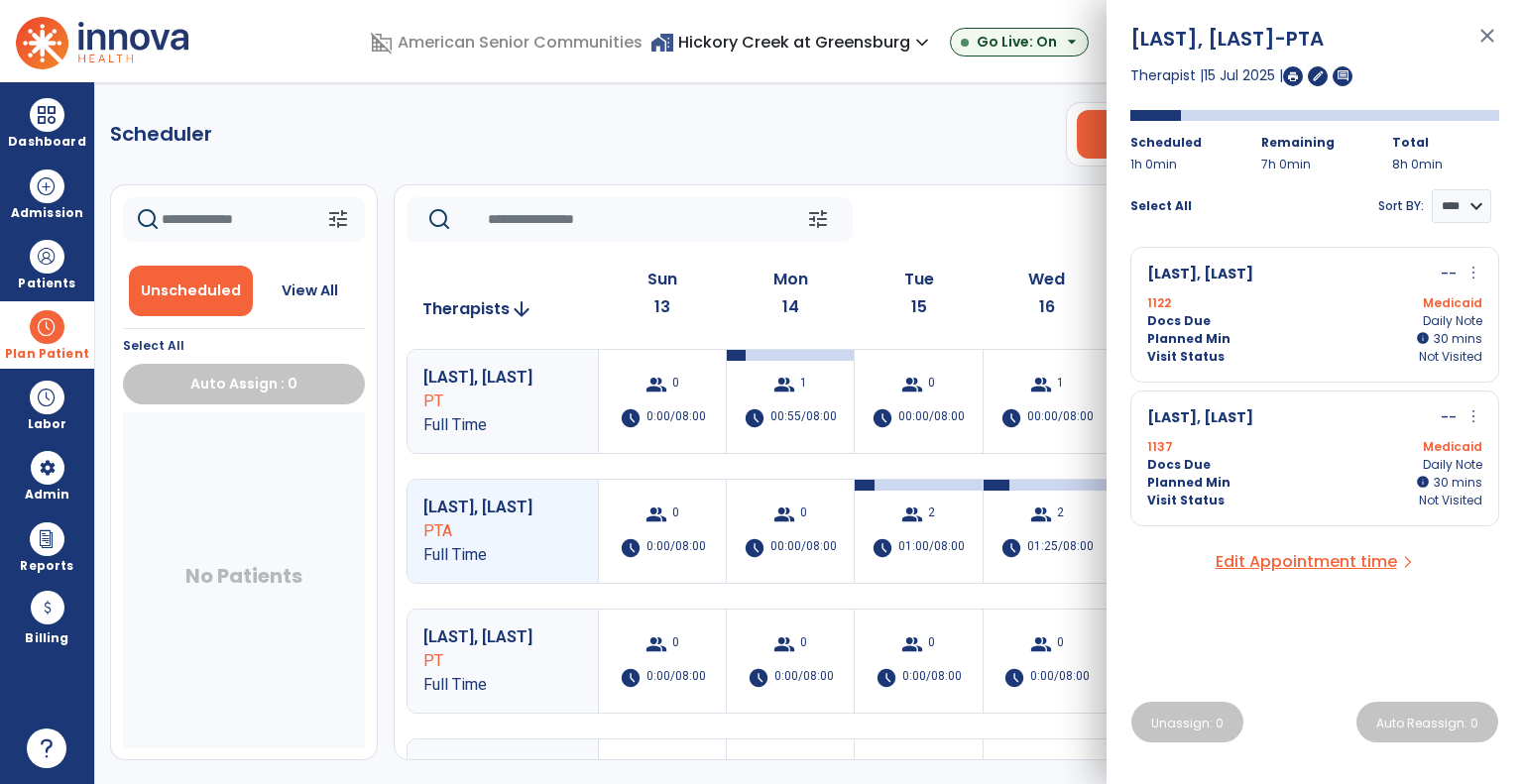 click on "tune   Today  chevron_left Jul 13, 2025 - Jul 19, 2025  *********  calendar_today  chevron_right" 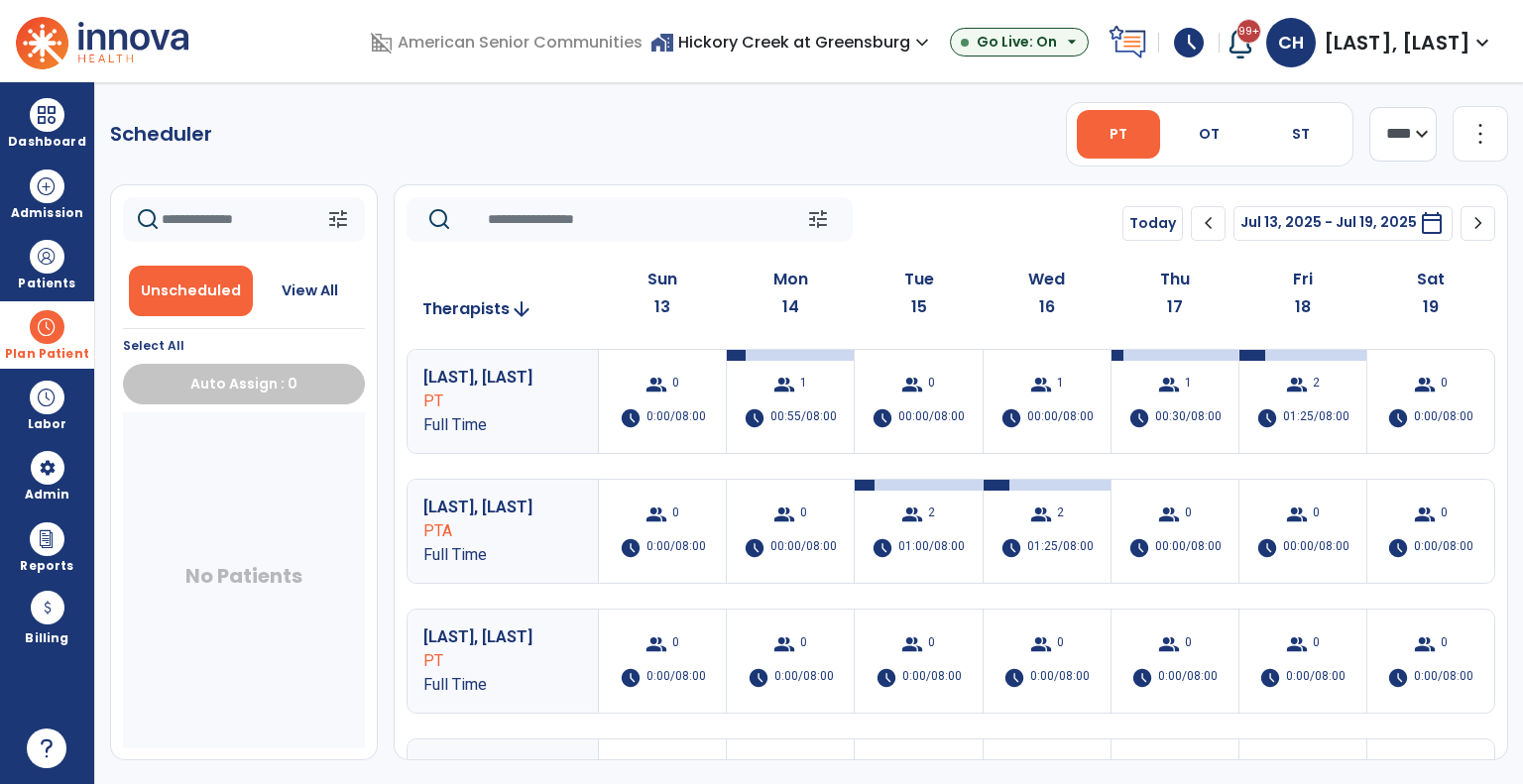 click on "home_work   Hickory Creek at Greensburg   expand_more" at bounding box center (792, 42) 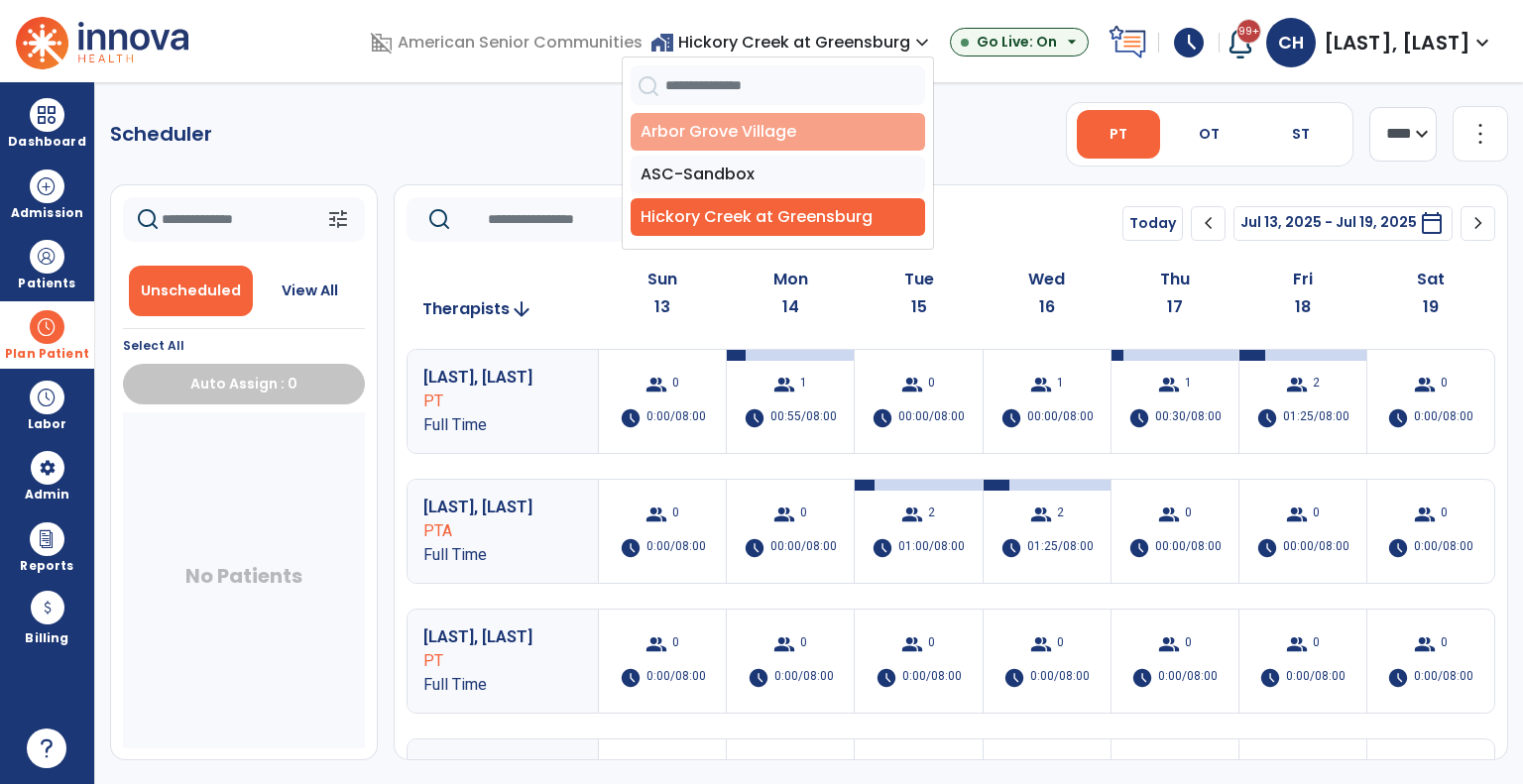 click on "Arbor Grove Village" at bounding box center [777, 132] 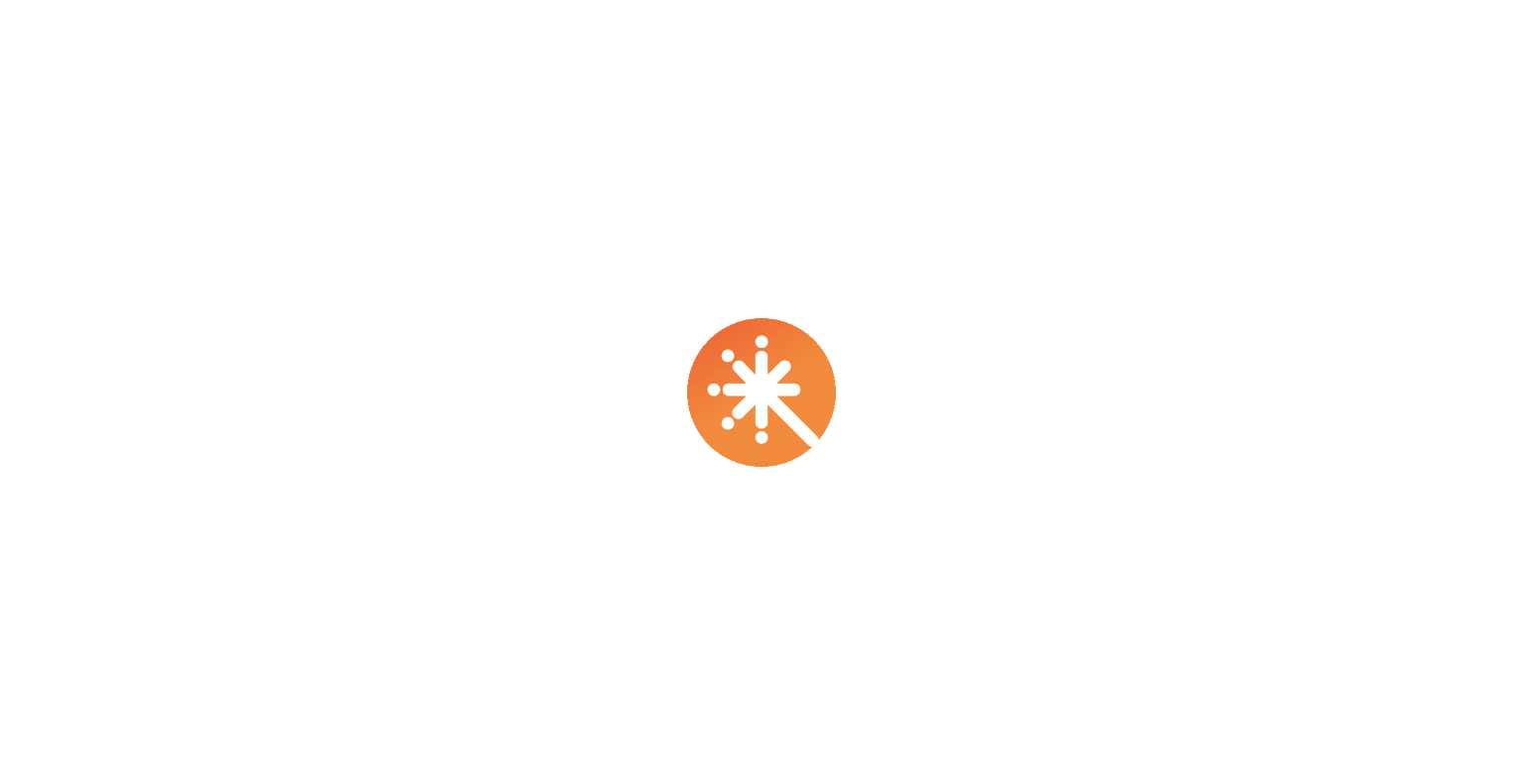 scroll, scrollTop: 0, scrollLeft: 0, axis: both 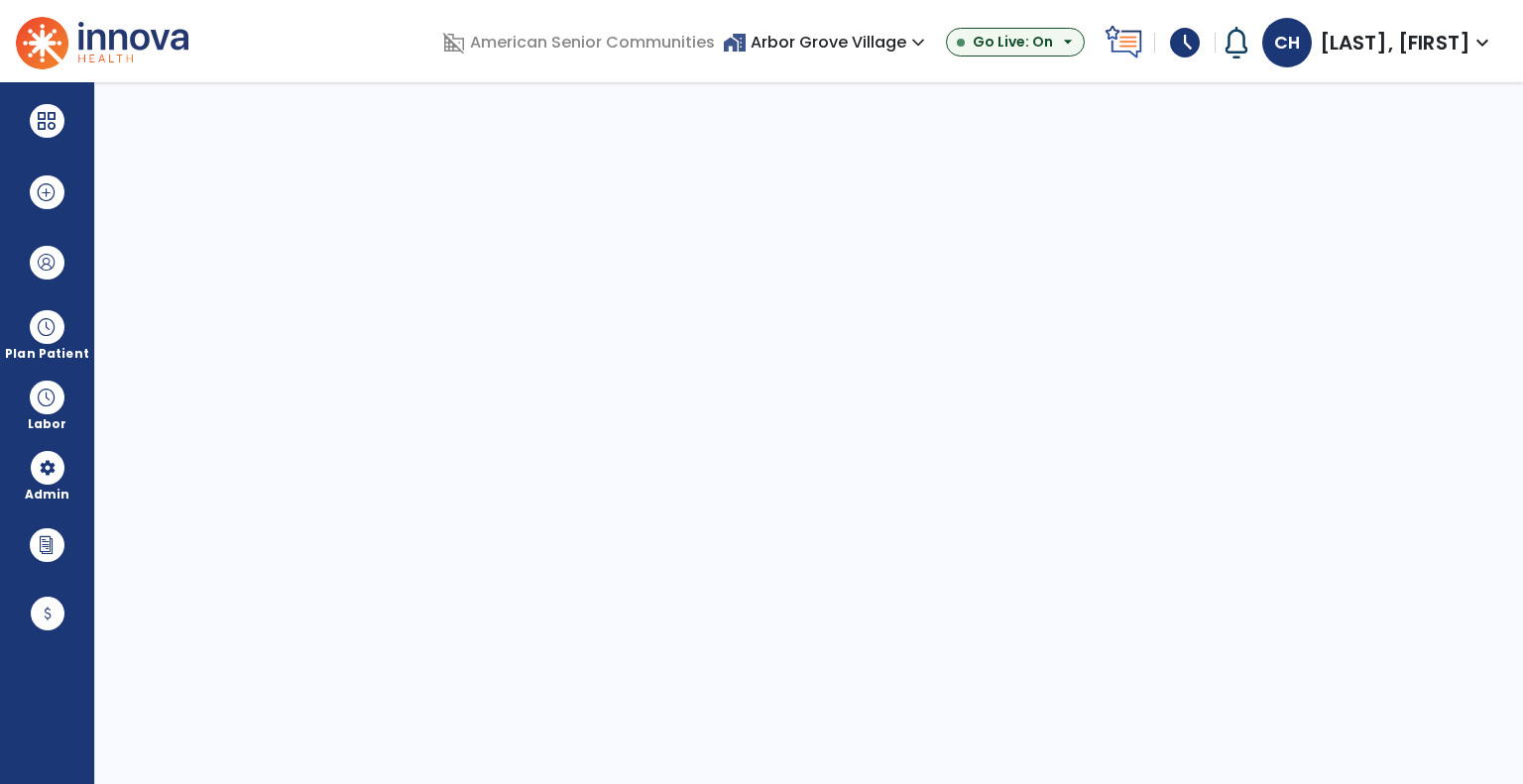 select on "***" 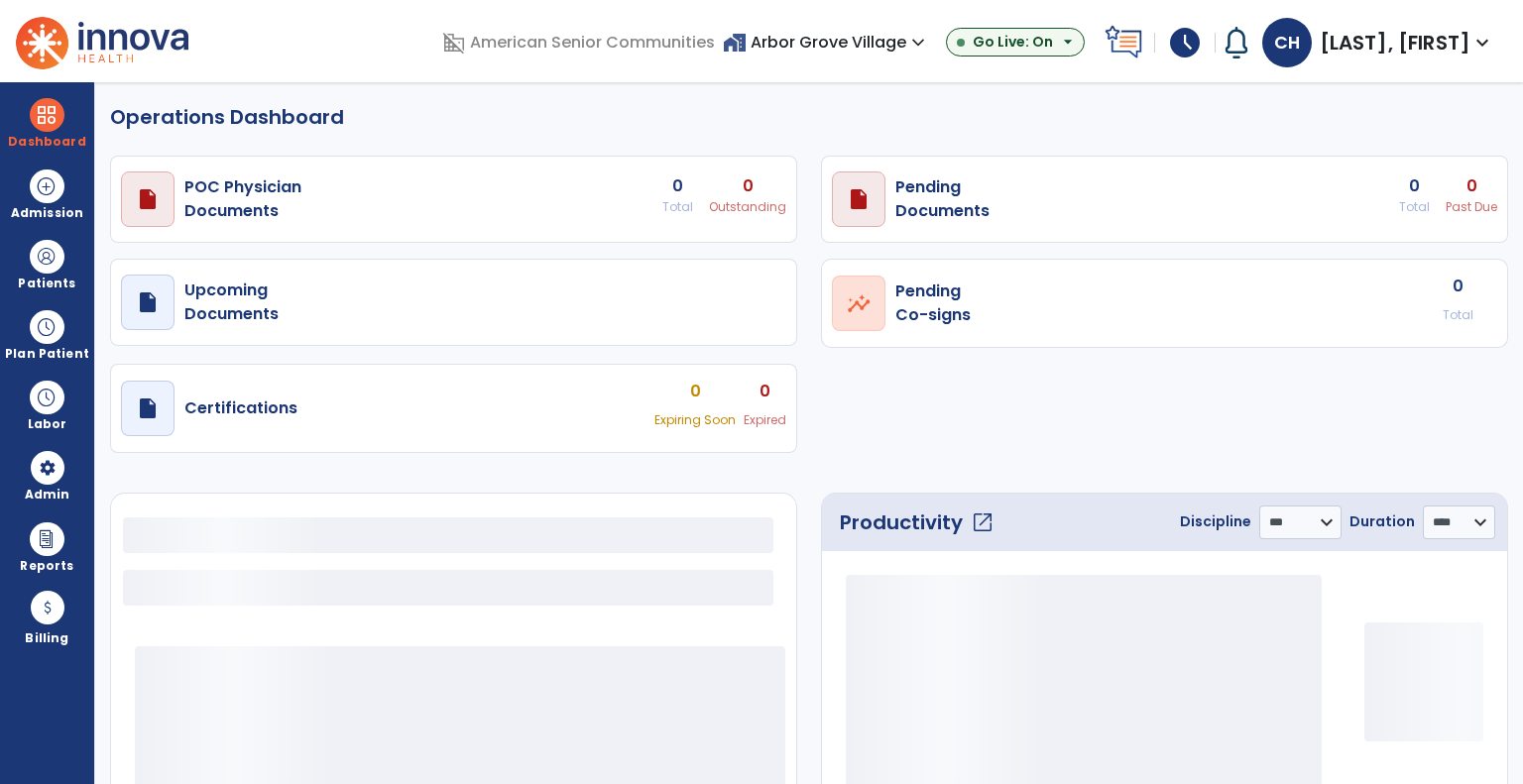 select on "***" 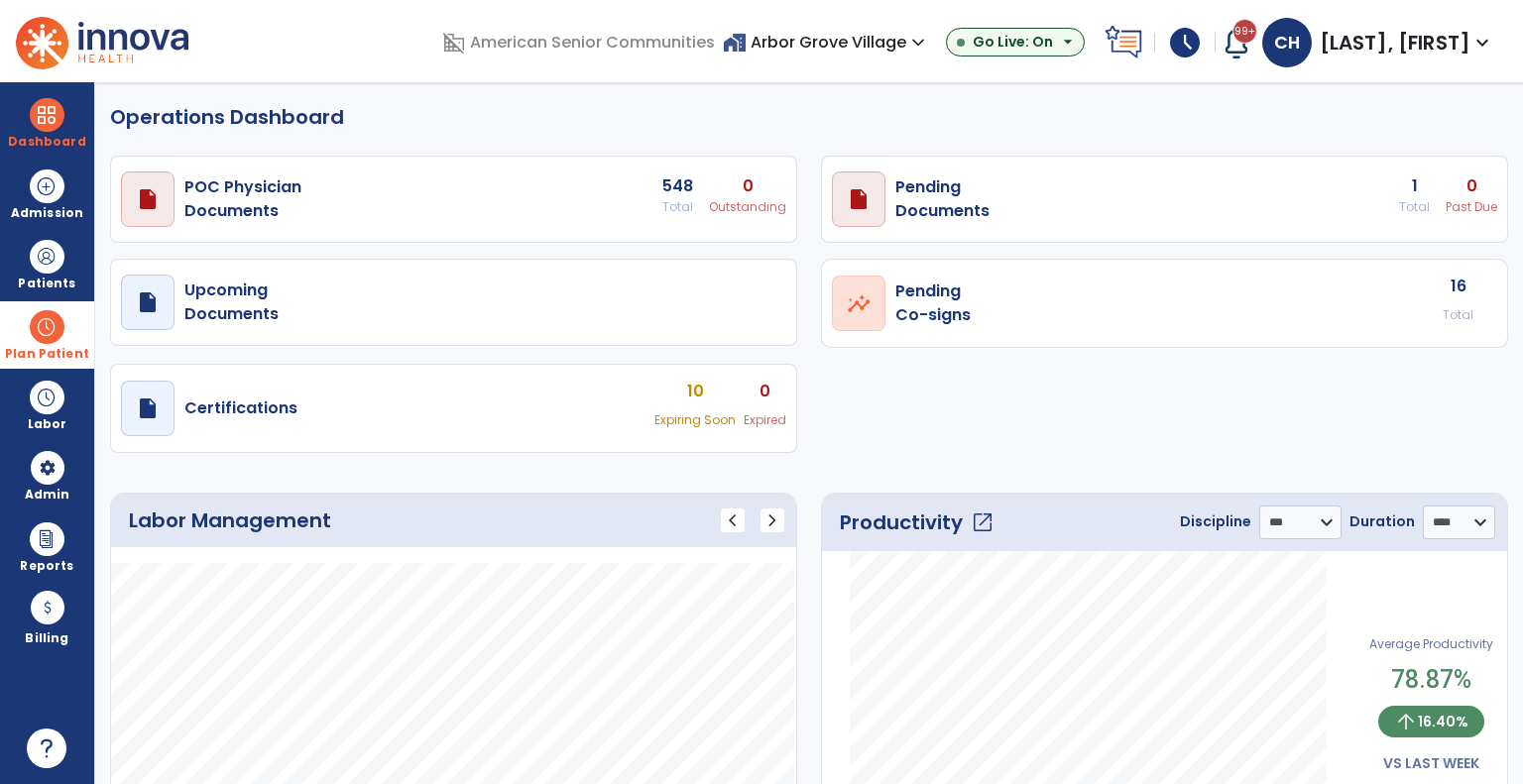 click at bounding box center (47, 327) 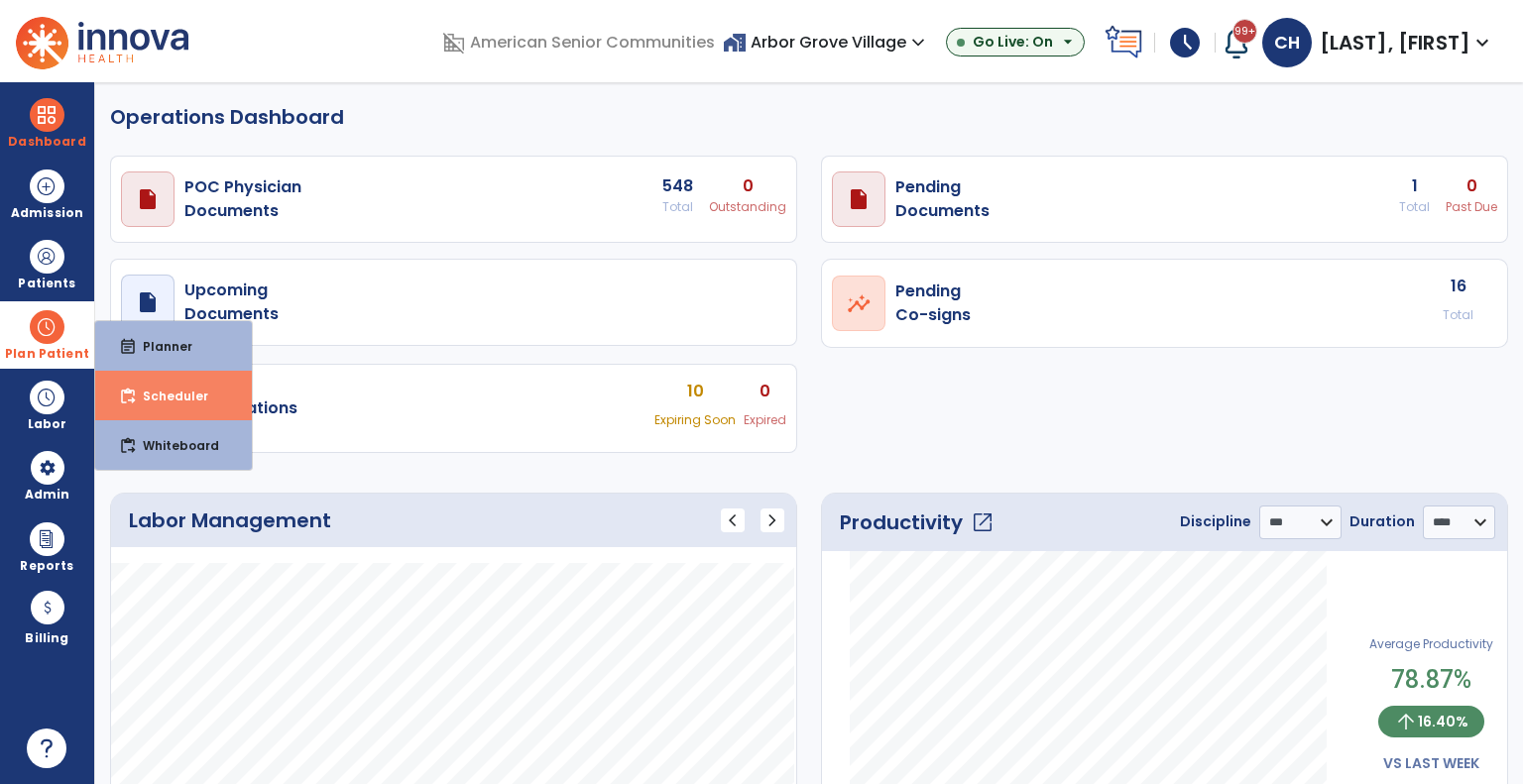 click on "Scheduler" at bounding box center [168, 395] 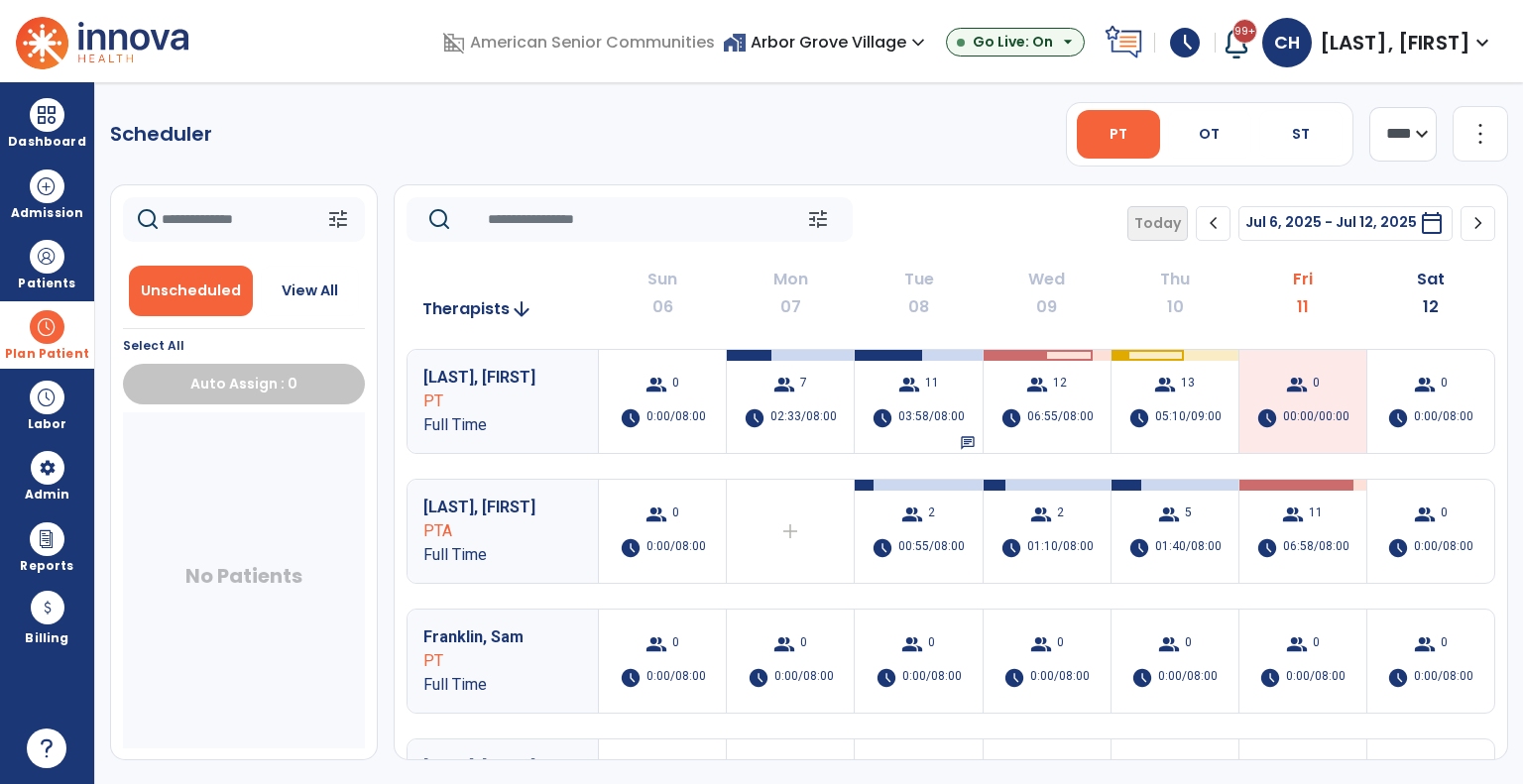 click on "group  7  schedule  02:33/08:00" at bounding box center (790, 401) 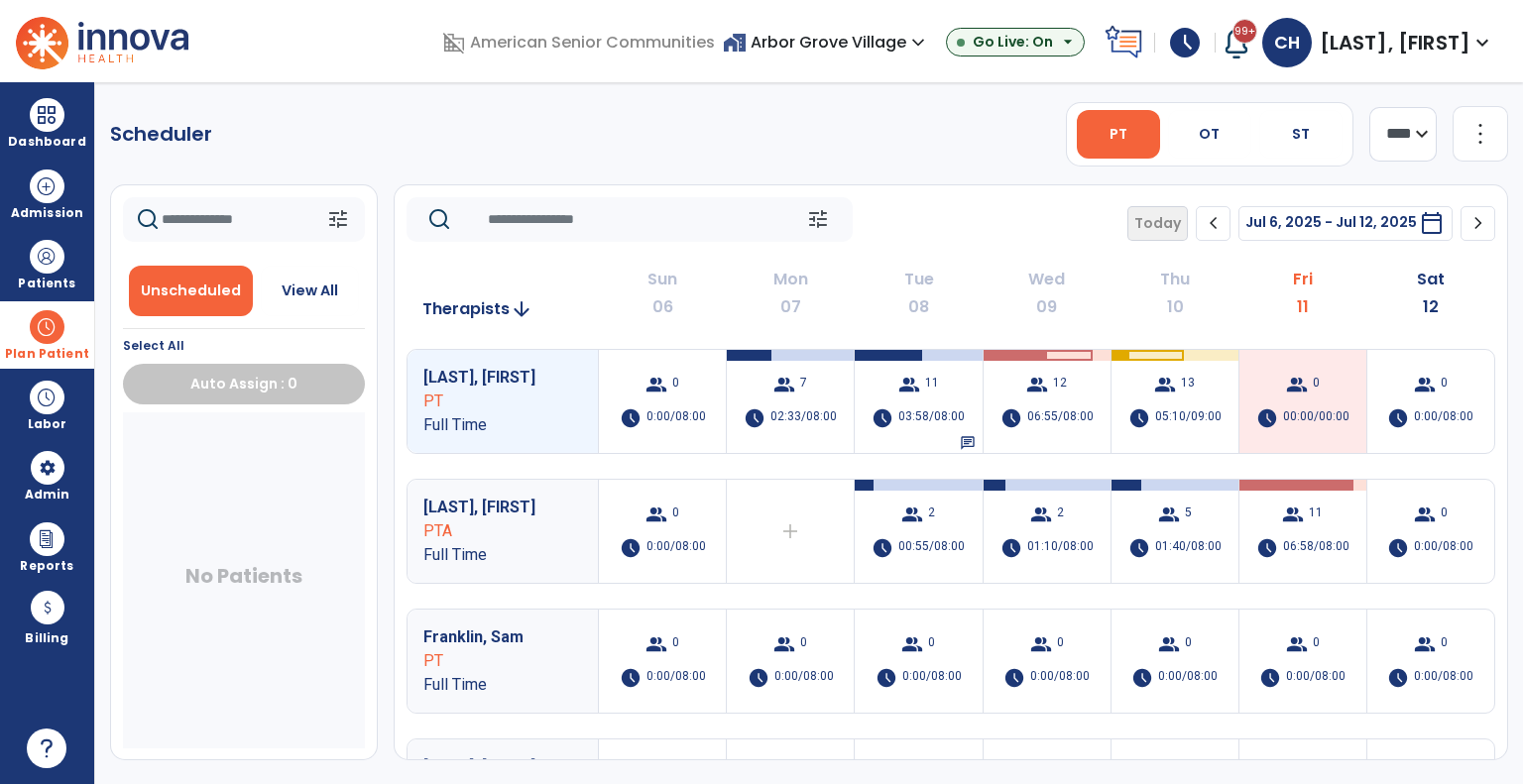 click on "chevron_right" 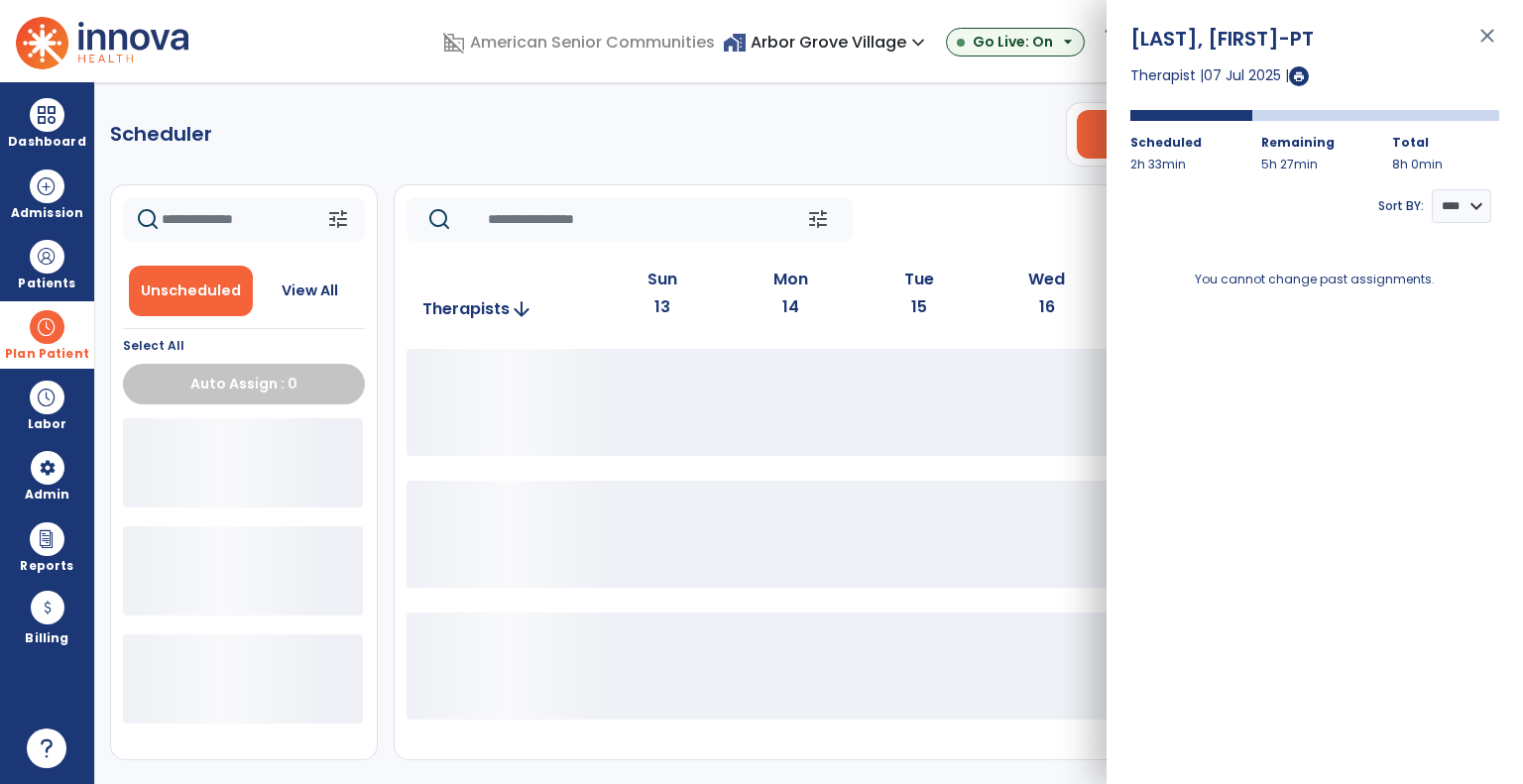 click on "Scheduler   PT   OT   ST  **** *** more_vert  Manage Labor   View All Therapists   Print   tune   Unscheduled   View All  Select All  Auto Assign : 0   tune   Today  chevron_left Jul 13, 2025 - Jul 19, 2025  *********  calendar_today  chevron_right   Therapists  arrow_downward Sun  13  Mon  14  Tue  15  Wed  16  Thu  17  Fri  18  Sat  19" at bounding box center [809, 433] 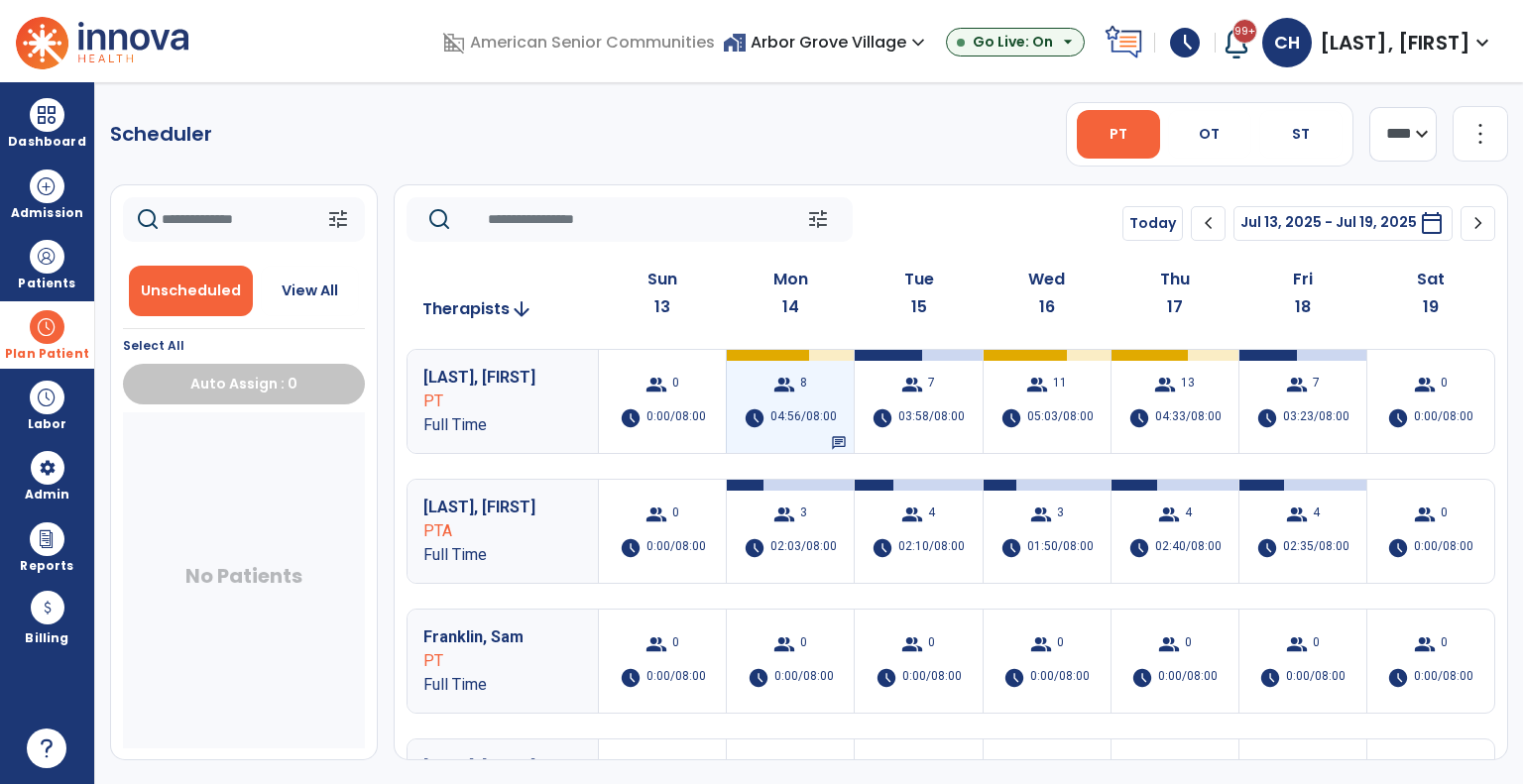 click on "group  8  schedule  04:56/08:00   chat" at bounding box center (790, 401) 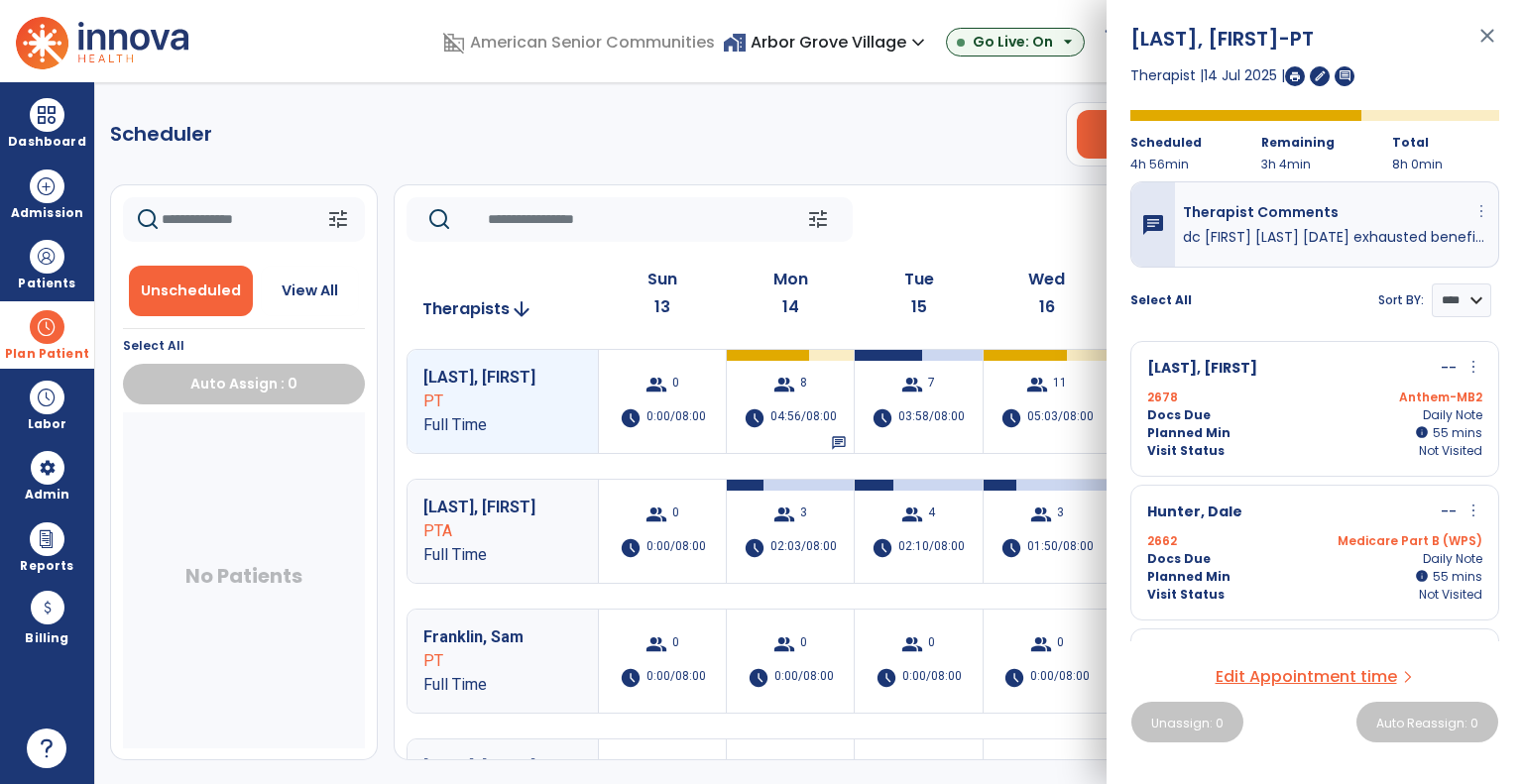 click on "more_vert" at bounding box center (1481, 211) 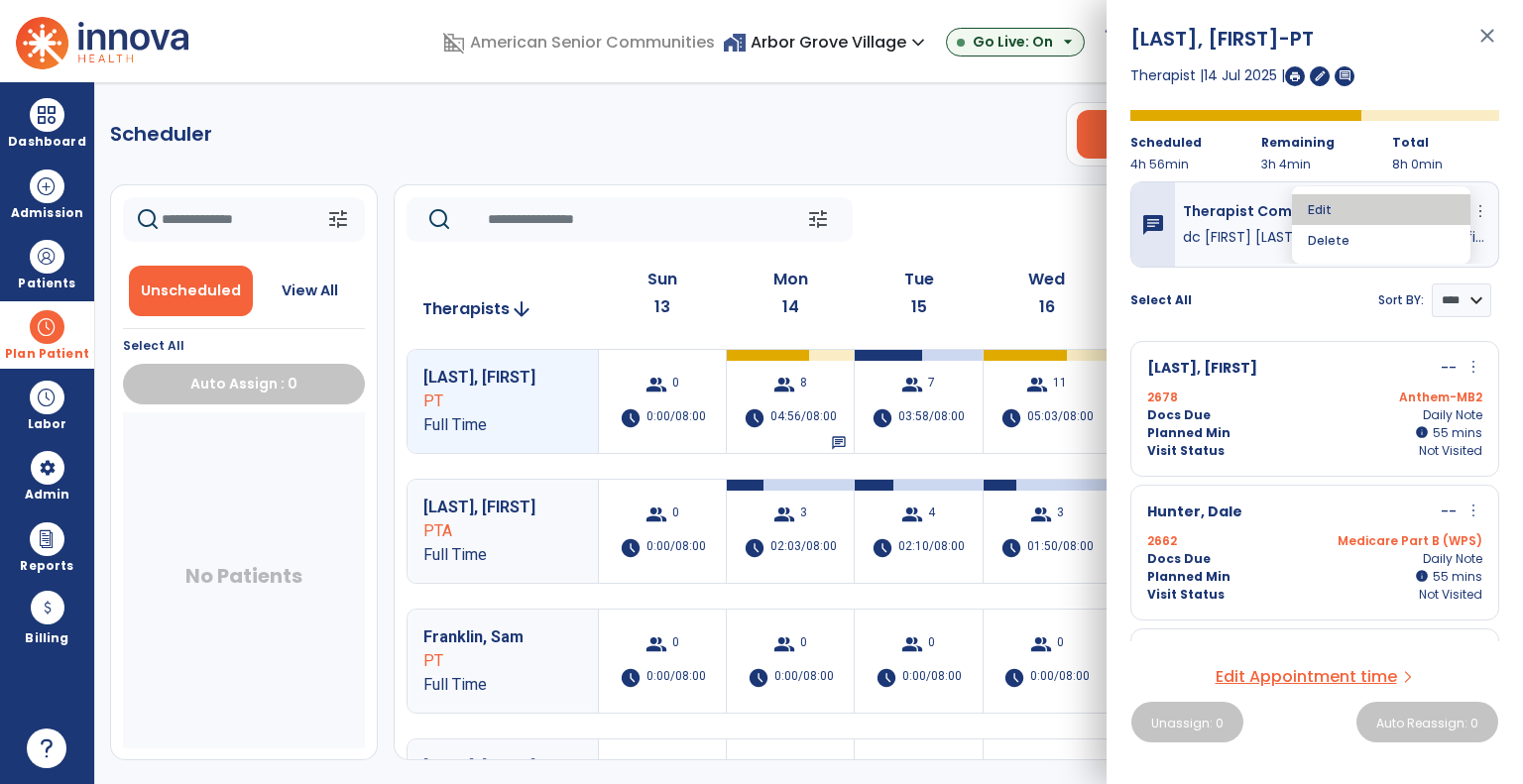 click on "Edit" at bounding box center [1381, 209] 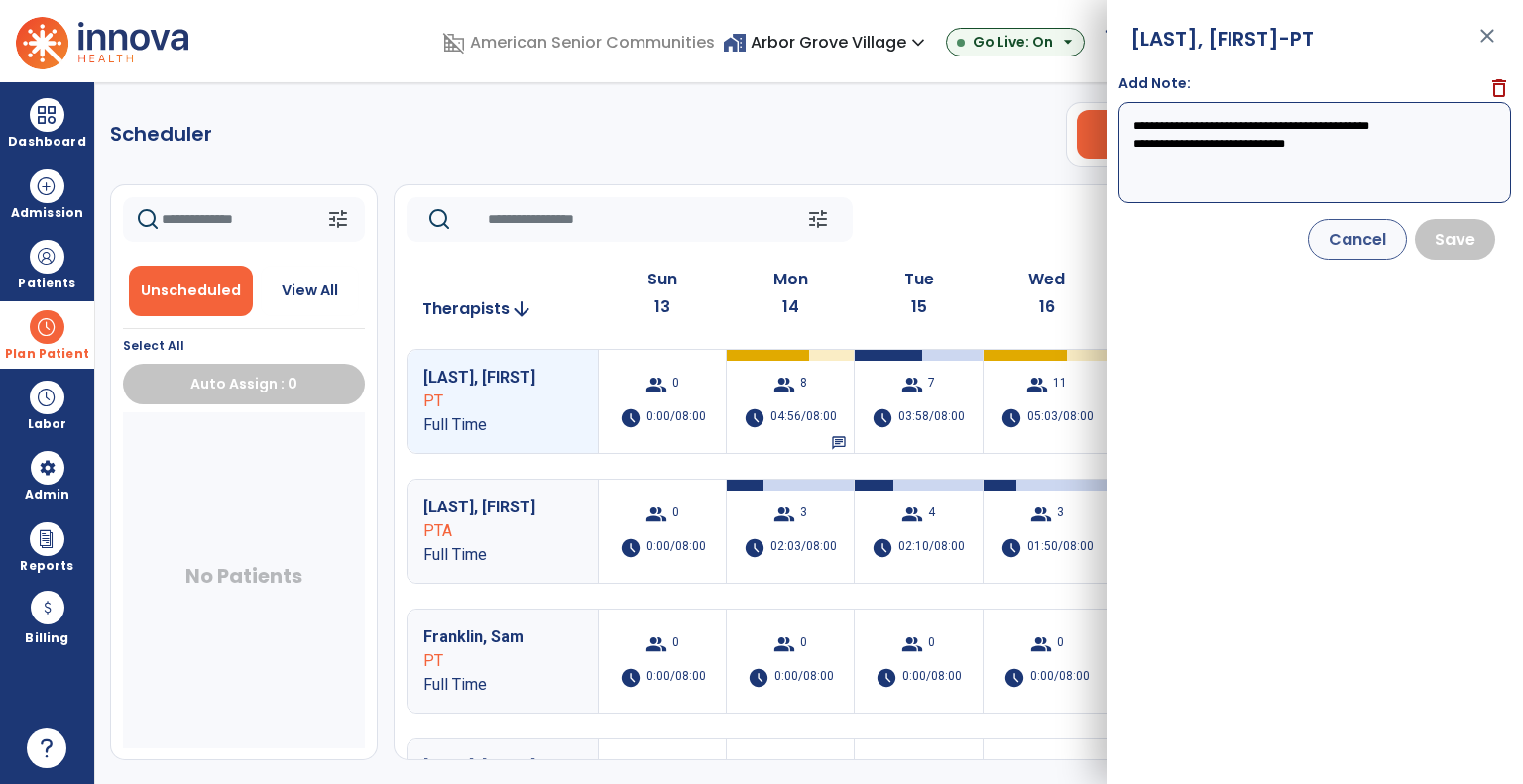 click on "**********" at bounding box center [1315, 153] 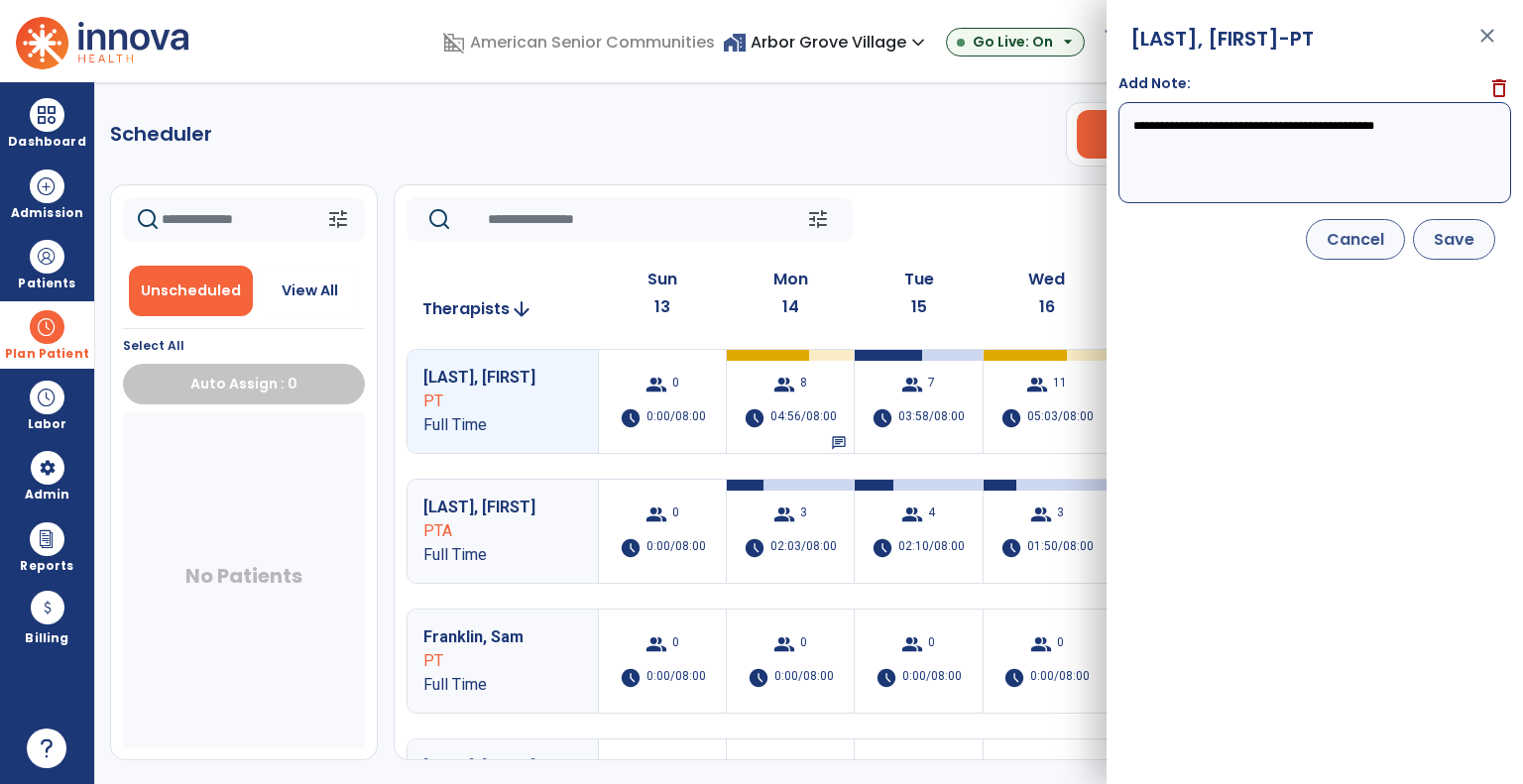 type on "**********" 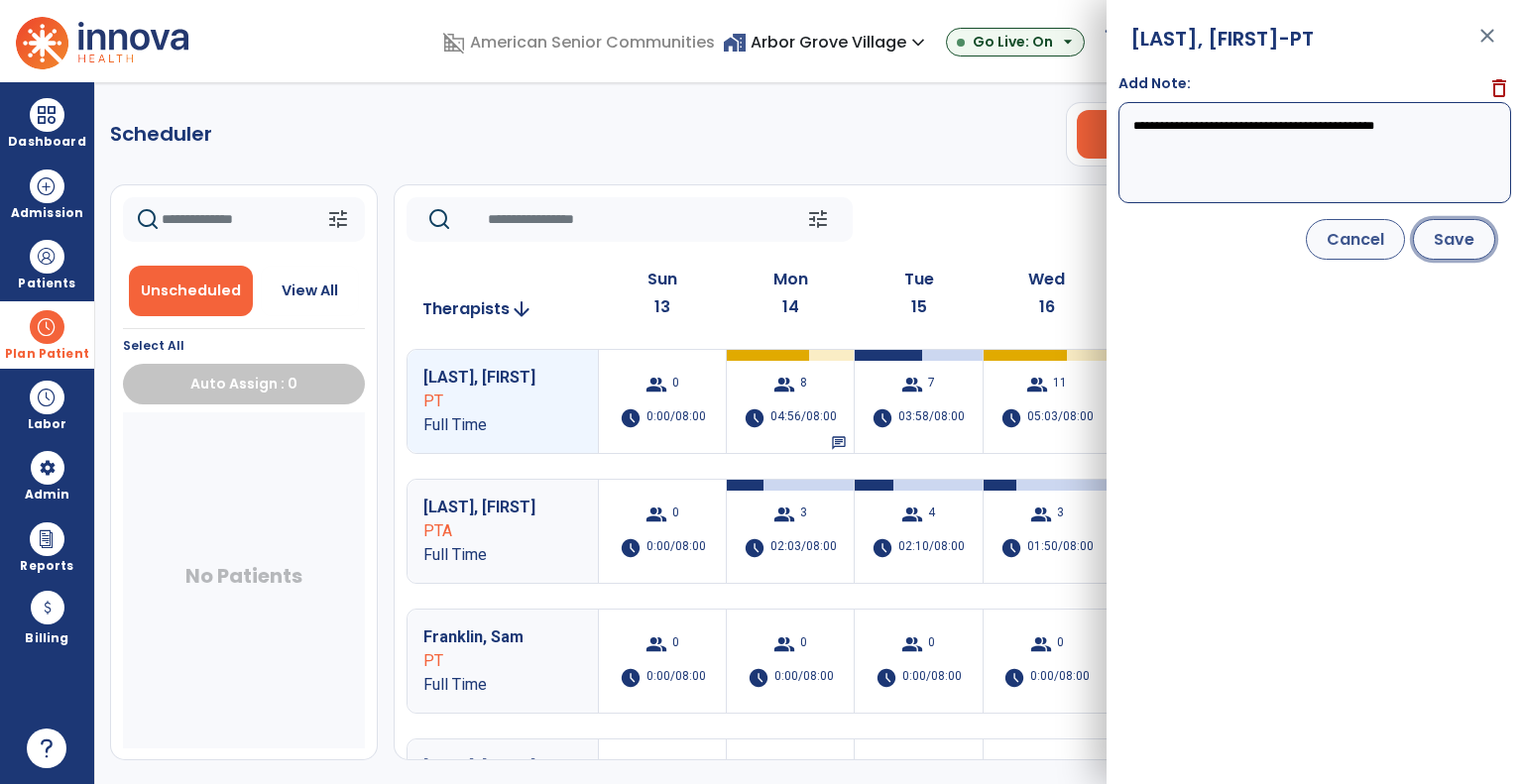 click on "Save" at bounding box center [1454, 239] 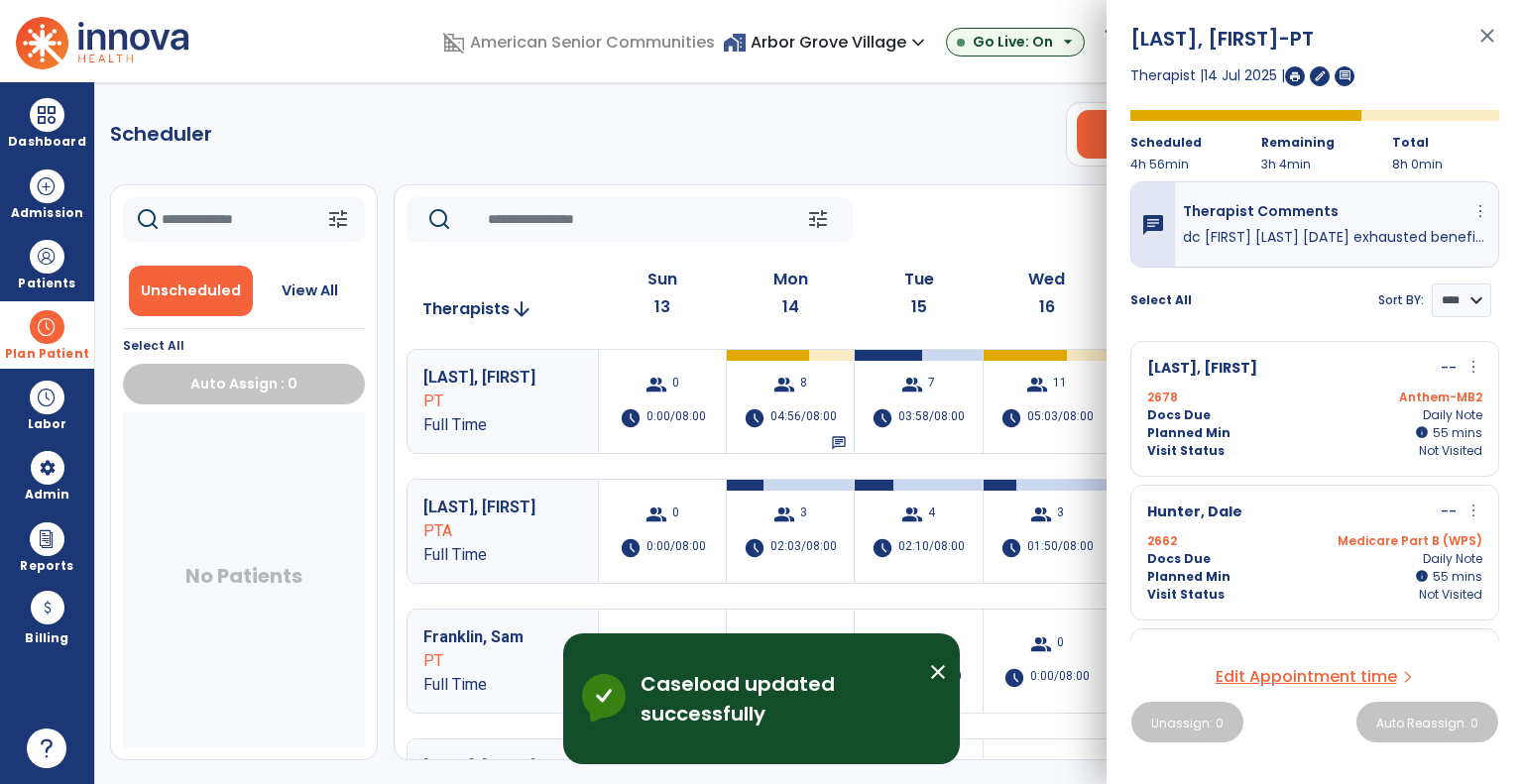 click on "tune   Today  chevron_left Jul 13, 2025 - Jul 19, 2025  *********  calendar_today  chevron_right" 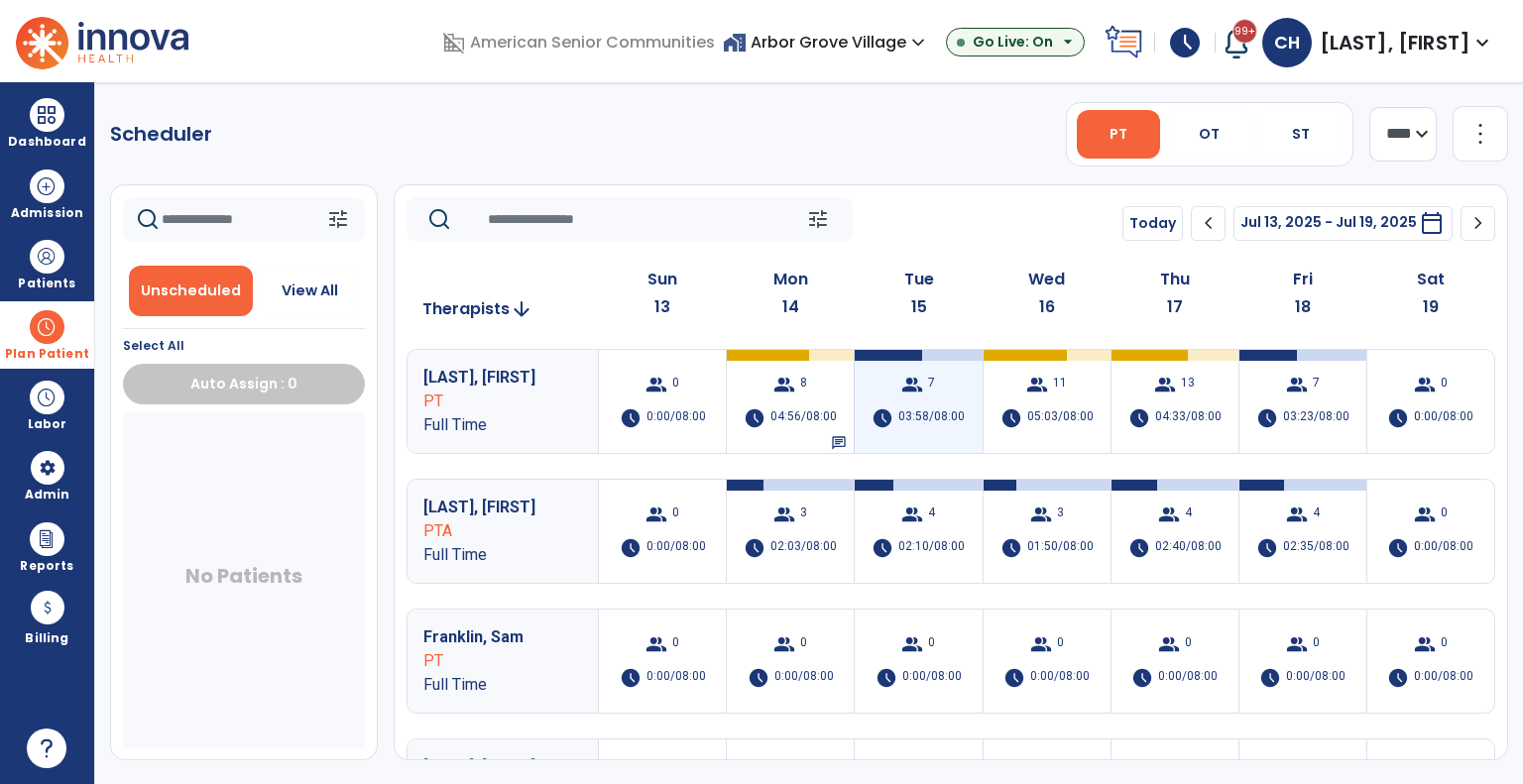 click on "03:58/08:00" at bounding box center (931, 418) 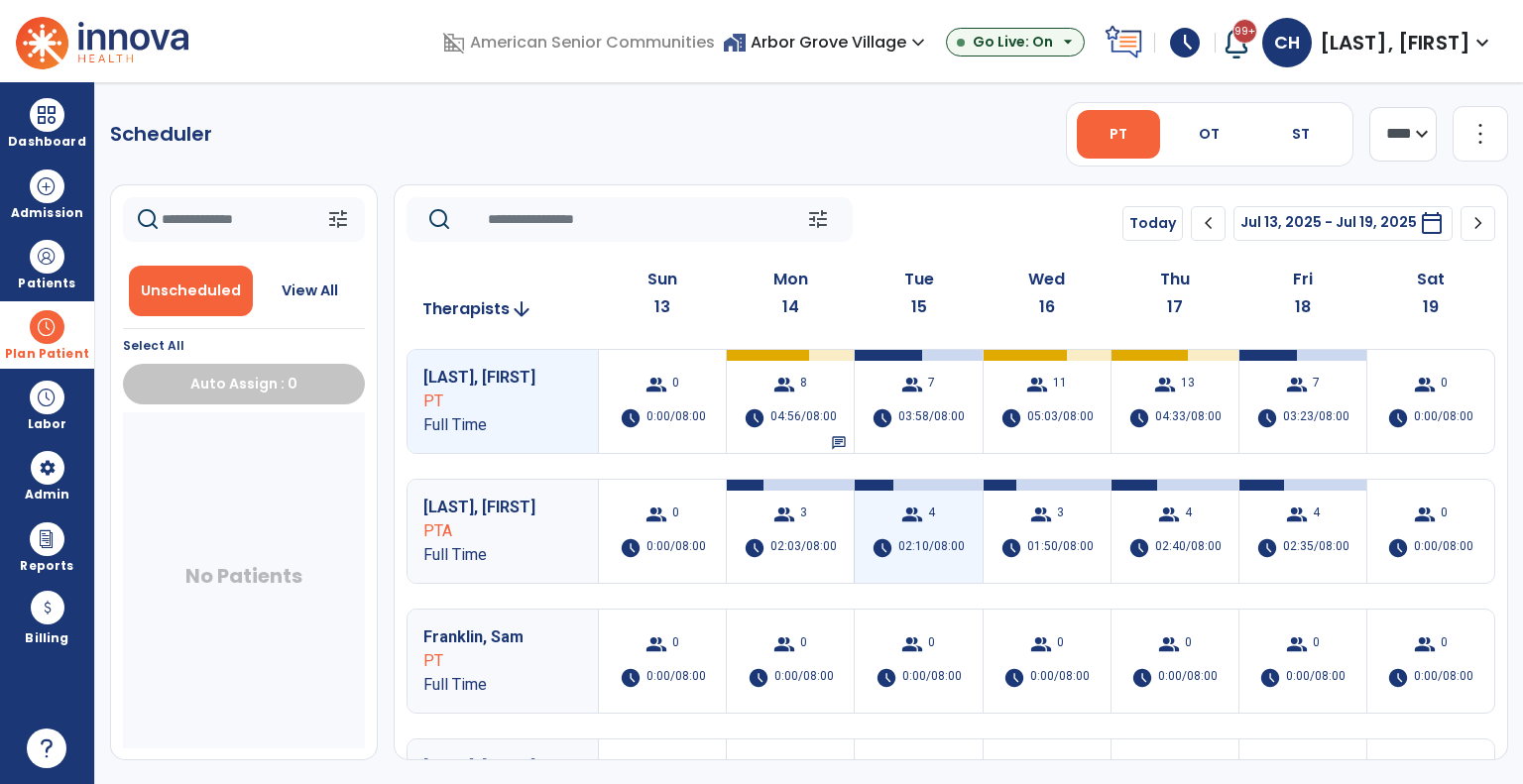 click on "4" at bounding box center [931, 514] 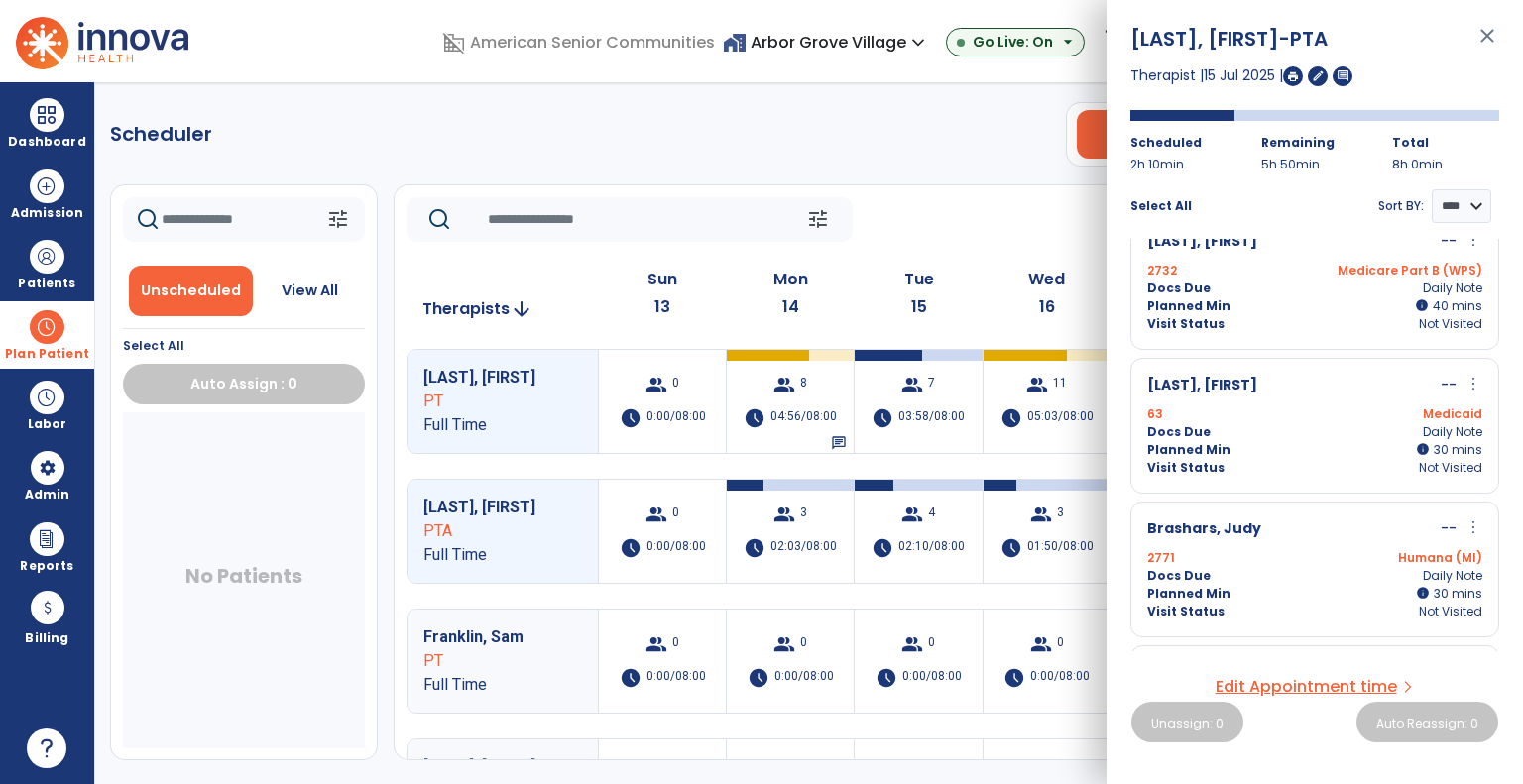 scroll, scrollTop: 0, scrollLeft: 0, axis: both 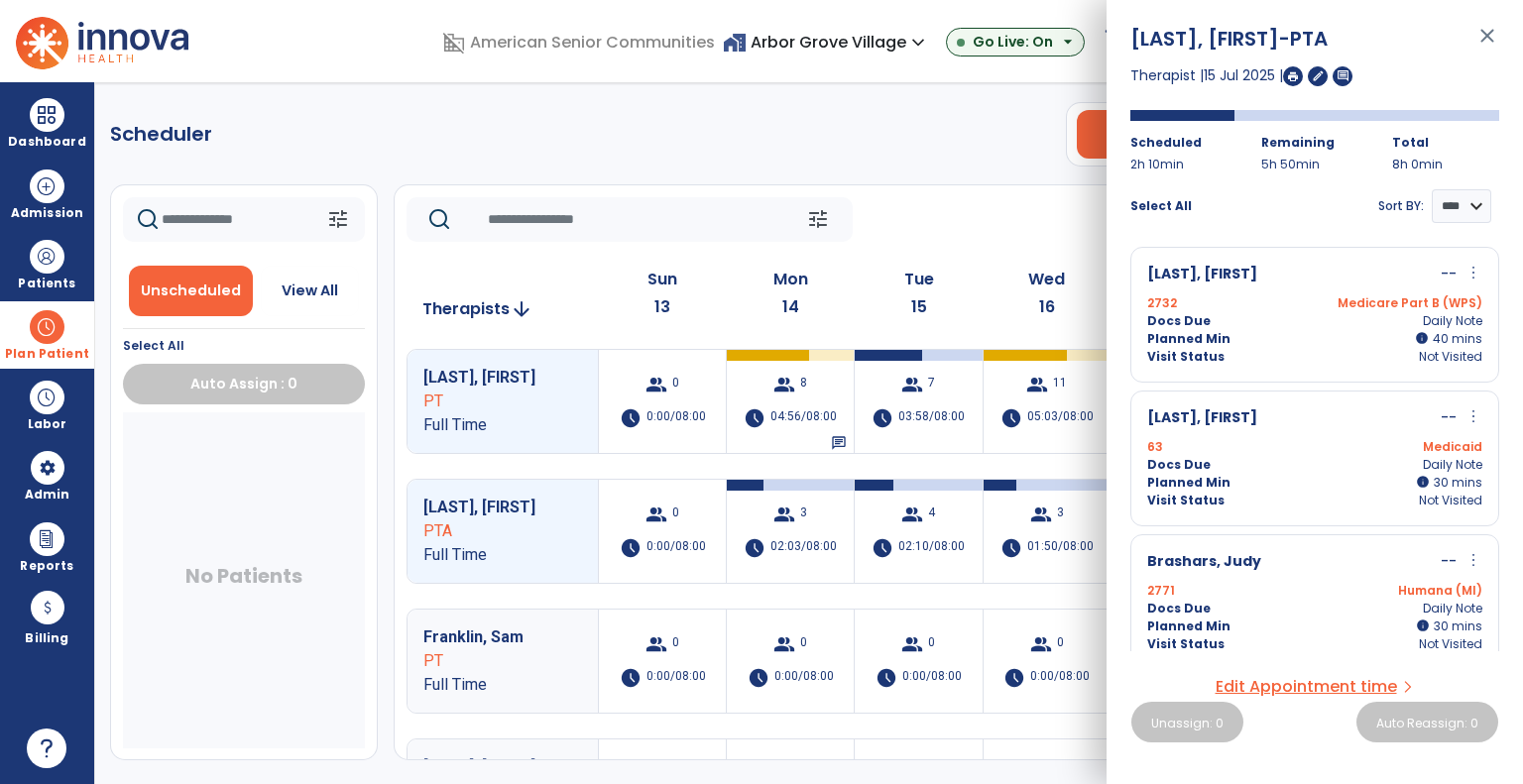 click on "Scheduler   PT   OT   ST  **** *** more_vert  Manage Labor   View All Therapists   Print" 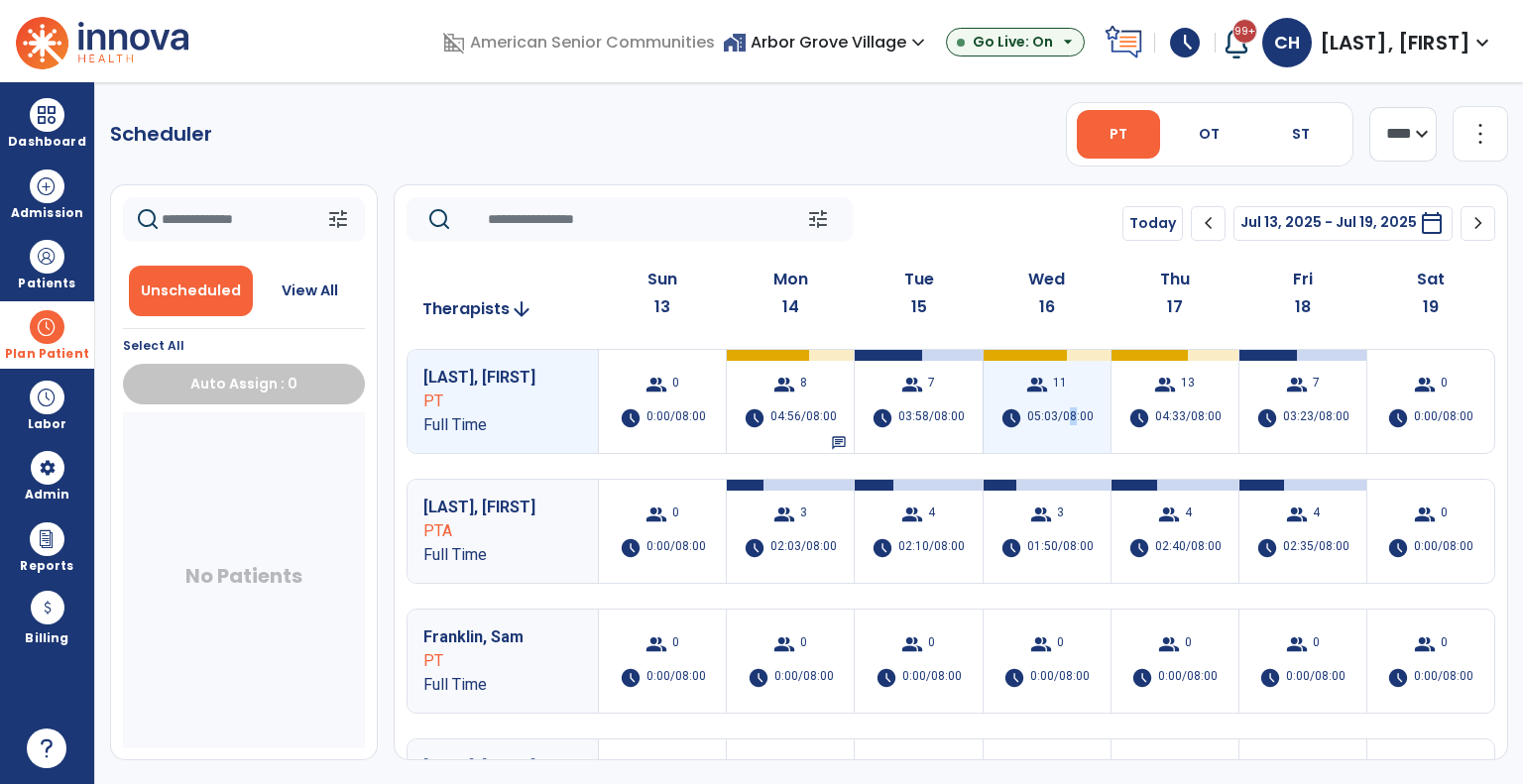 click on "05:03/08:00" at bounding box center [1060, 418] 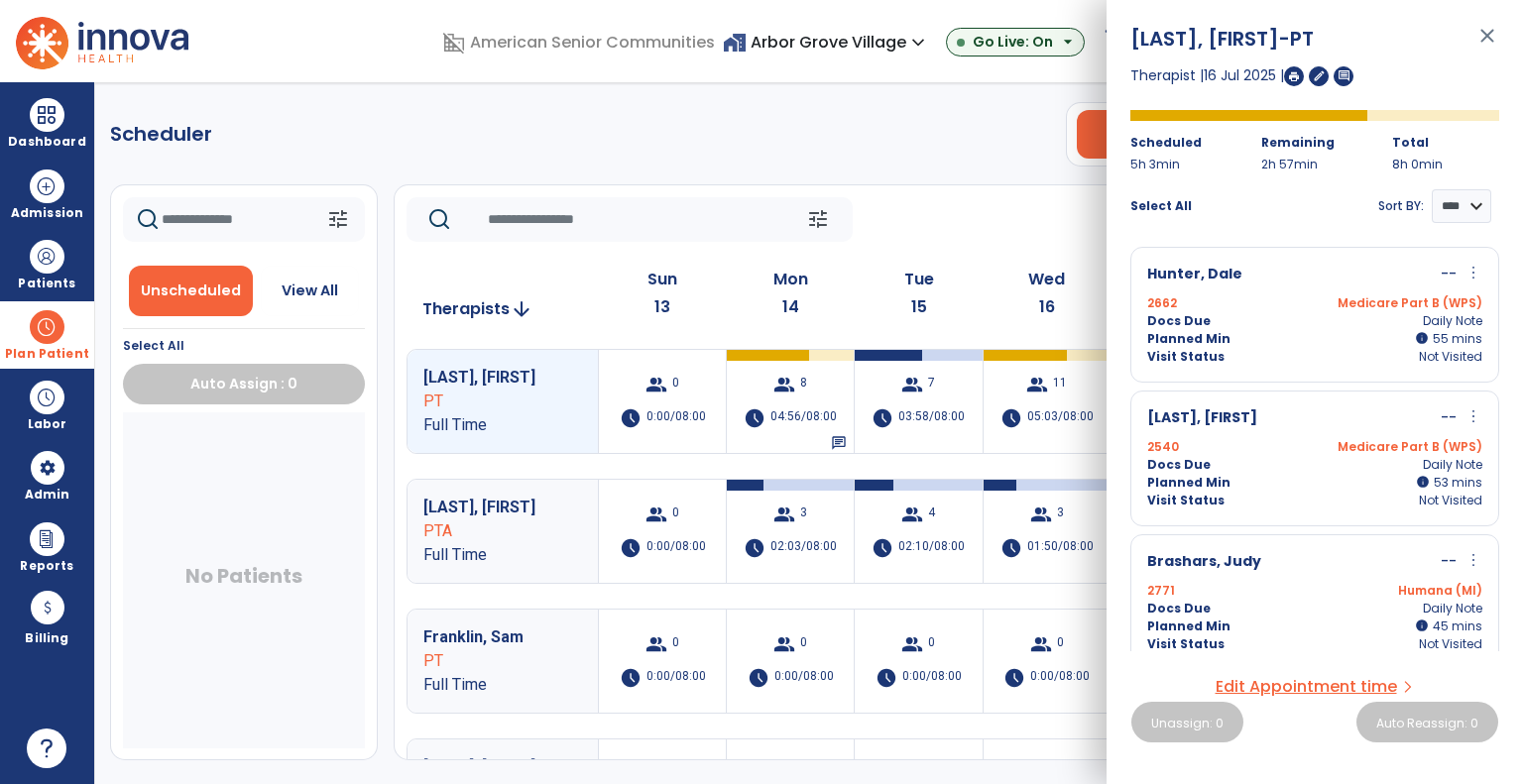 click on "more_vert" at bounding box center (1473, 273) 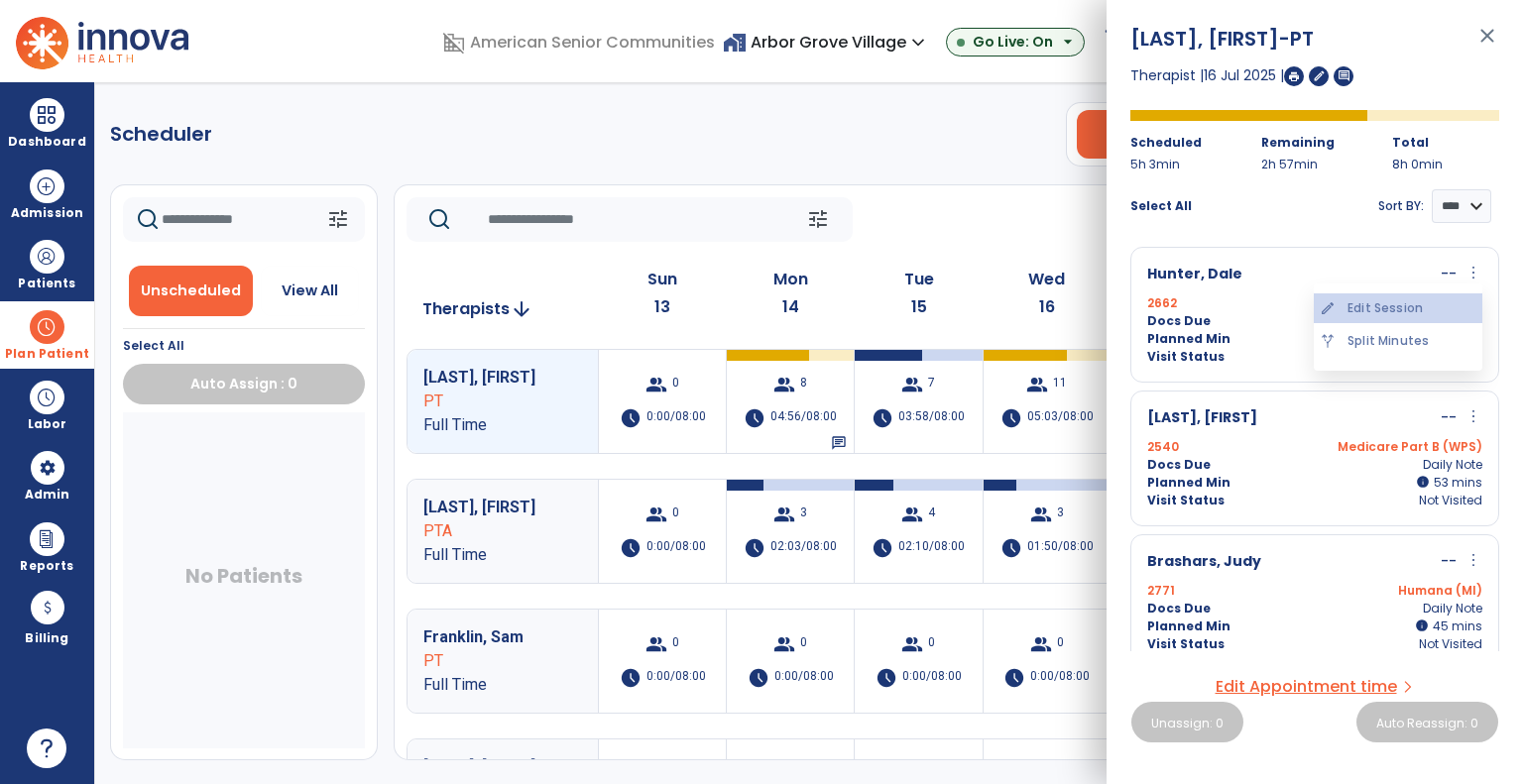click on "edit   Edit Session" at bounding box center [1398, 308] 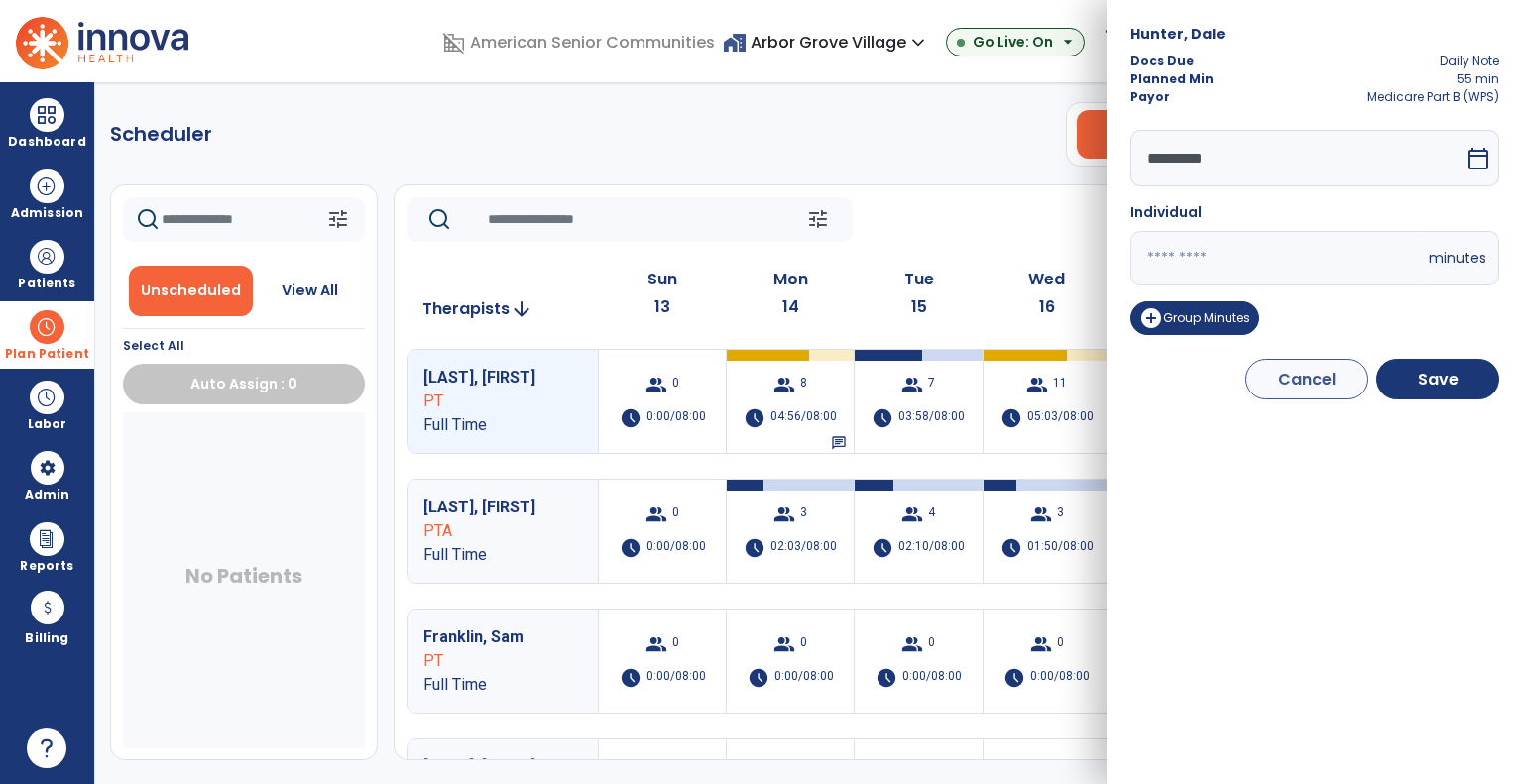 click on "calendar_today" at bounding box center (1480, 158) 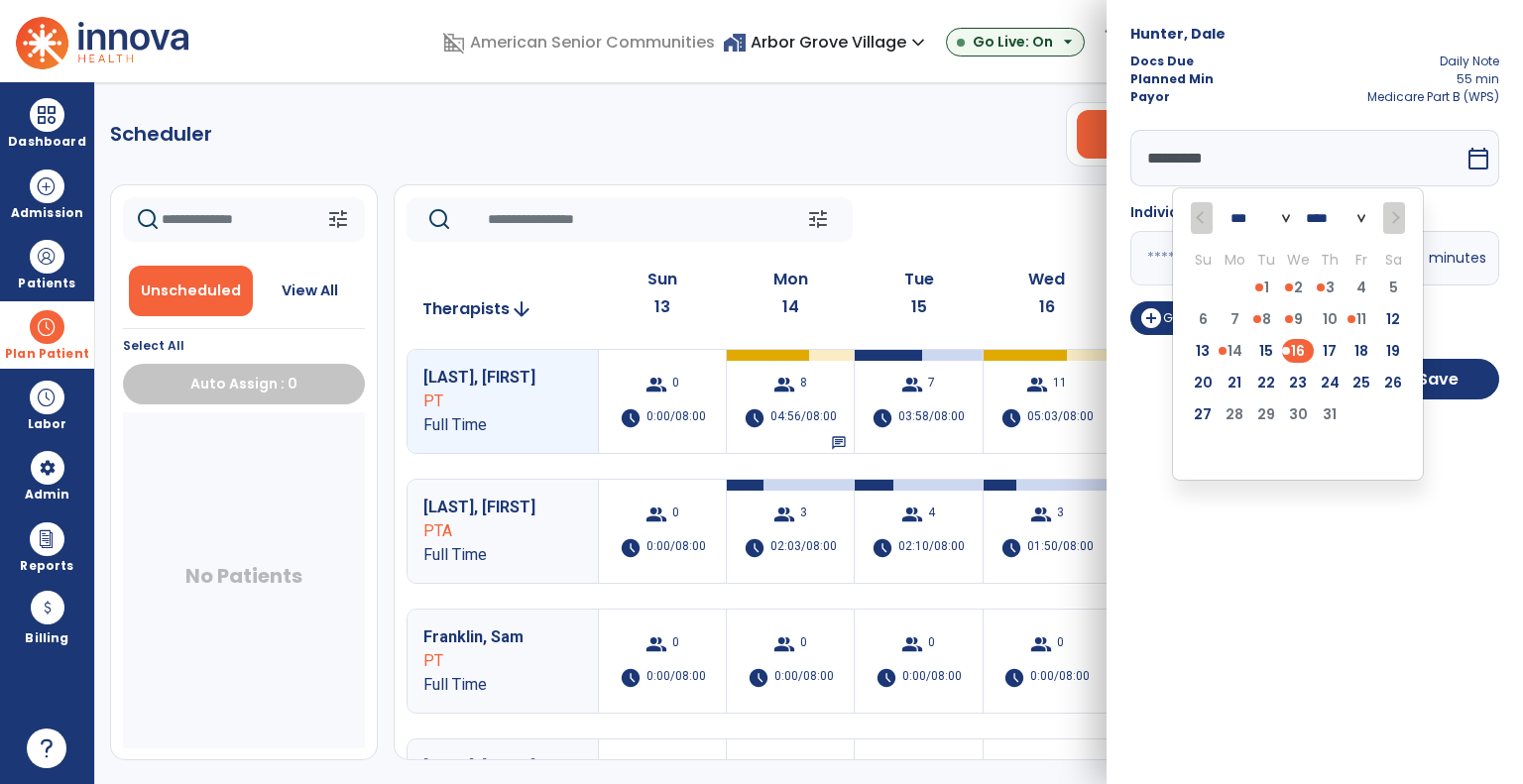 click on "15" at bounding box center (1266, 351) 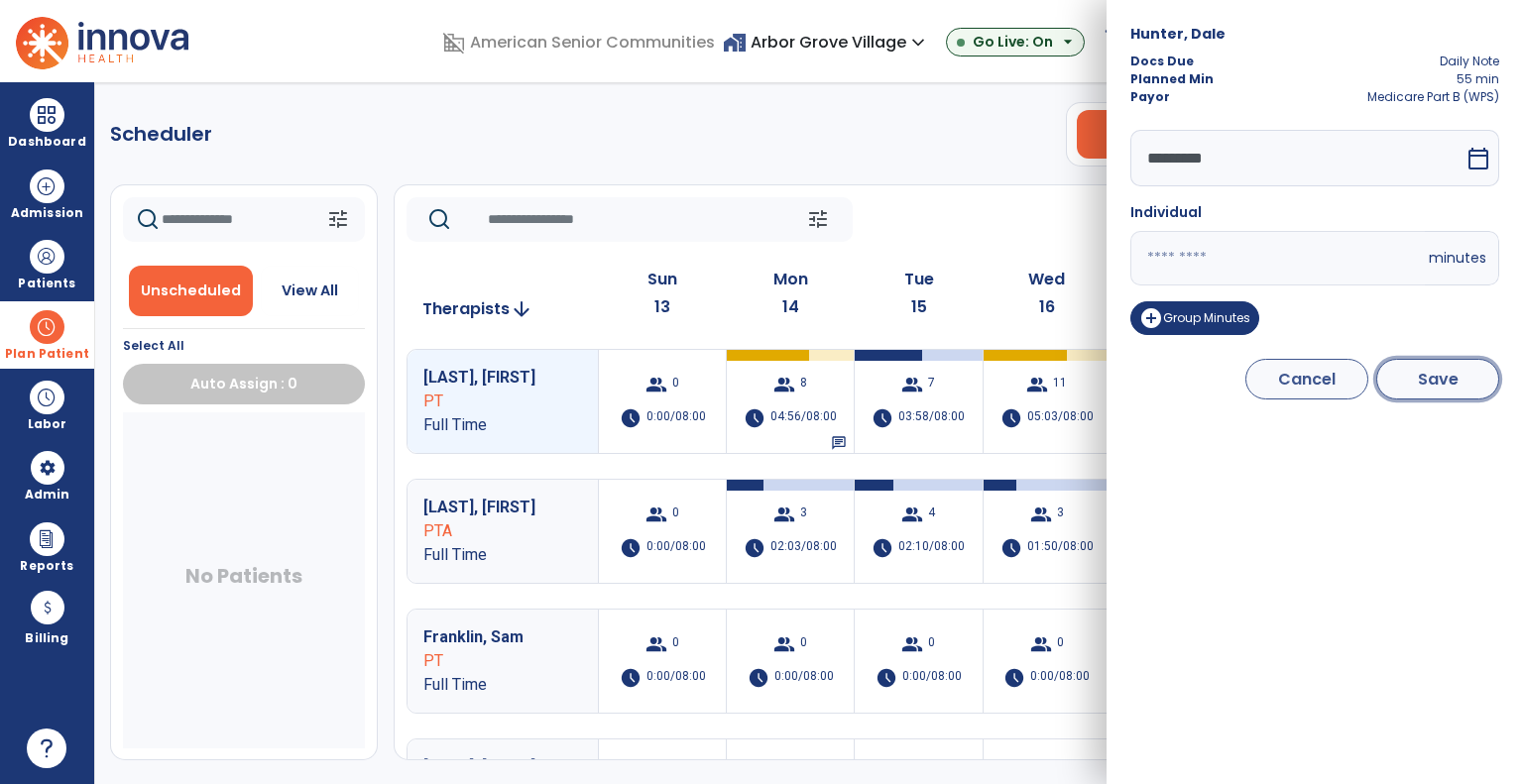 click on "Save" at bounding box center [1438, 379] 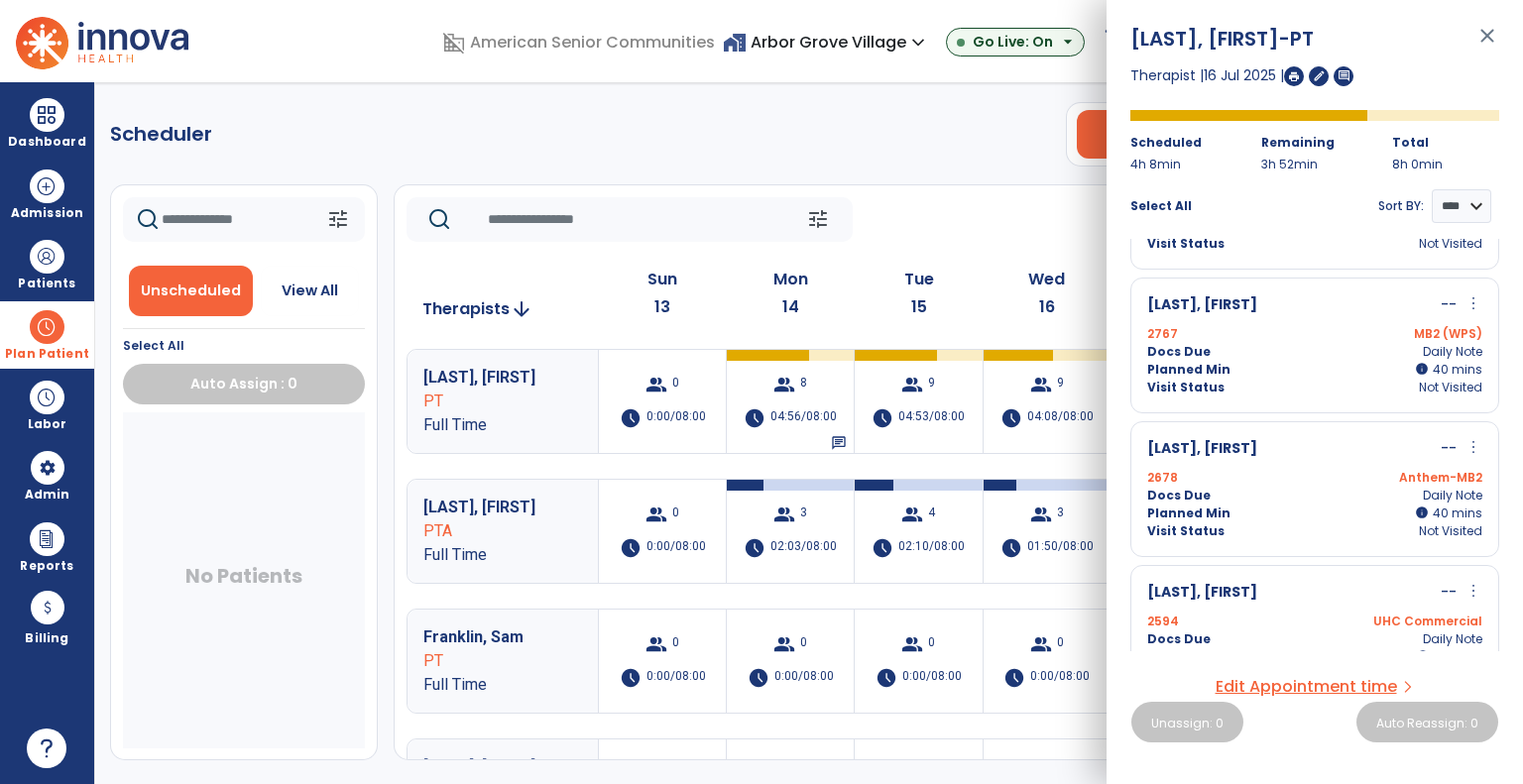 scroll, scrollTop: 402, scrollLeft: 0, axis: vertical 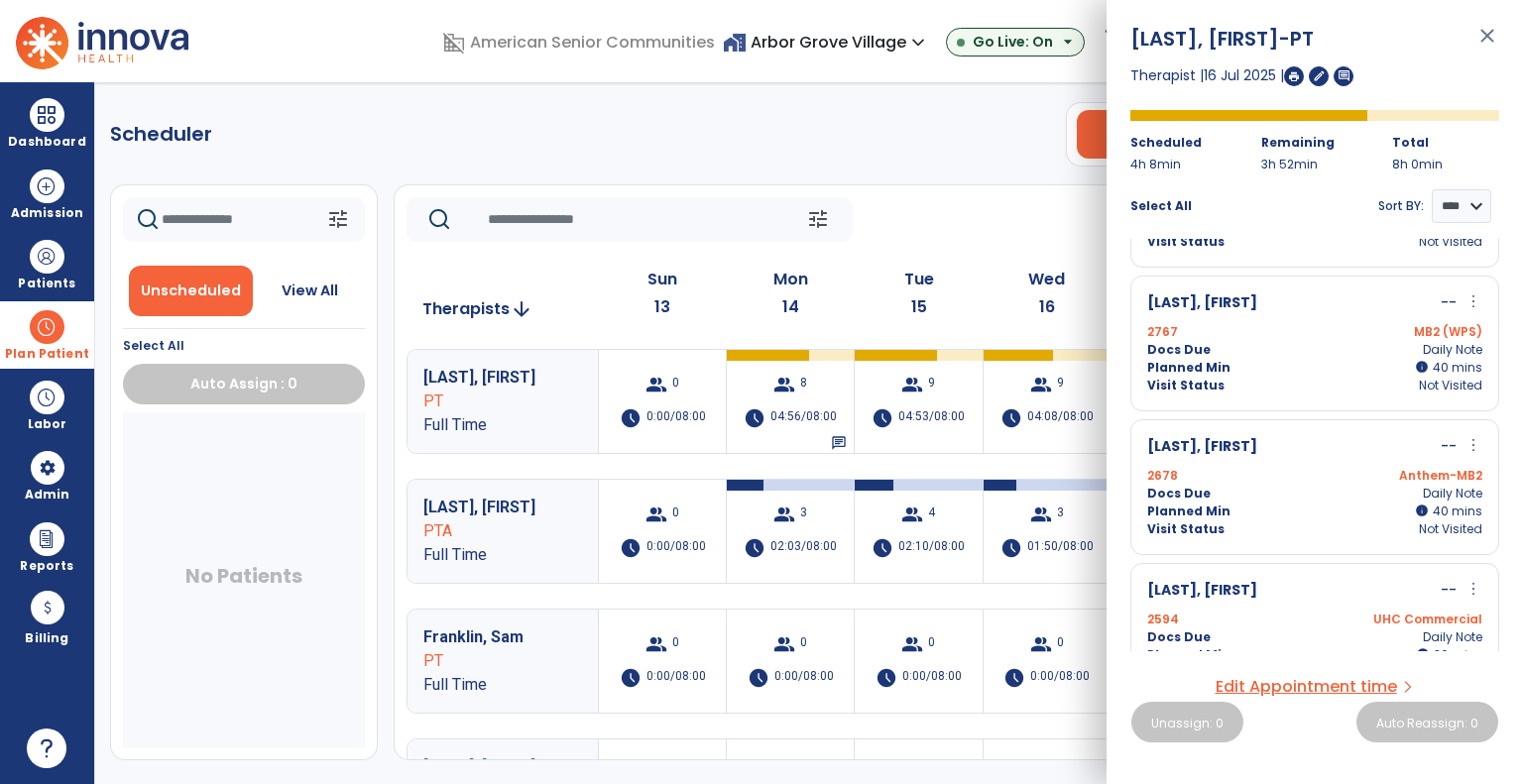click on "more_vert" at bounding box center [1473, 445] 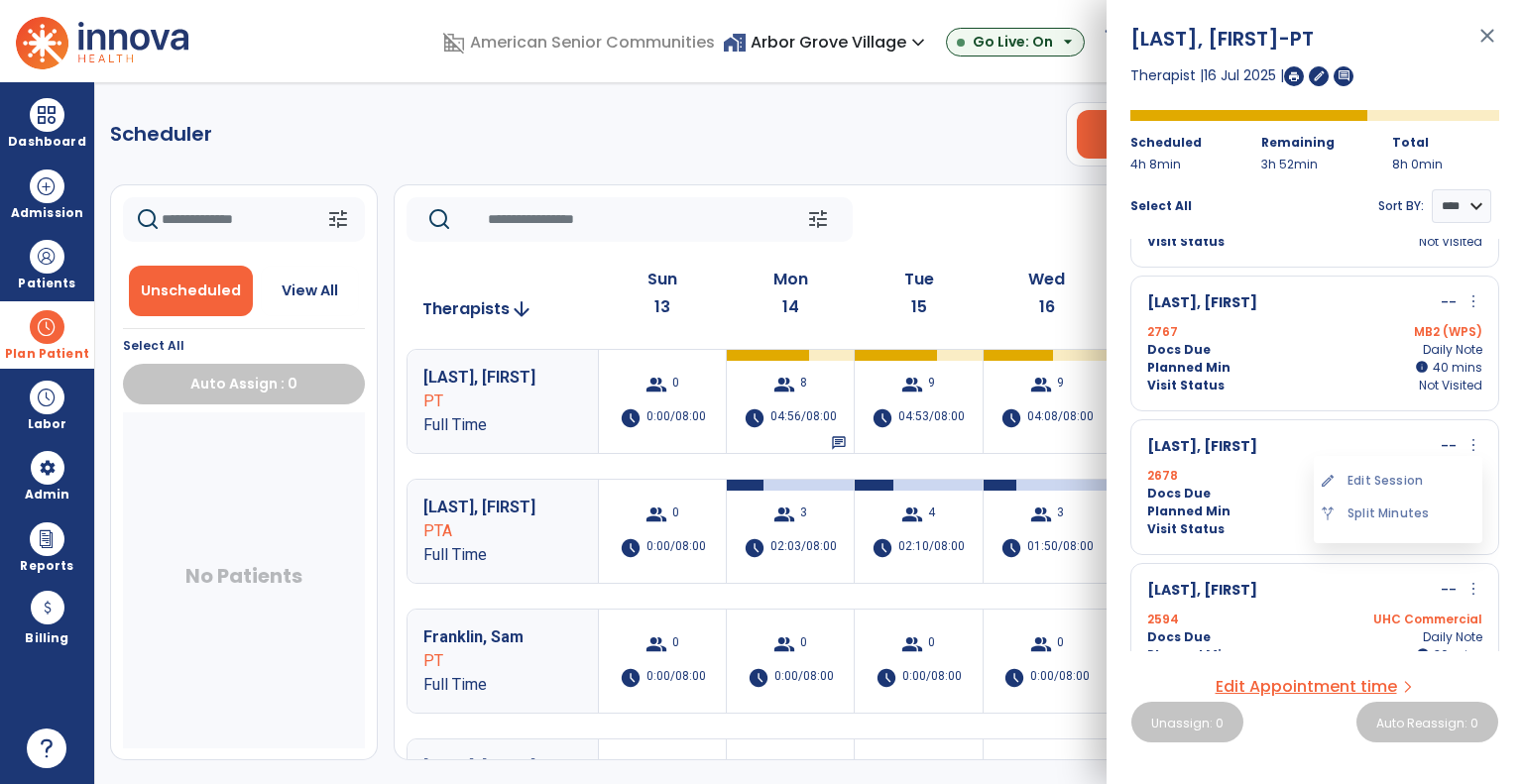 click on "edit   Edit Session" at bounding box center [1398, 481] 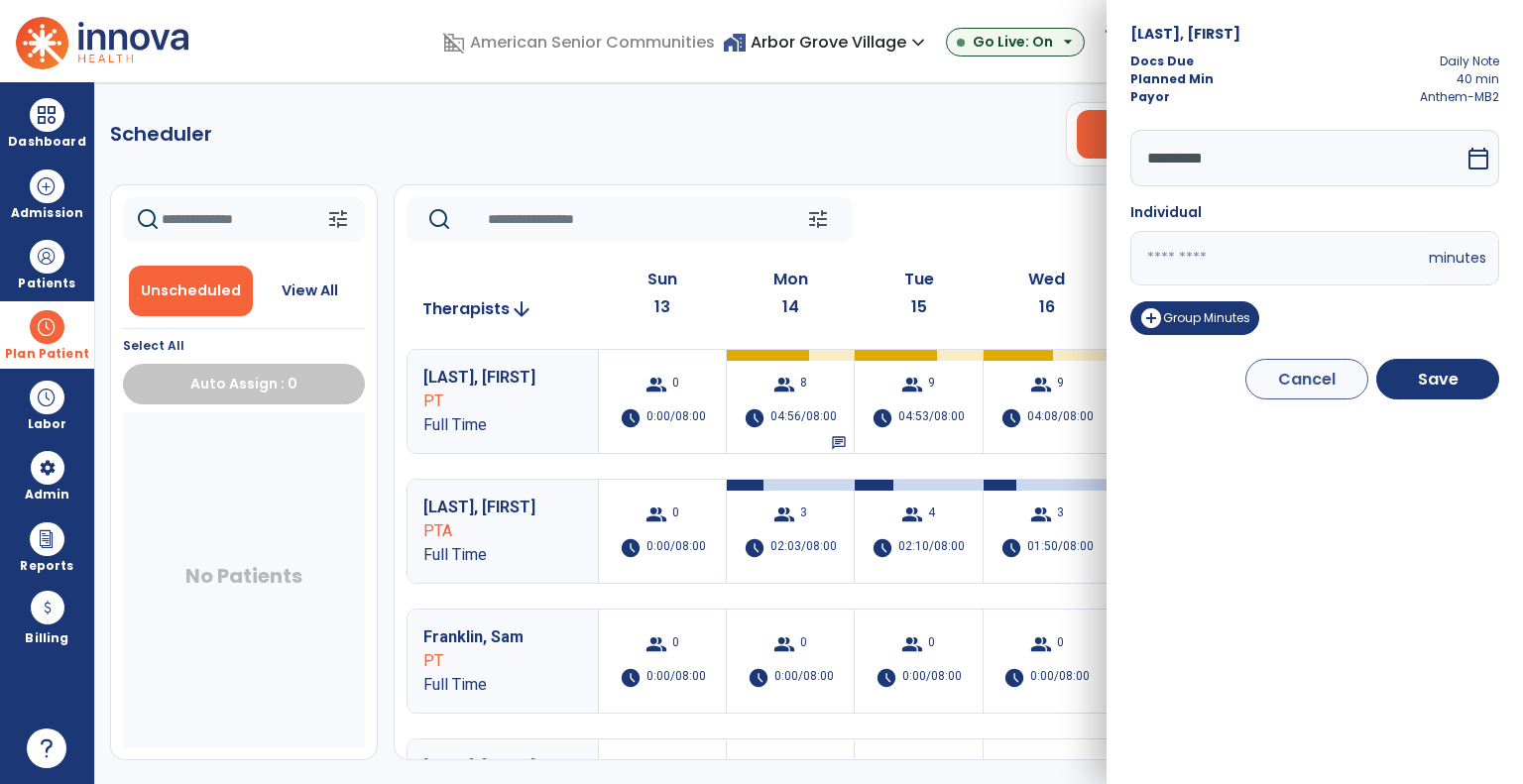 click on "calendar_today" at bounding box center [1480, 158] 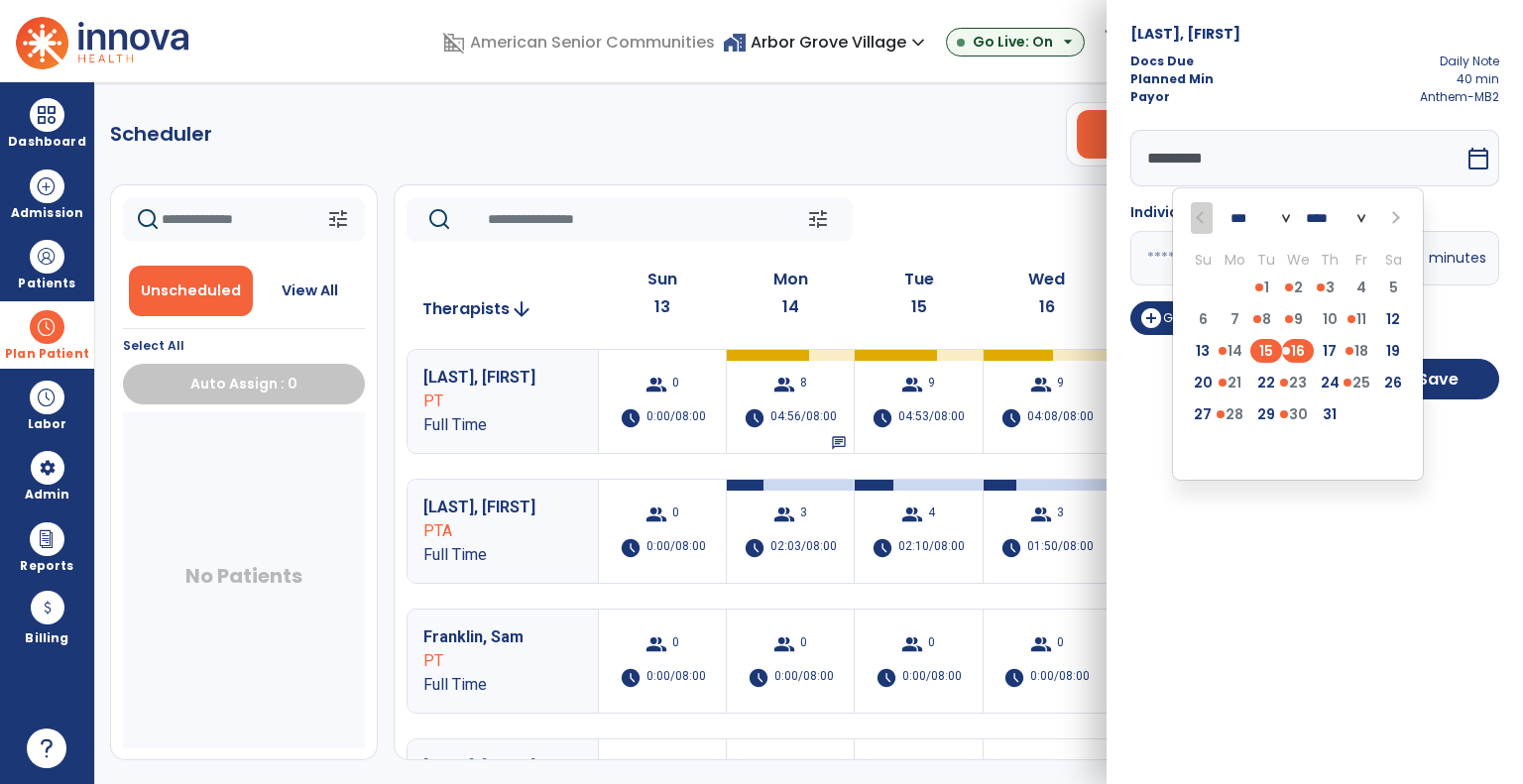 click on "15" at bounding box center (1266, 351) 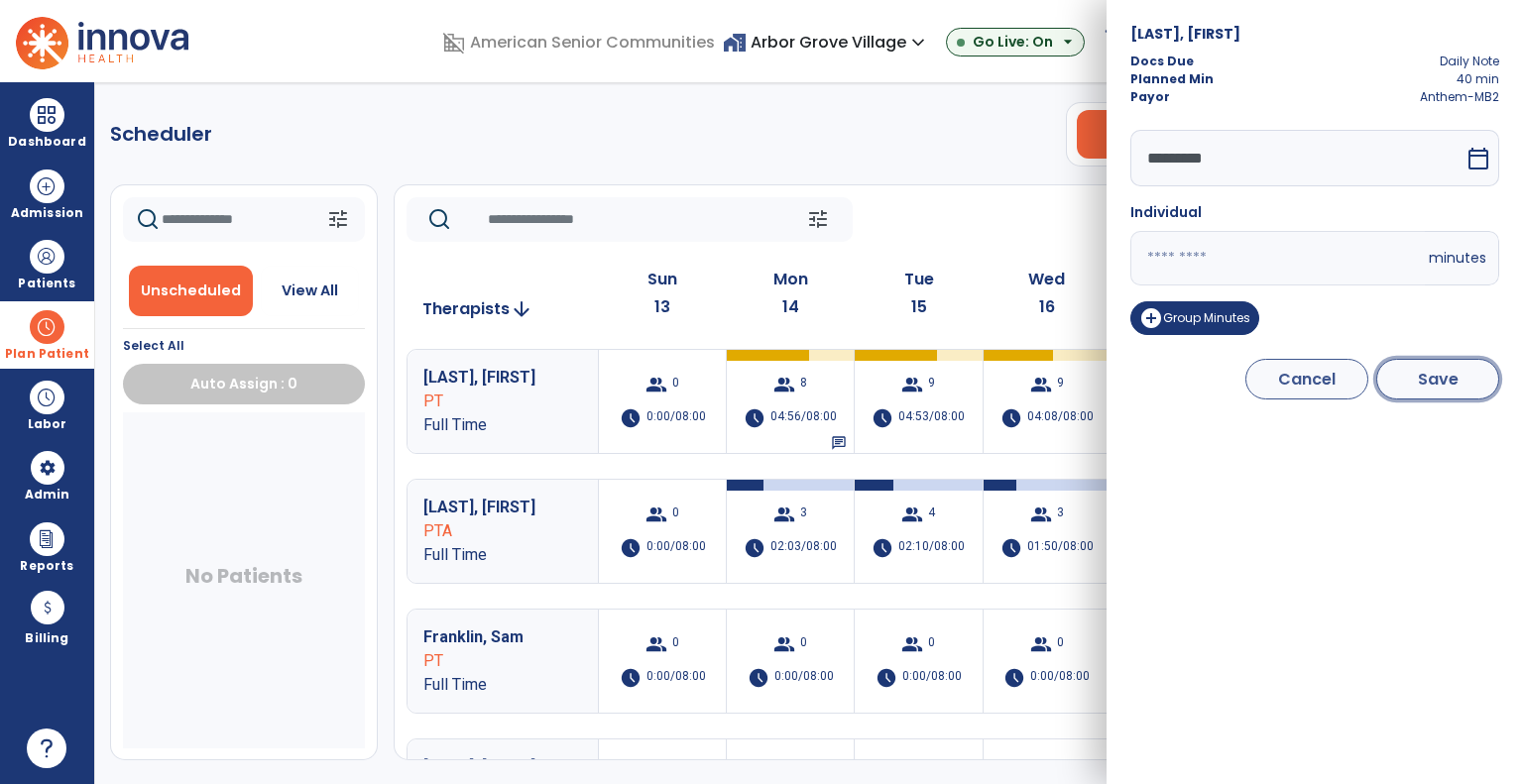 click on "Save" at bounding box center [1438, 379] 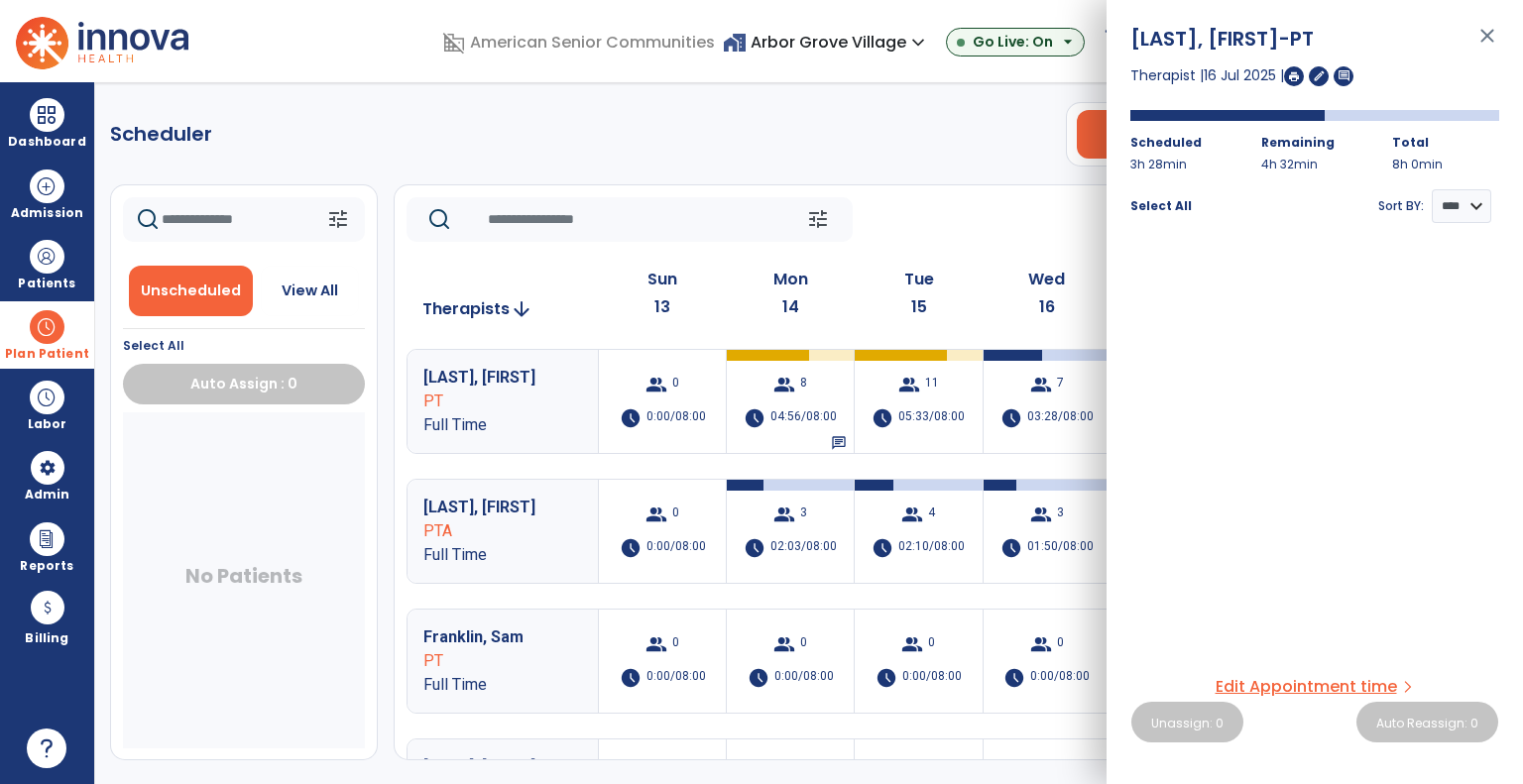 click on "tune   Today  chevron_left Jul 13, 2025 - Jul 19, 2025  *********  calendar_today  chevron_right" 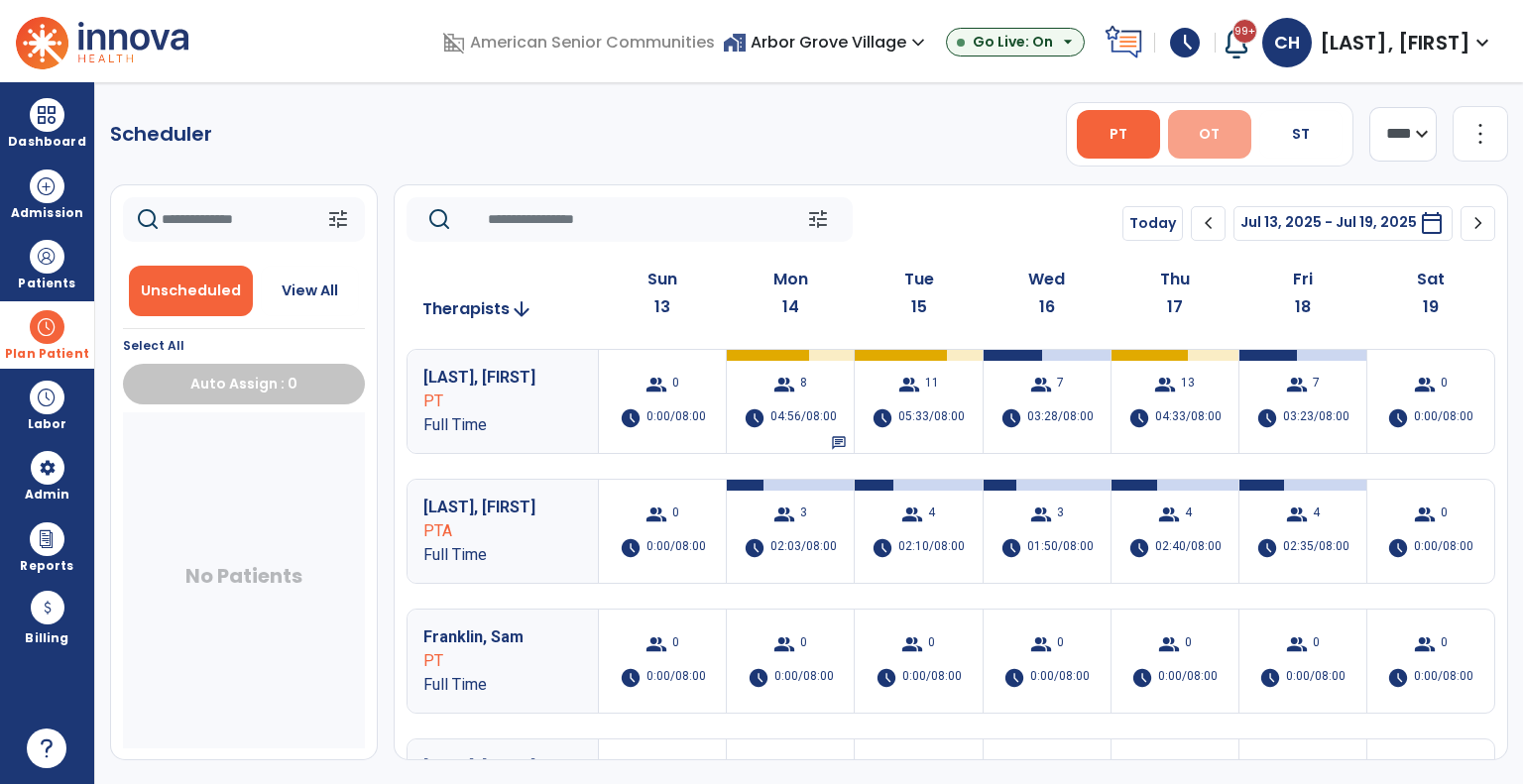 click on "OT" at bounding box center (1209, 134) 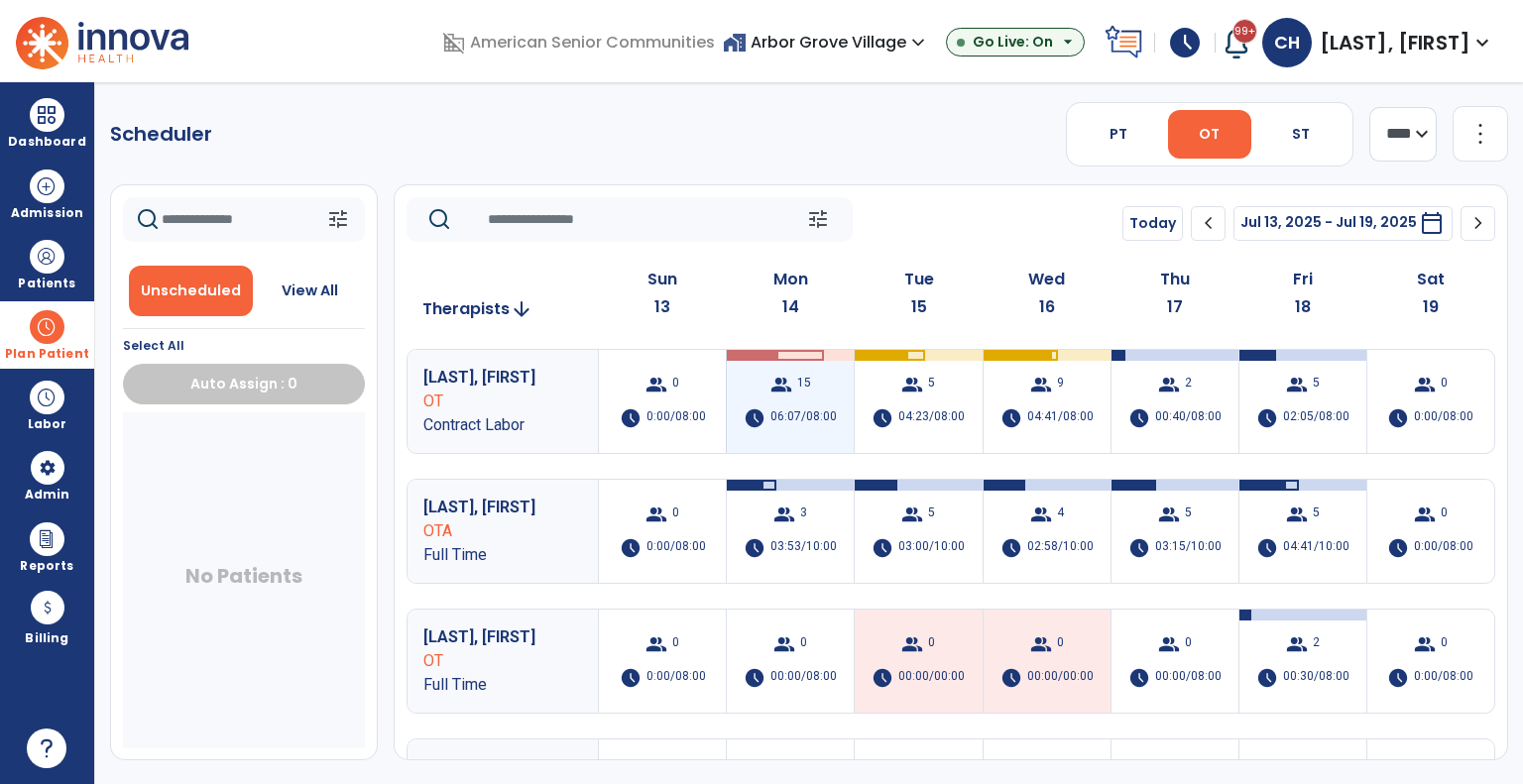 click on "group  15  schedule  06:07/08:00" at bounding box center [790, 401] 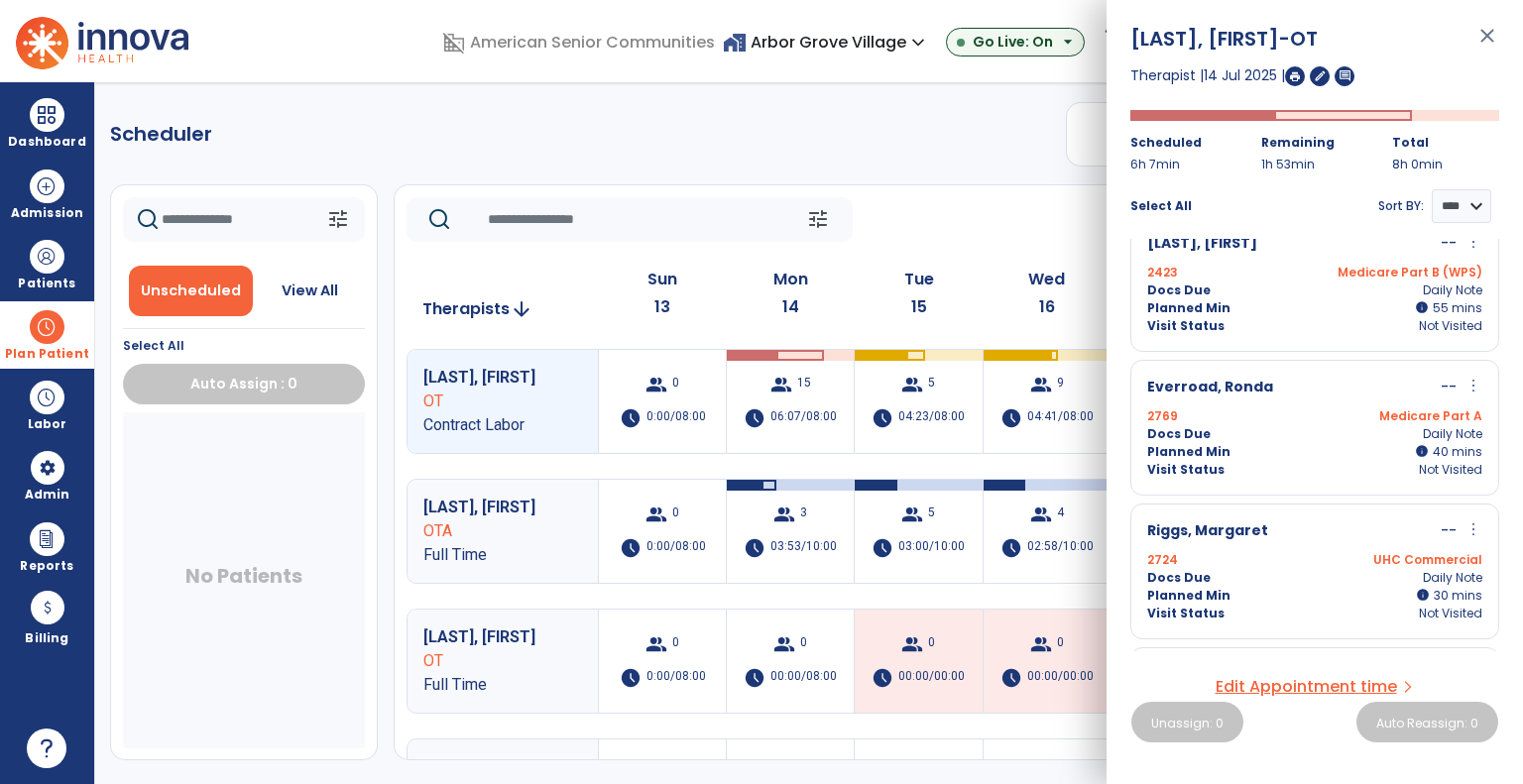 scroll, scrollTop: 127, scrollLeft: 0, axis: vertical 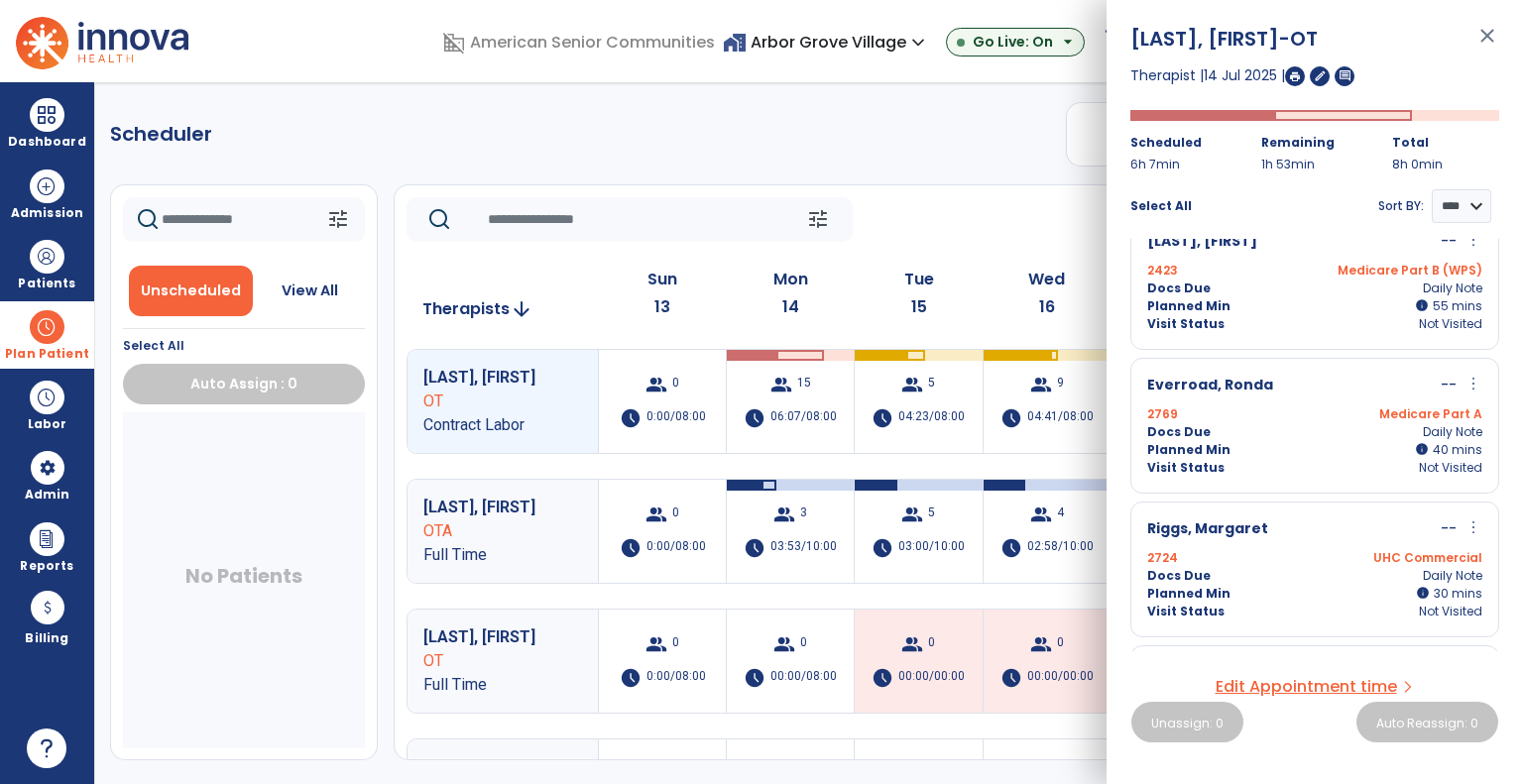 click on "Docs Due Daily Note" at bounding box center (1315, 432) 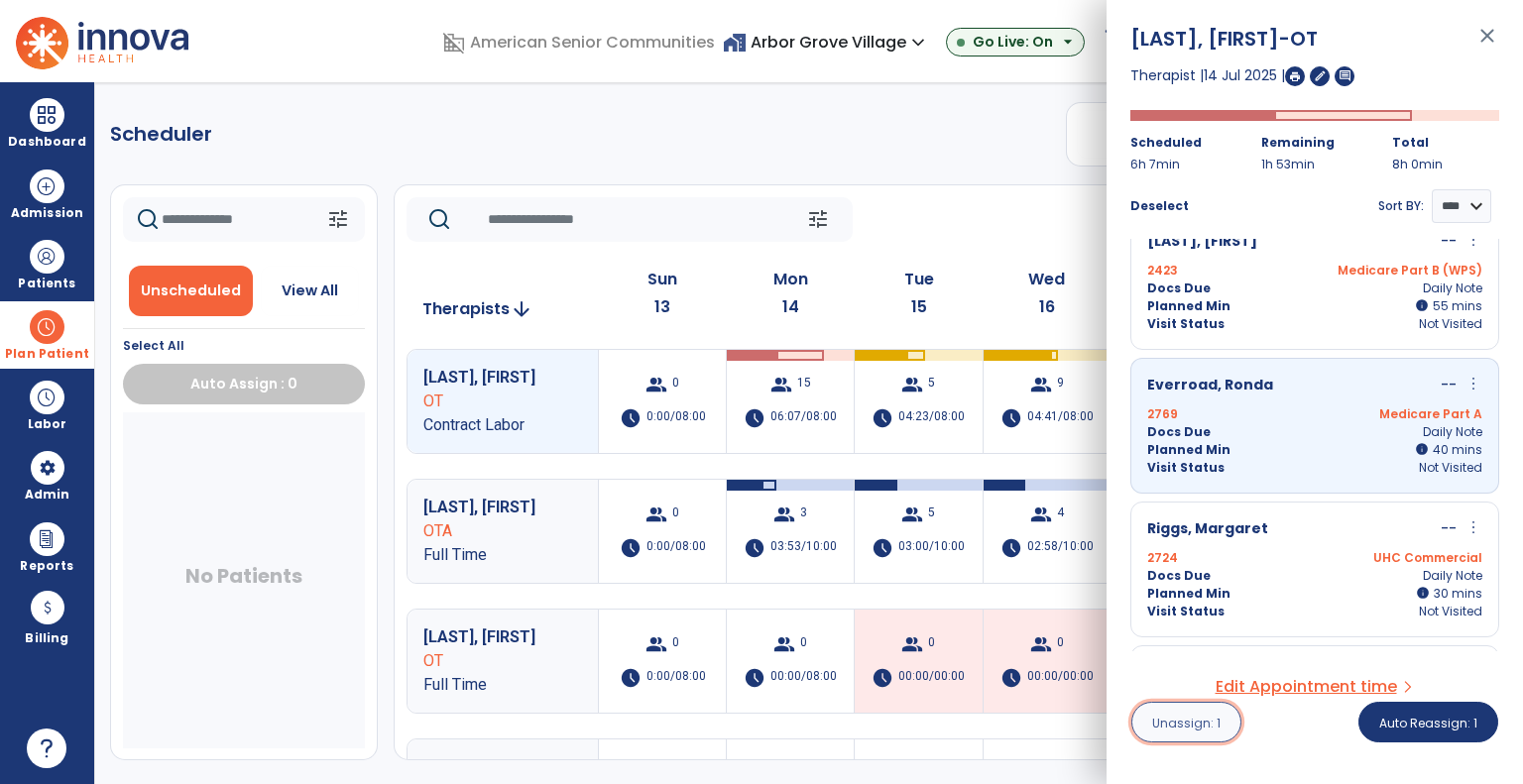 click on "Unassign: 1" at bounding box center [1186, 723] 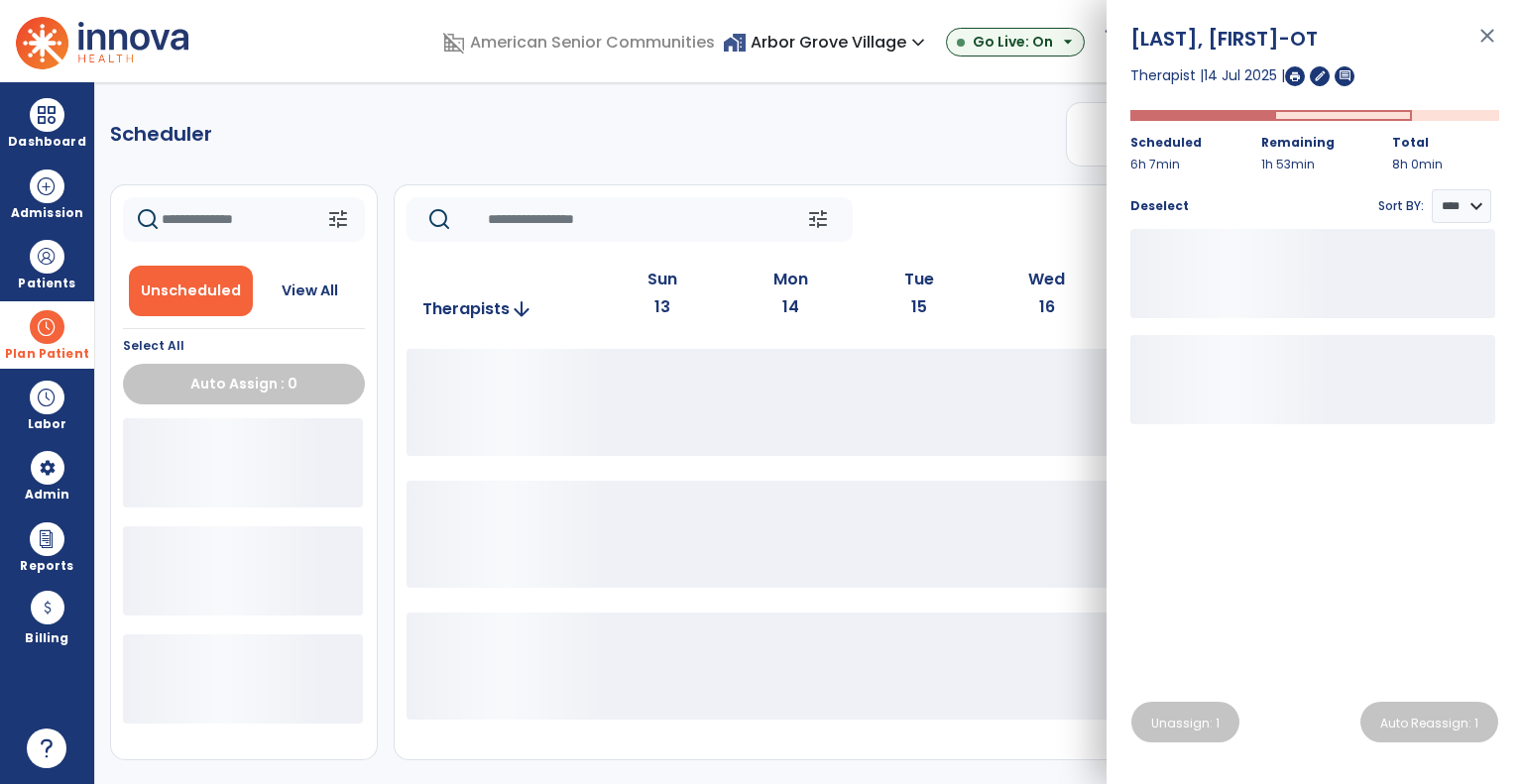 click on "tune   Today  chevron_left Jul 13, 2025 - Jul 19, 2025  *********  calendar_today  chevron_right" 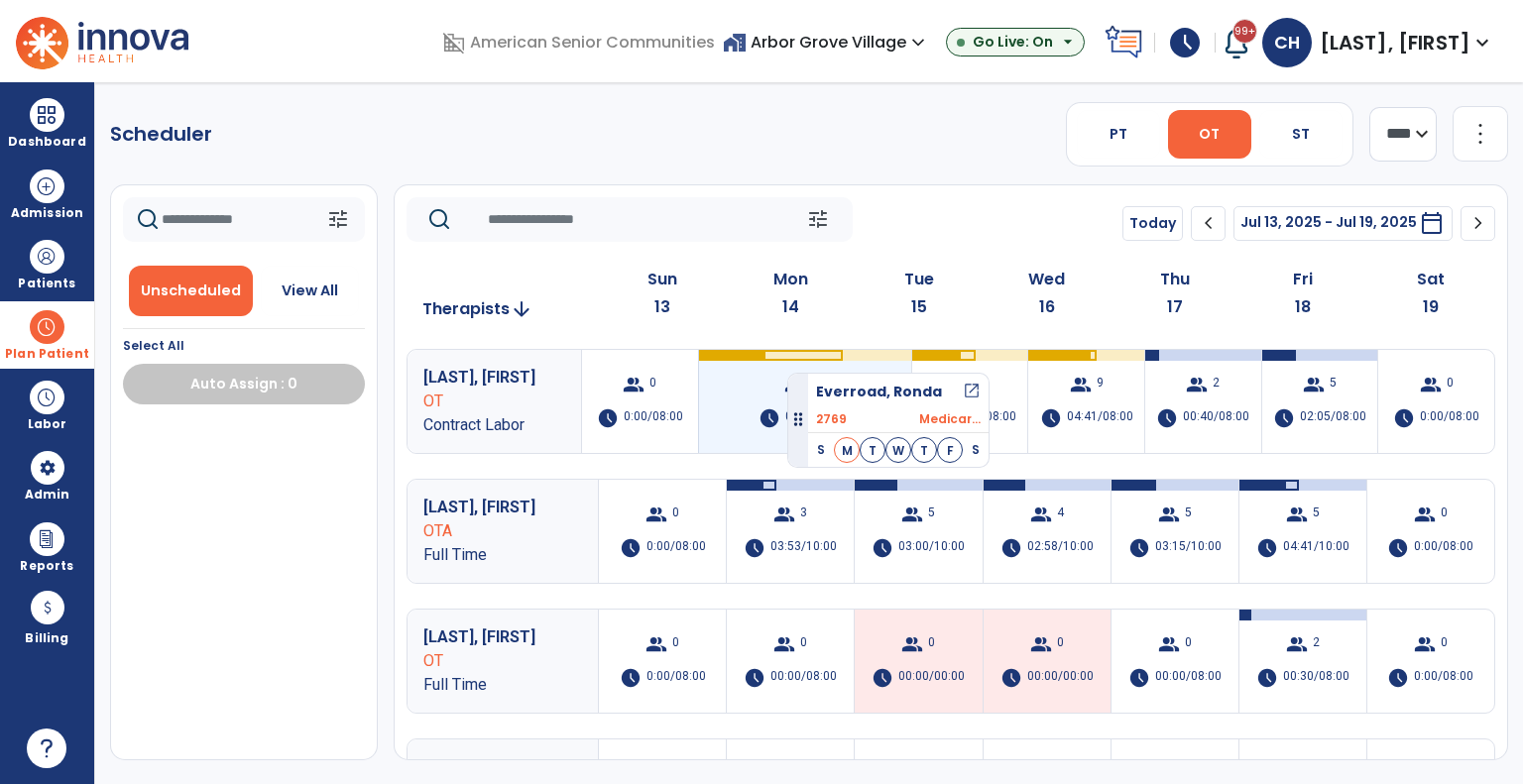 drag, startPoint x: 386, startPoint y: 479, endPoint x: 787, endPoint y: 364, distance: 417.16424 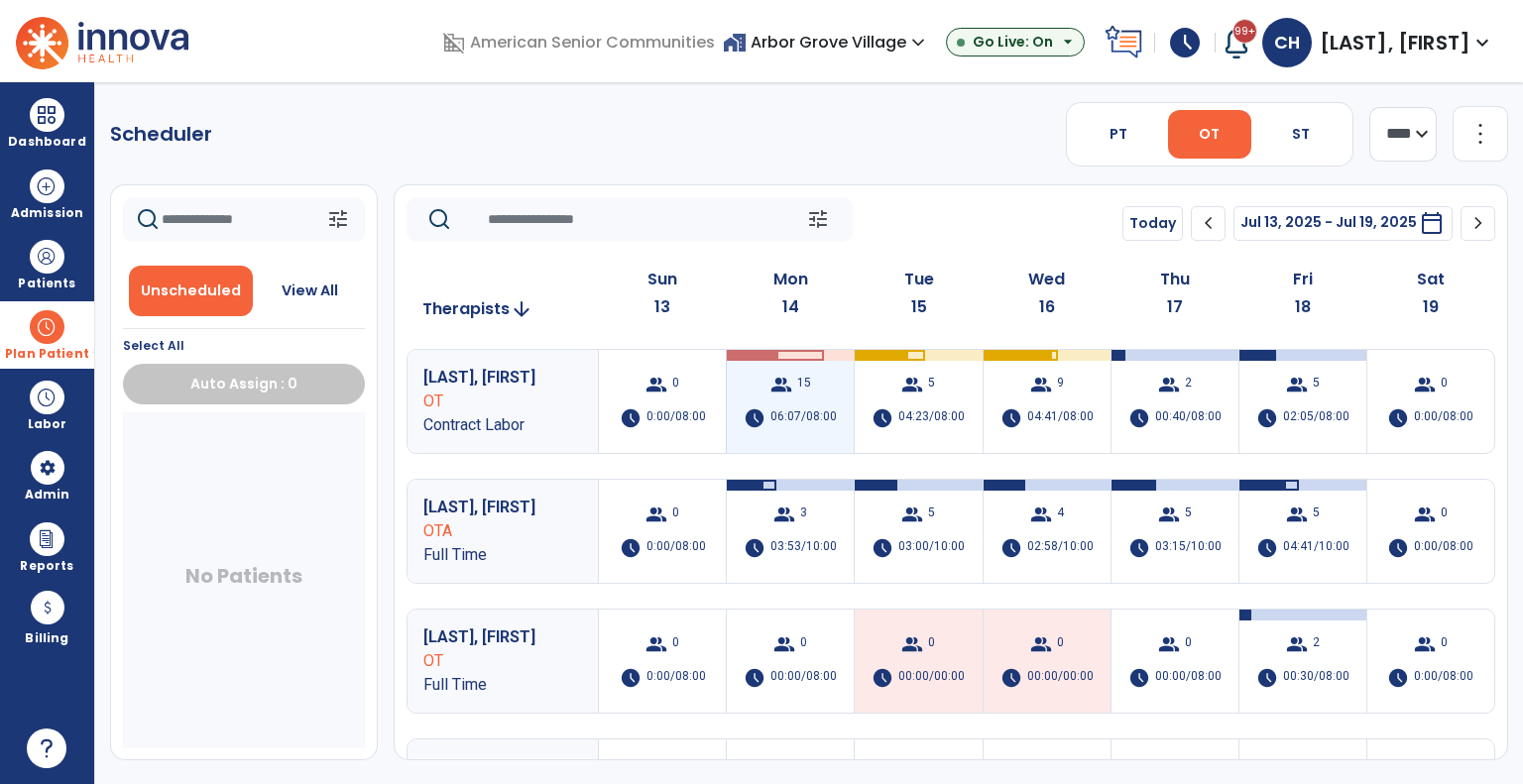 click on "06:07/08:00" at bounding box center (803, 418) 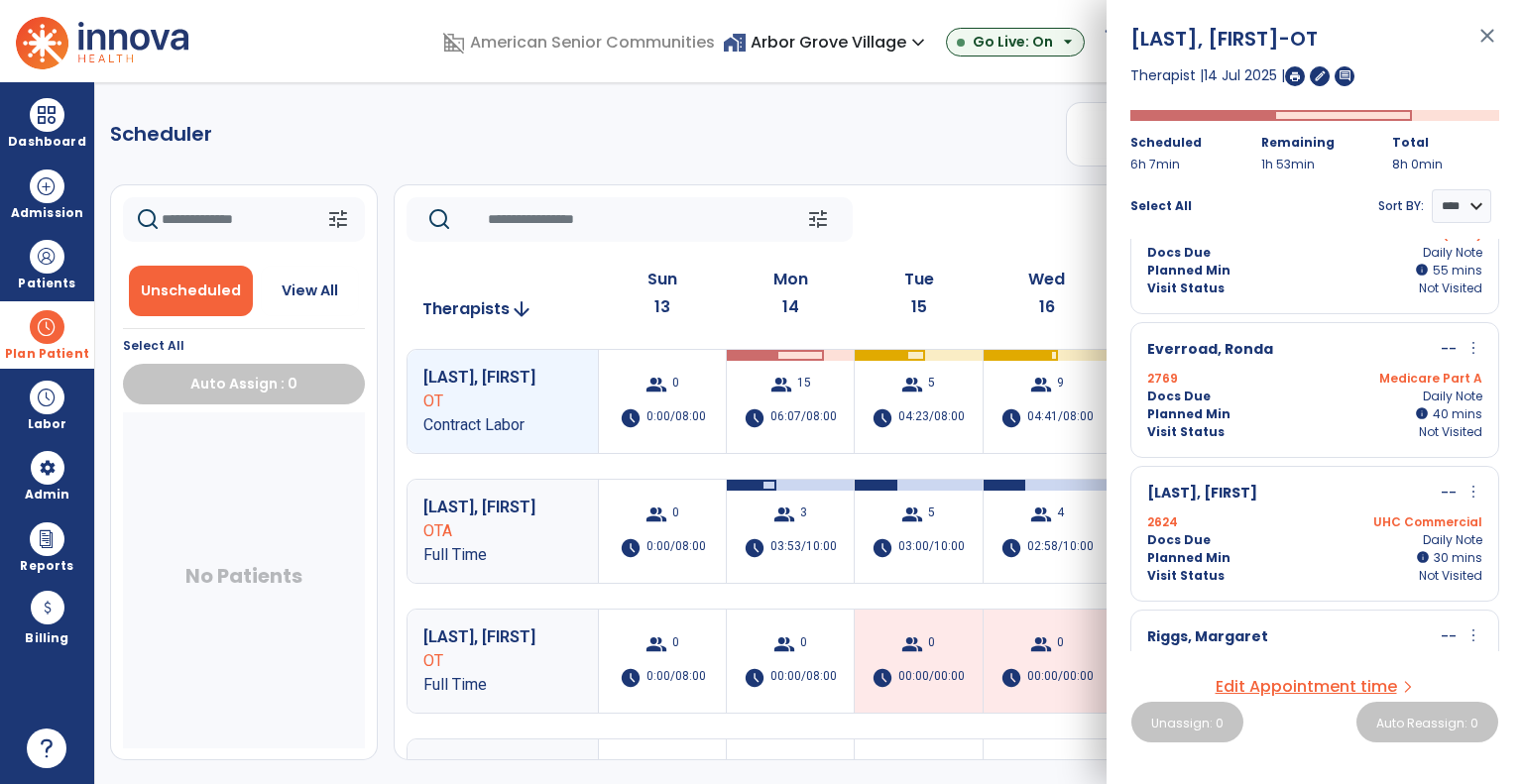 scroll, scrollTop: 198, scrollLeft: 0, axis: vertical 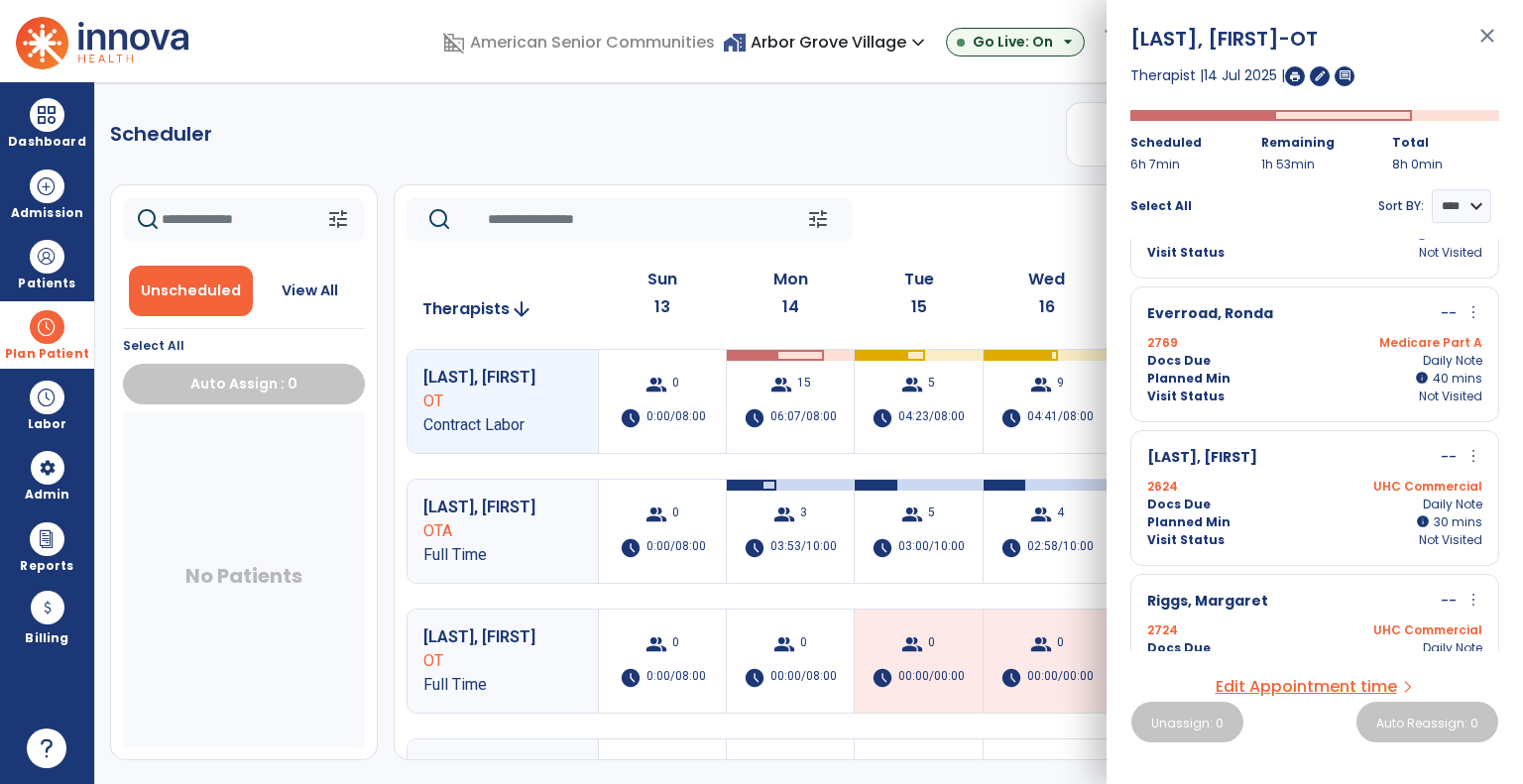 click on "Docs Due Daily Note" at bounding box center (1315, 504) 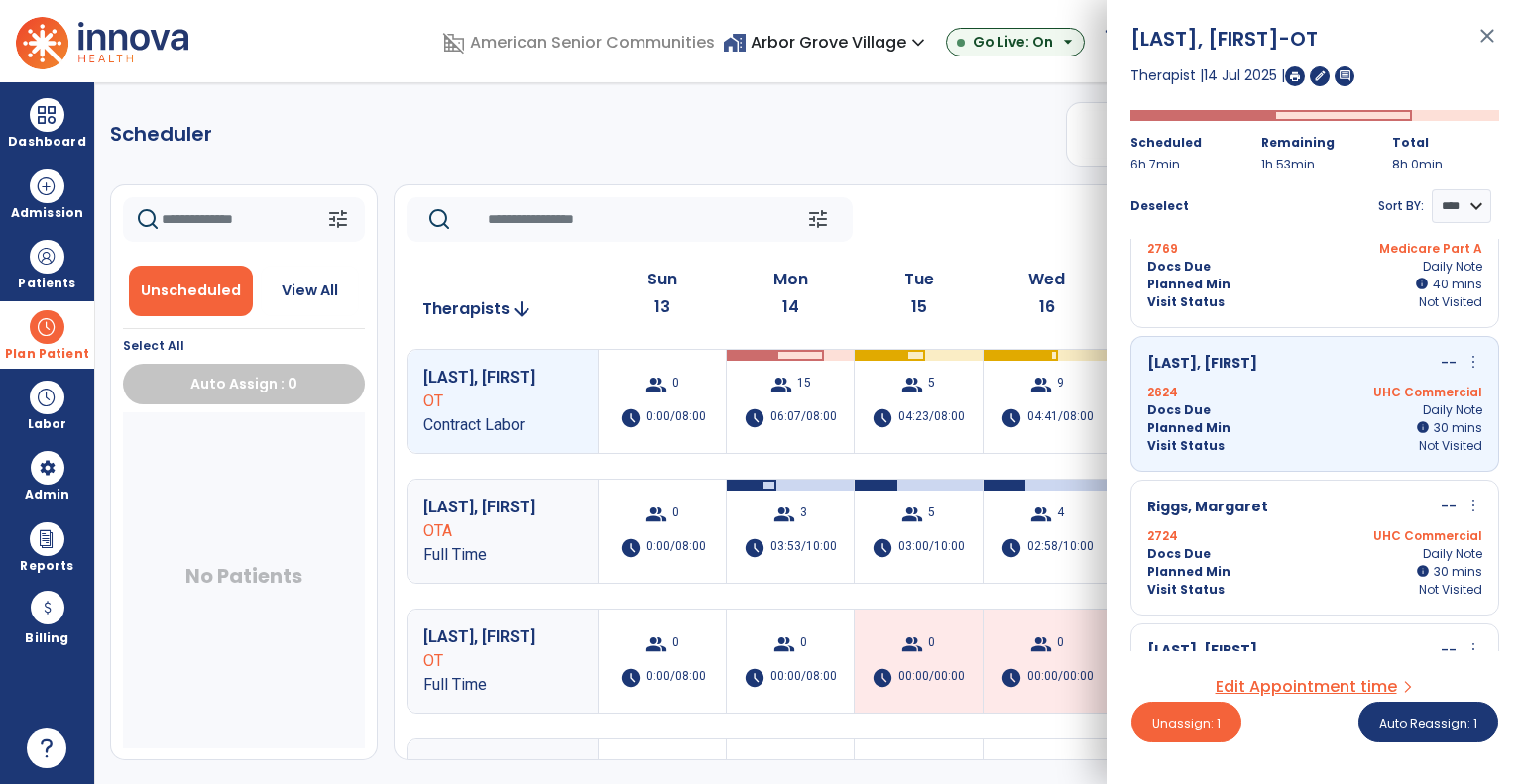 scroll, scrollTop: 293, scrollLeft: 0, axis: vertical 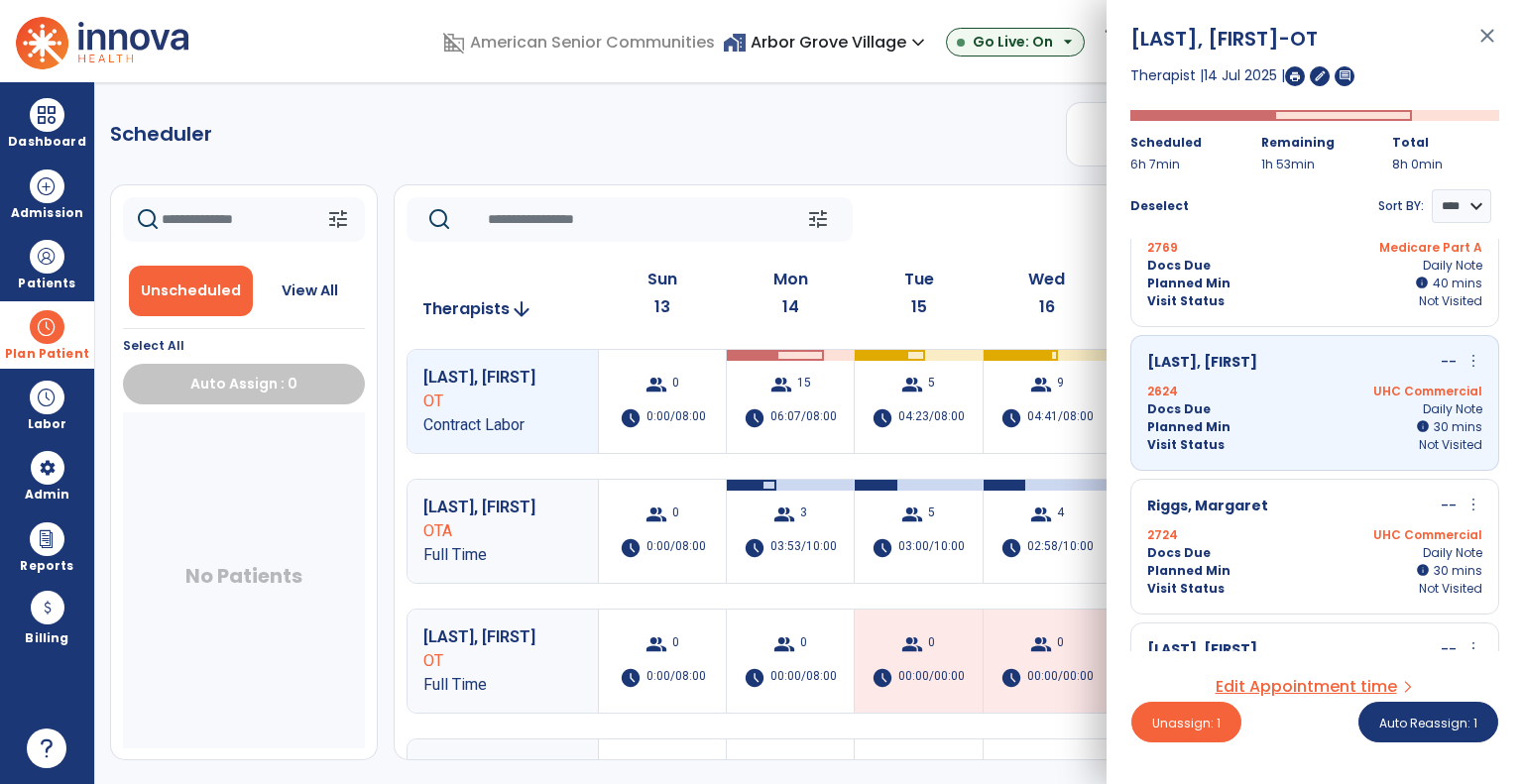 click on "Docs Due Daily Note" at bounding box center [1315, 553] 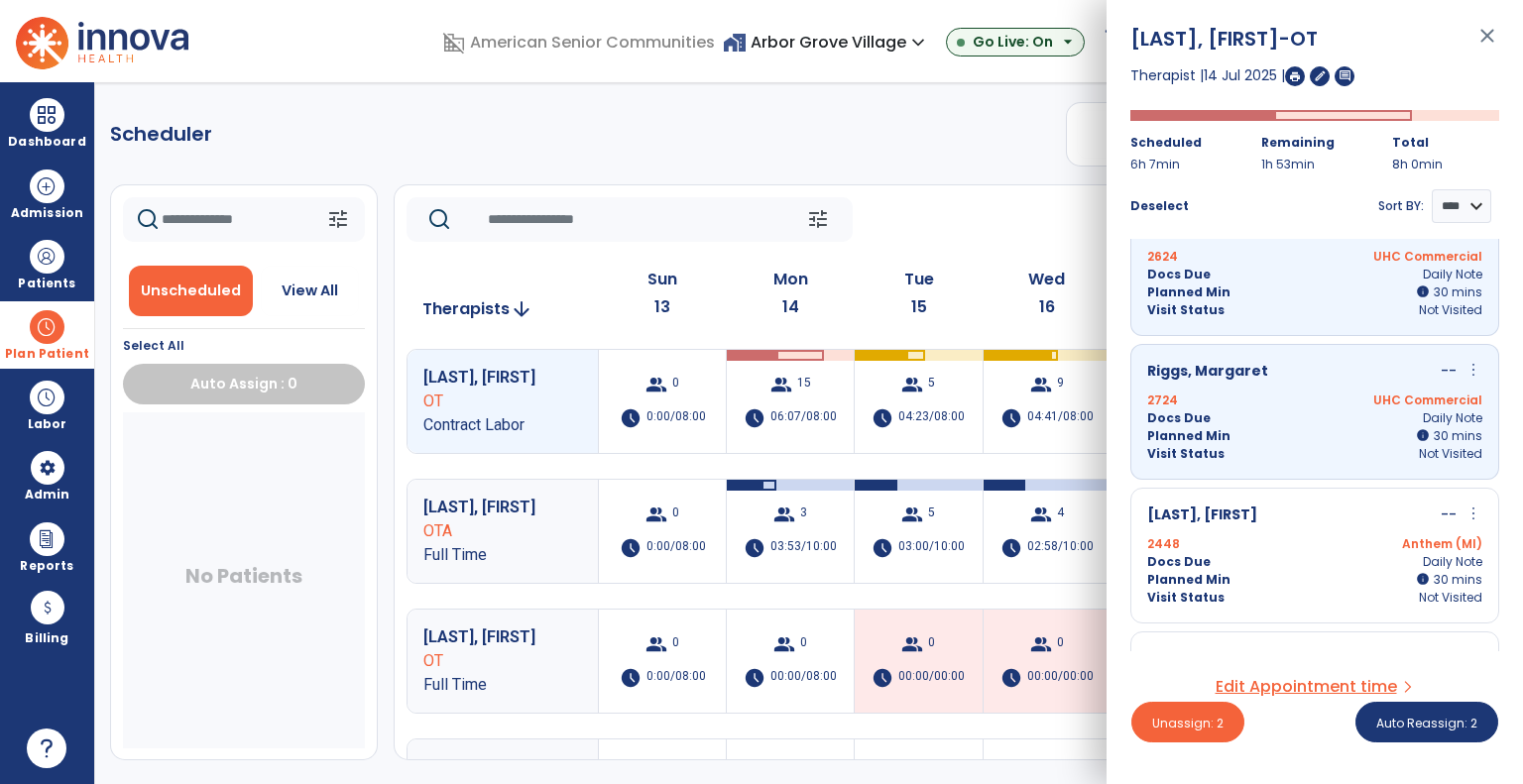click on "2724 UHC Commercial" at bounding box center [1315, 400] 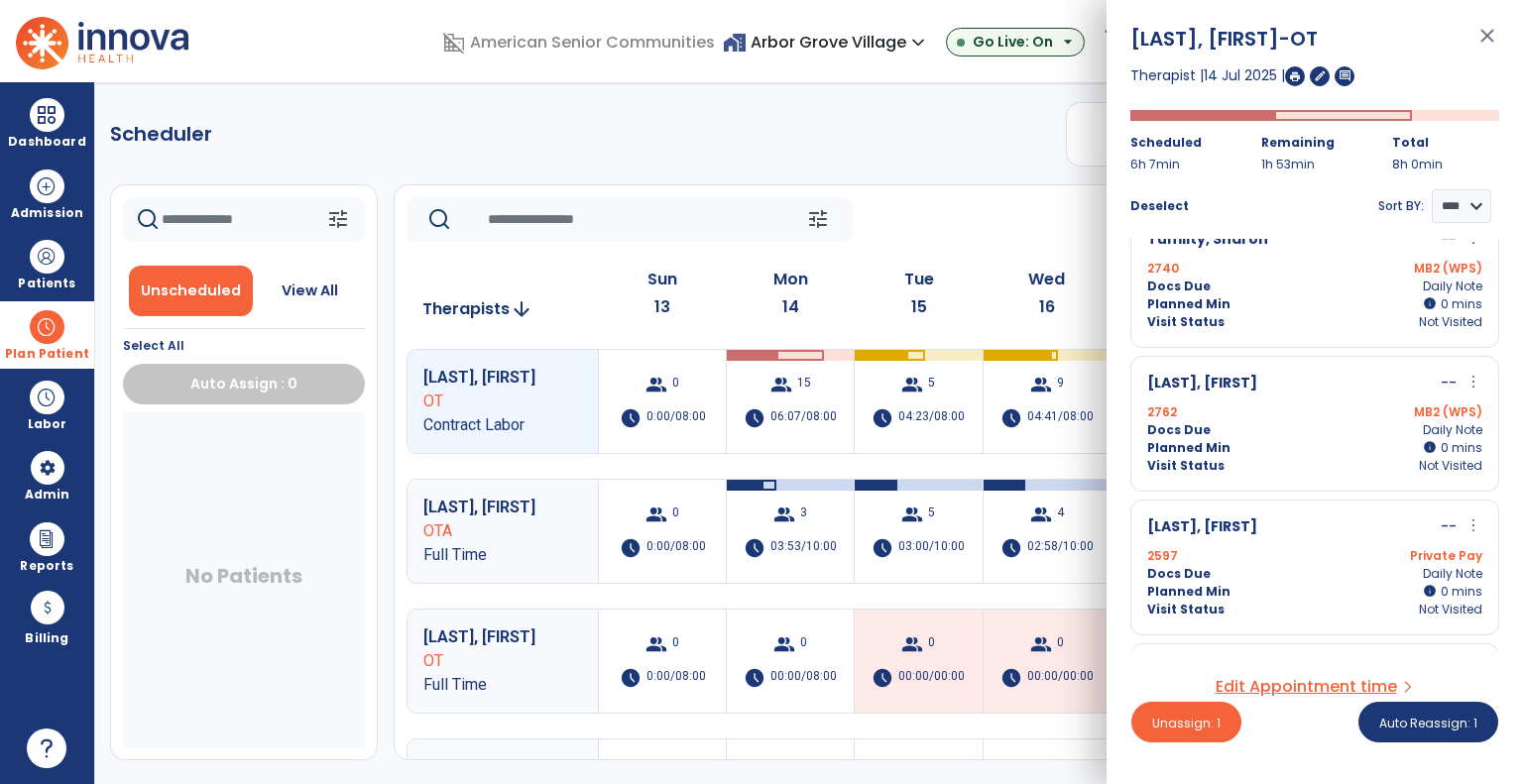 scroll, scrollTop: 1419, scrollLeft: 0, axis: vertical 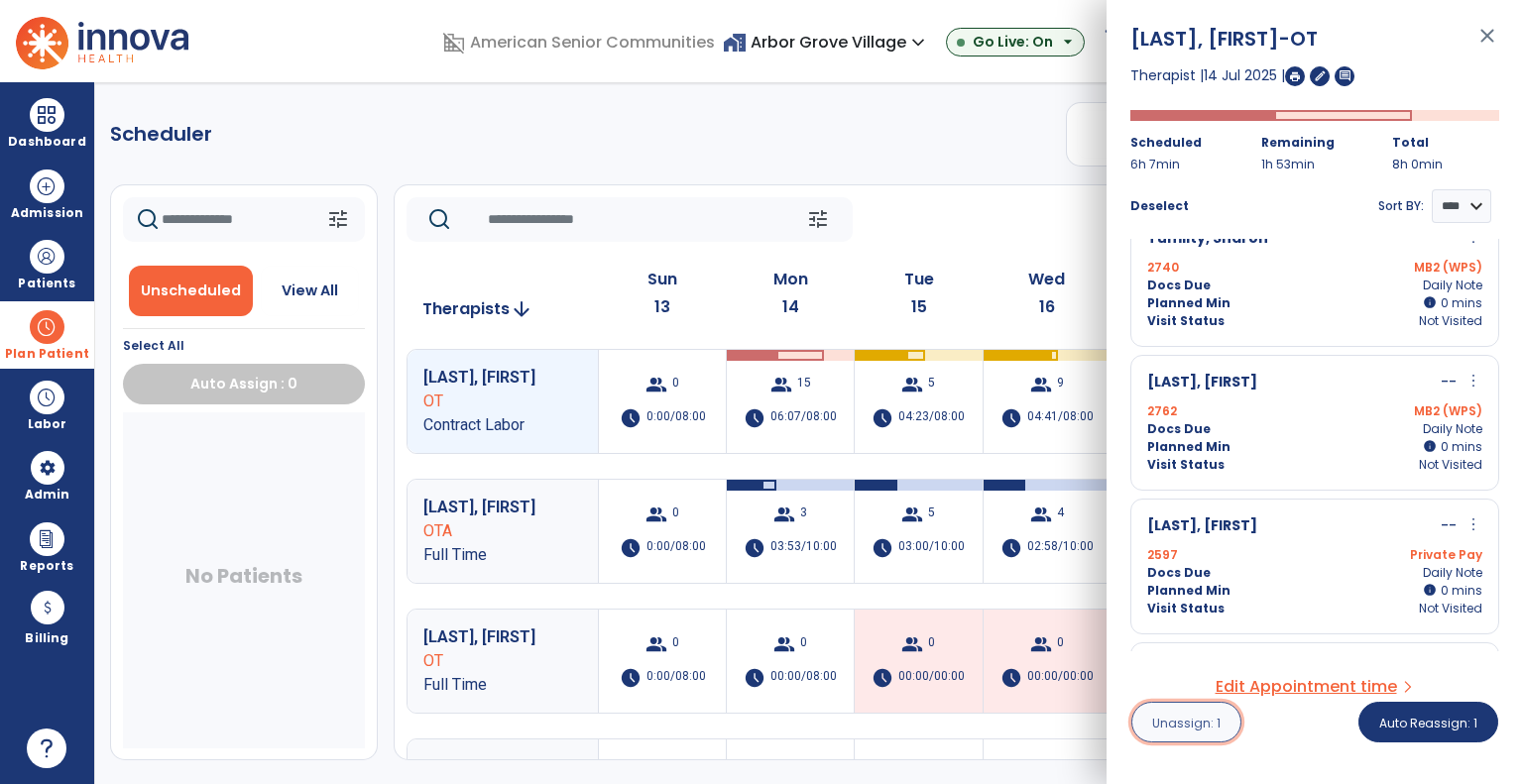 click on "Unassign: 1" at bounding box center (1186, 723) 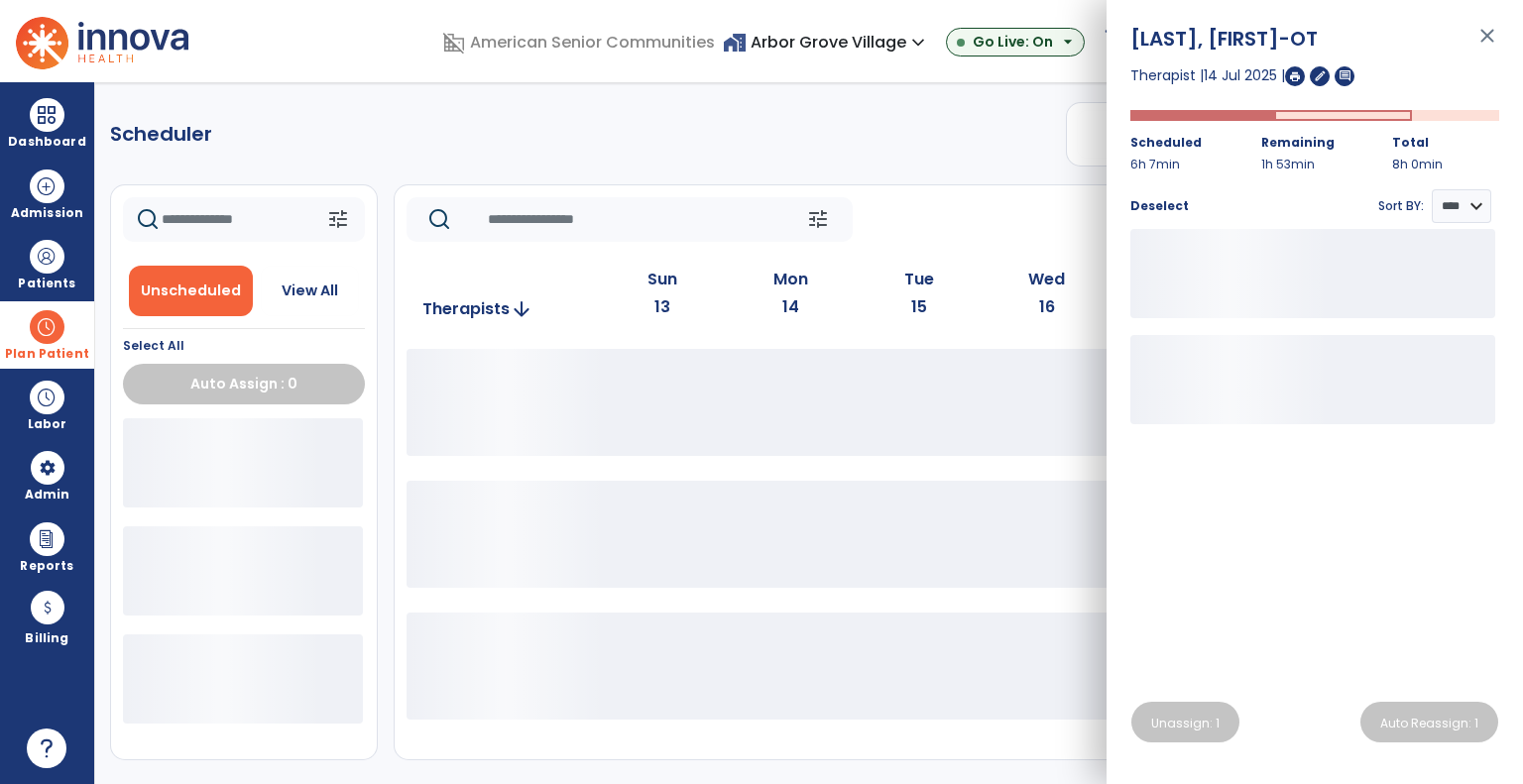 click on "tune   Today  chevron_left Jul 13, 2025 - Jul 19, 2025  *********  calendar_today  chevron_right" 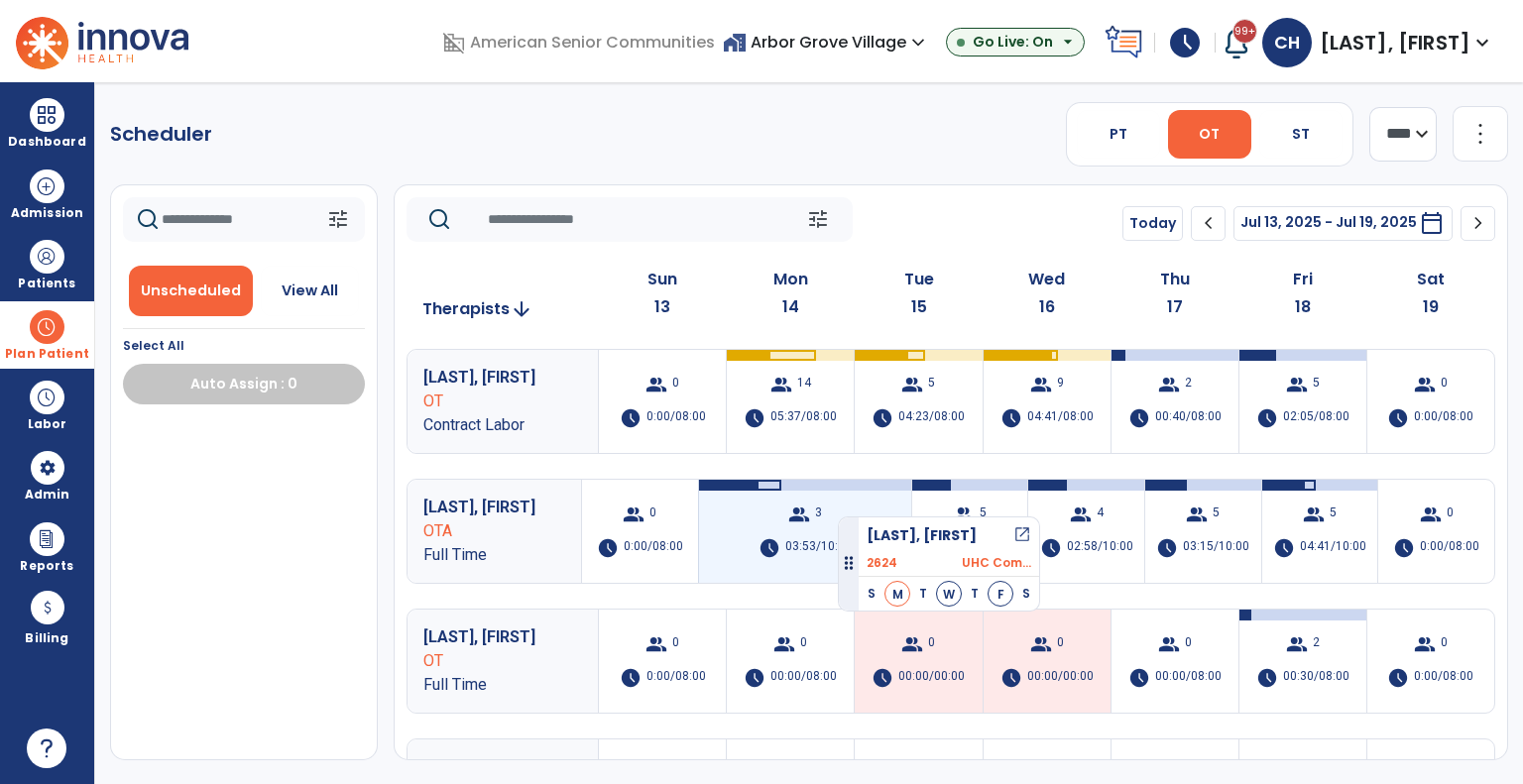drag, startPoint x: 229, startPoint y: 451, endPoint x: 838, endPoint y: 508, distance: 611.66167 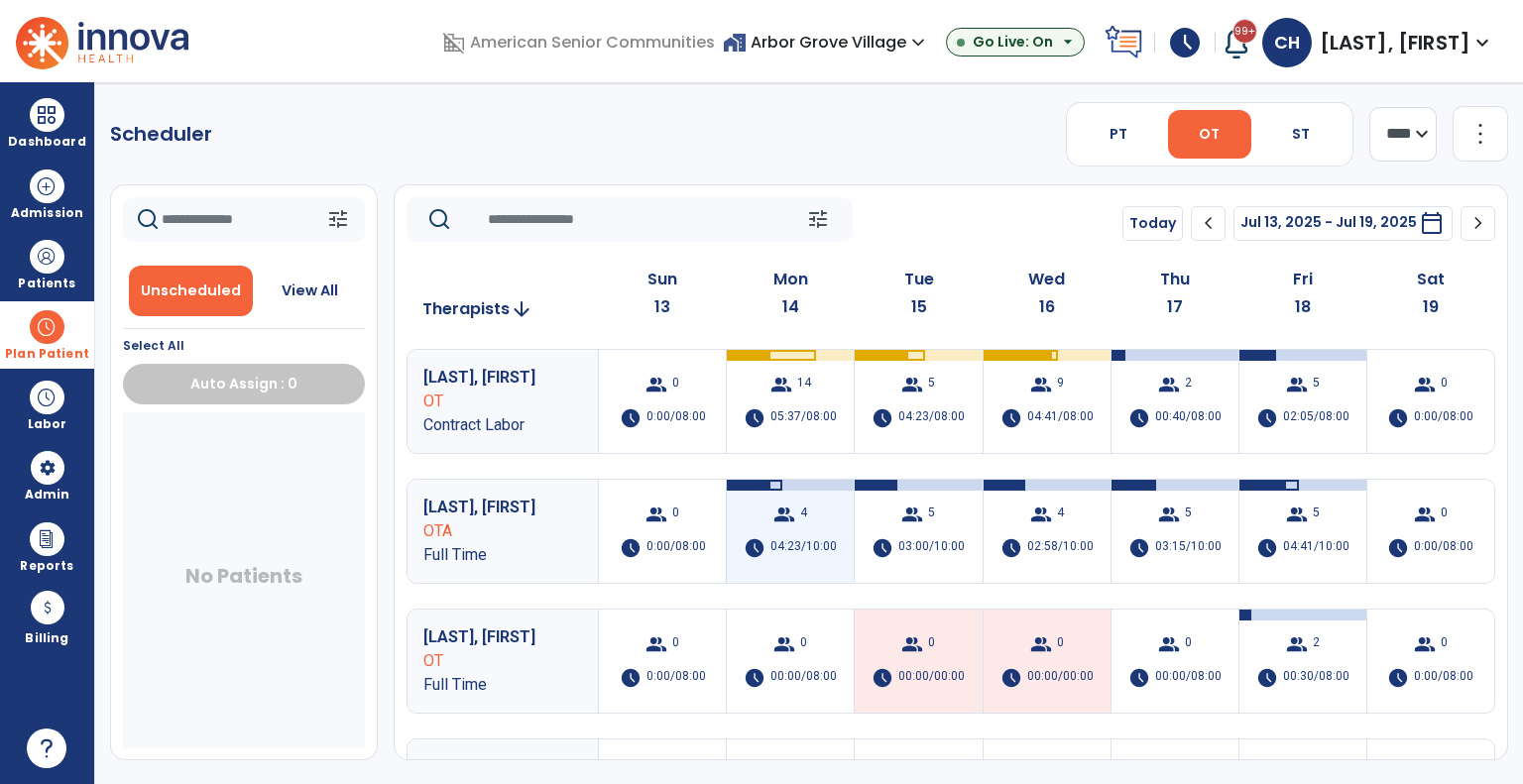 click on "group  4  schedule  04:23/10:00" at bounding box center (790, 531) 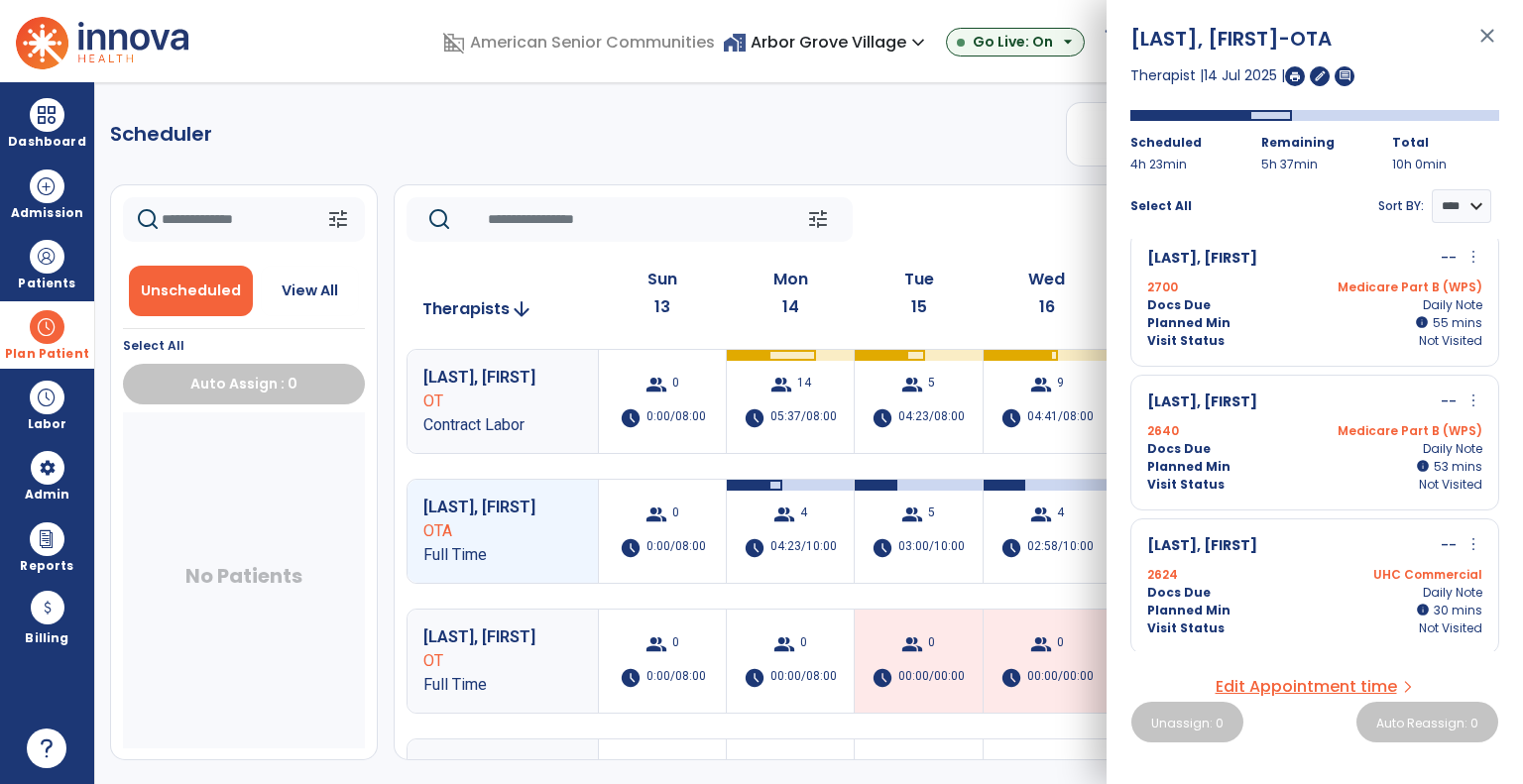 scroll, scrollTop: 0, scrollLeft: 0, axis: both 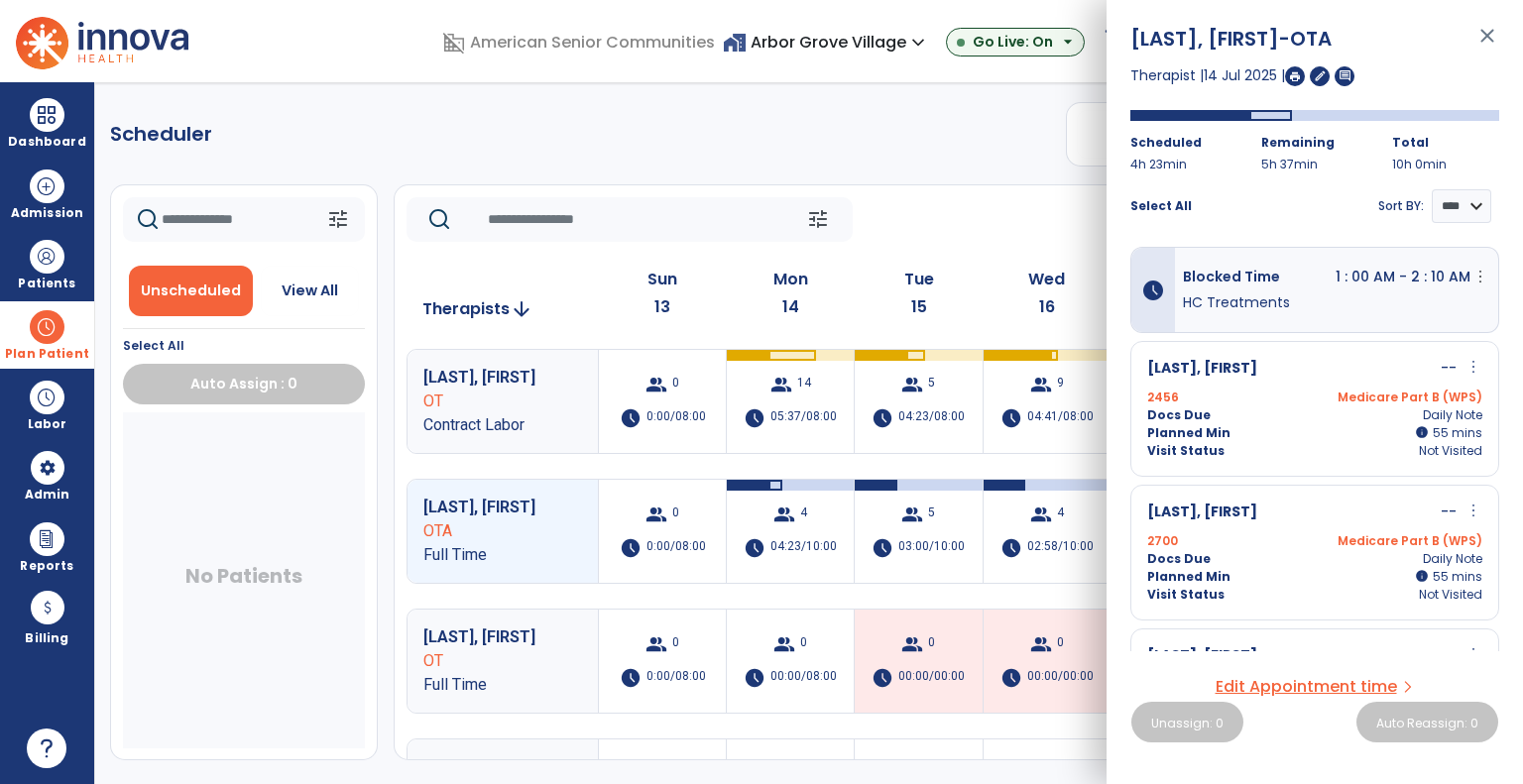 click on "tune   Today  chevron_left Jul 13, 2025 - Jul 19, 2025  *********  calendar_today  chevron_right" 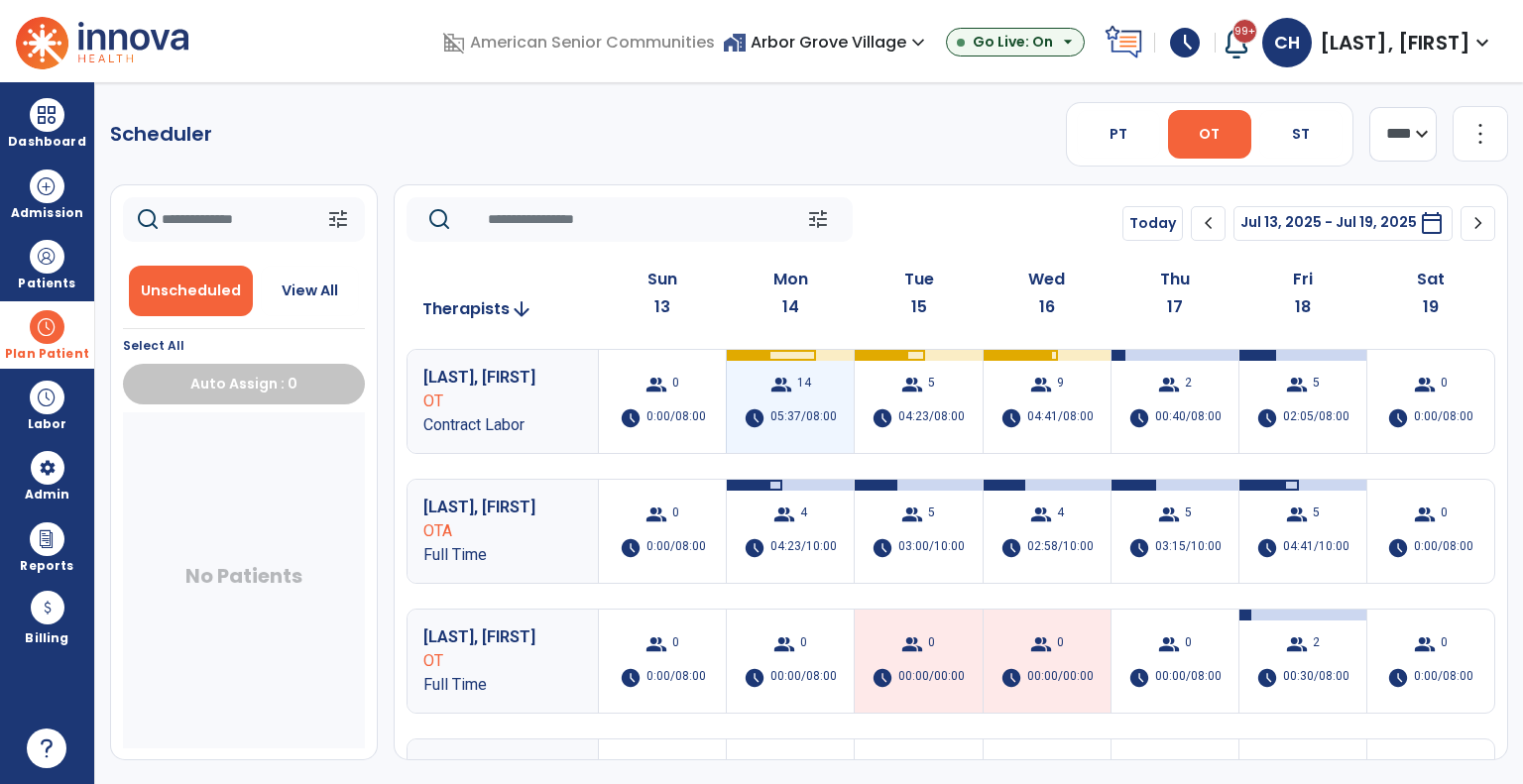click on "05:37/08:00" at bounding box center (803, 418) 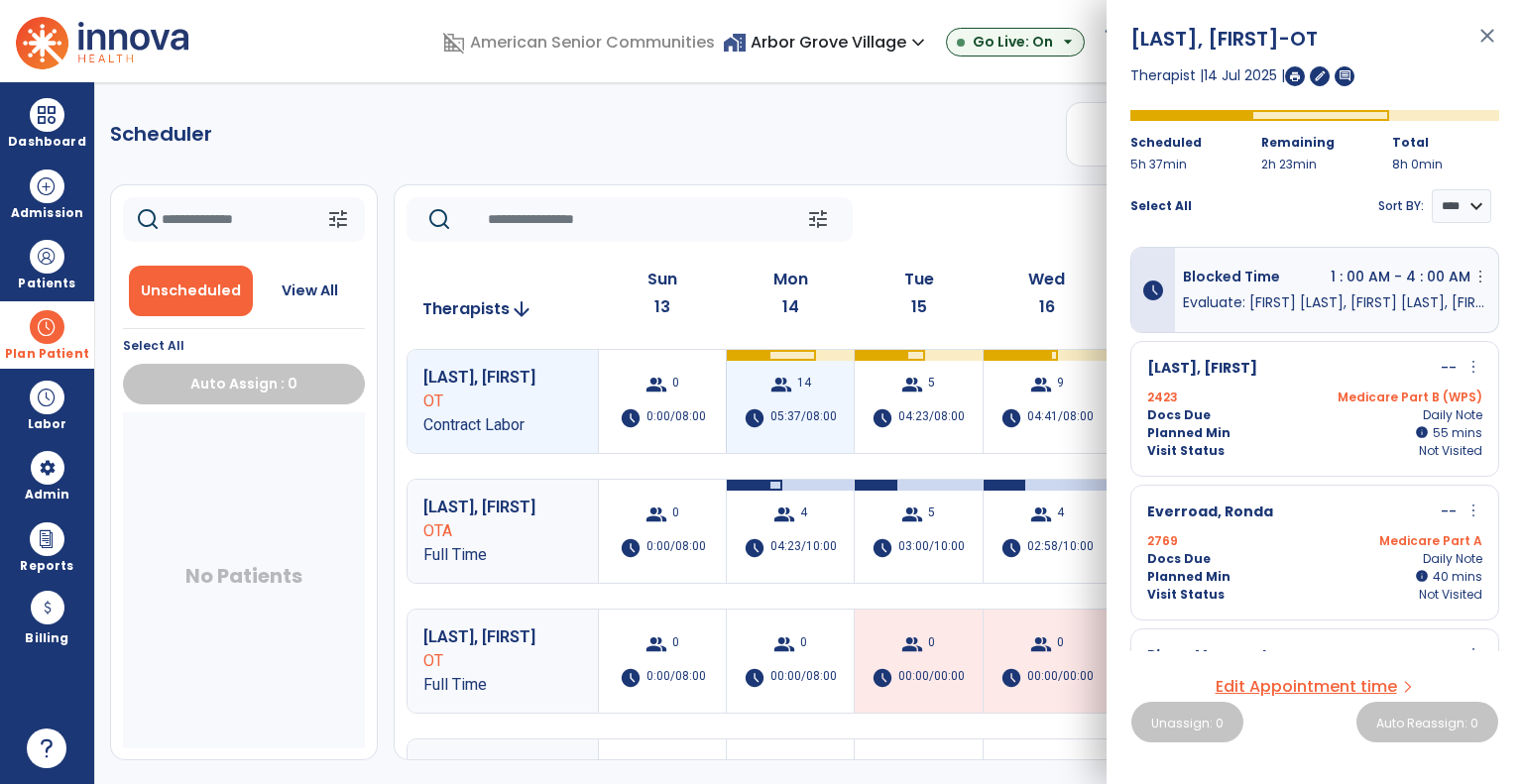click on "05:37/08:00" at bounding box center [803, 418] 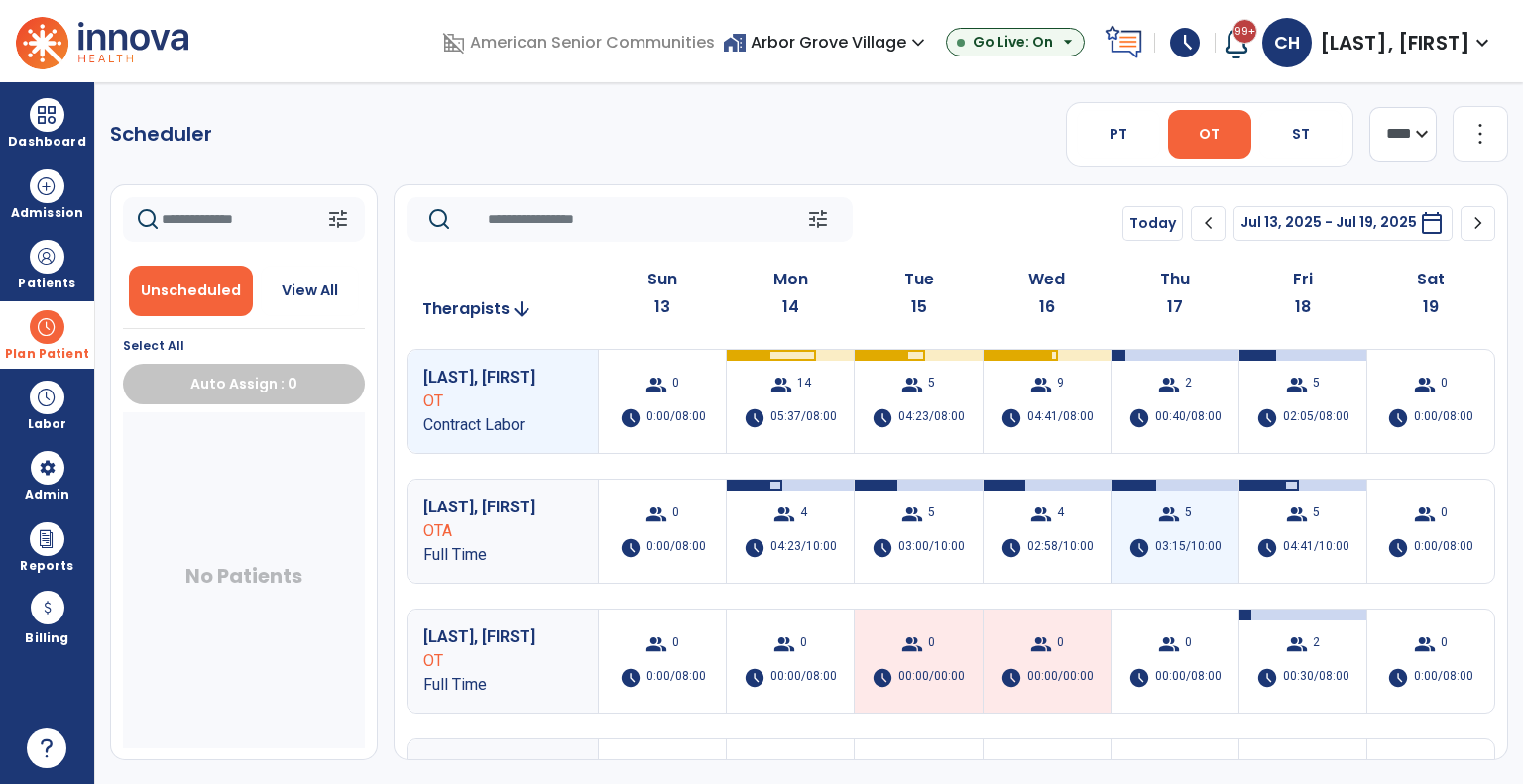 click on "03:15/10:00" at bounding box center [1188, 548] 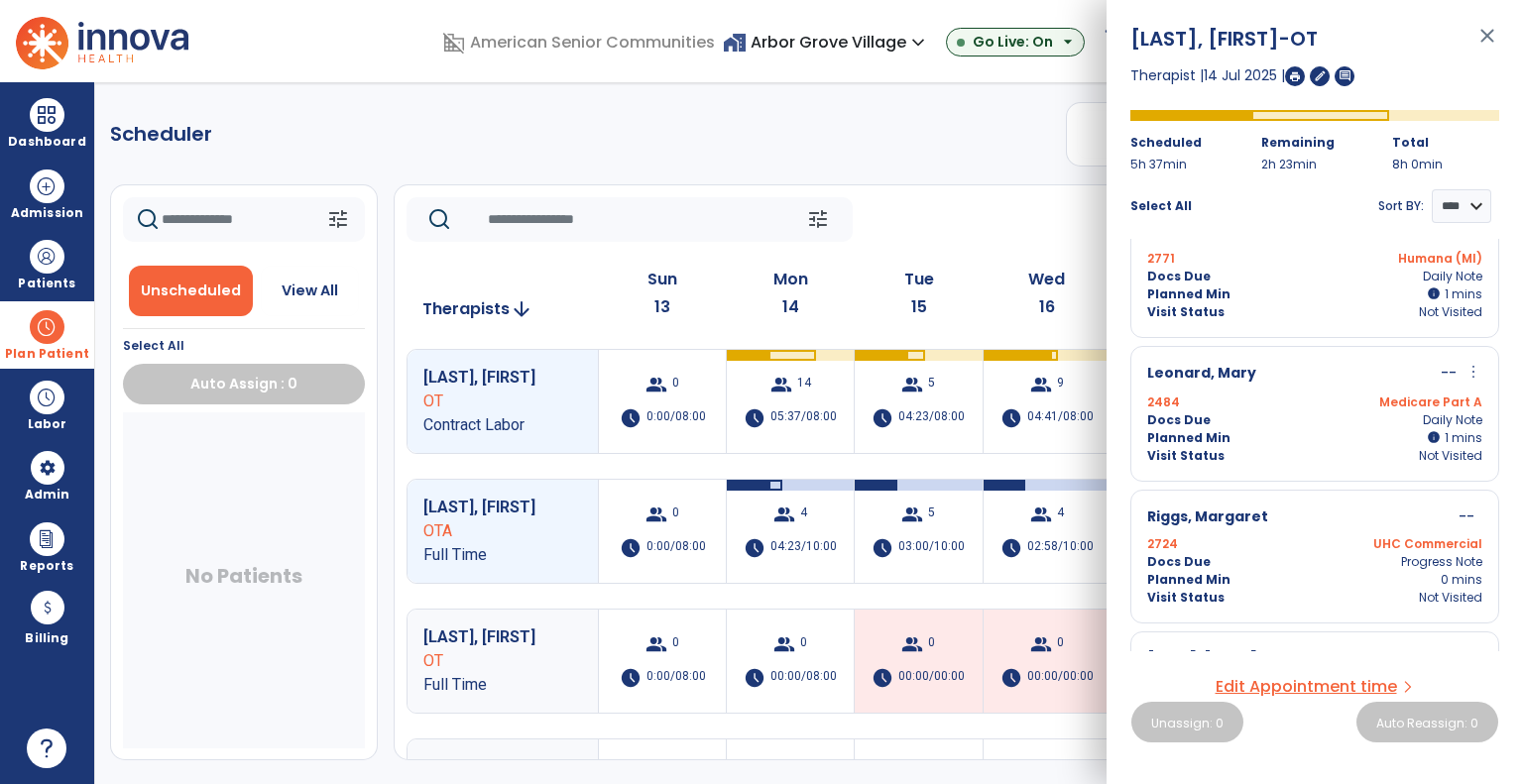 scroll, scrollTop: 0, scrollLeft: 0, axis: both 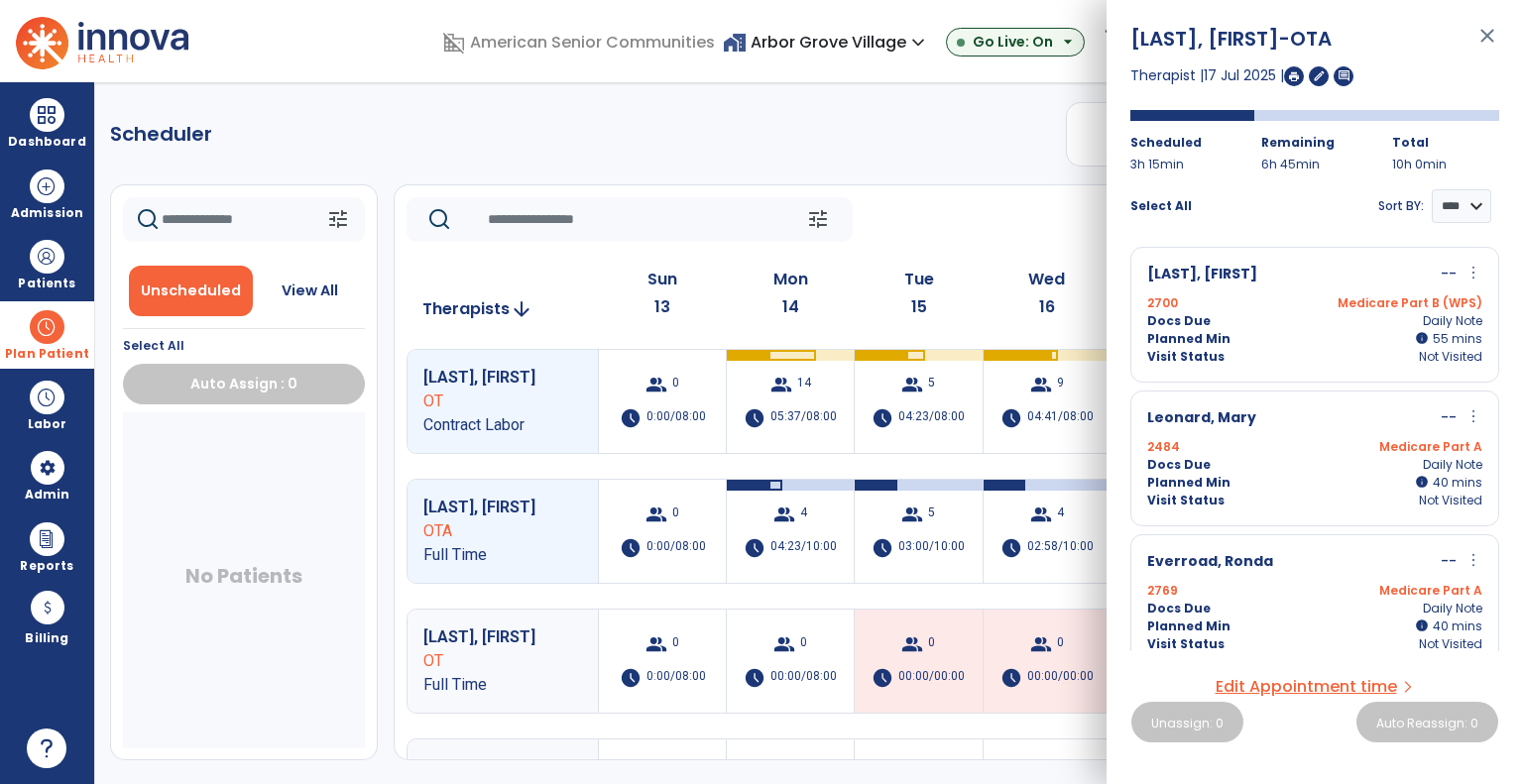 click on "tune   Today  chevron_left Jul 13, 2025 - Jul 19, 2025  *********  calendar_today  chevron_right" 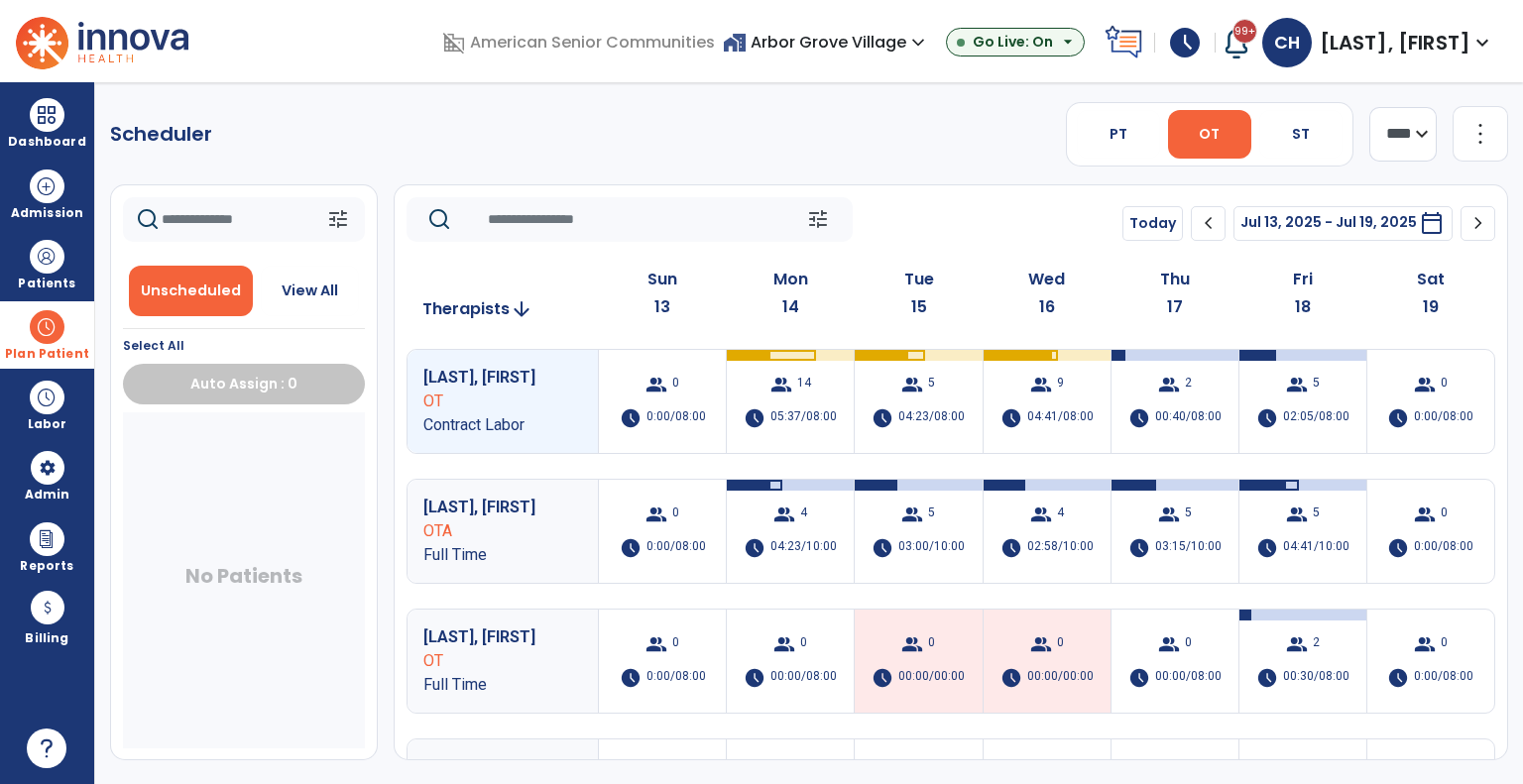 click on "tune   Today  chevron_left Jul 13, 2025 - Jul 19, 2025  *********  calendar_today  chevron_right" 